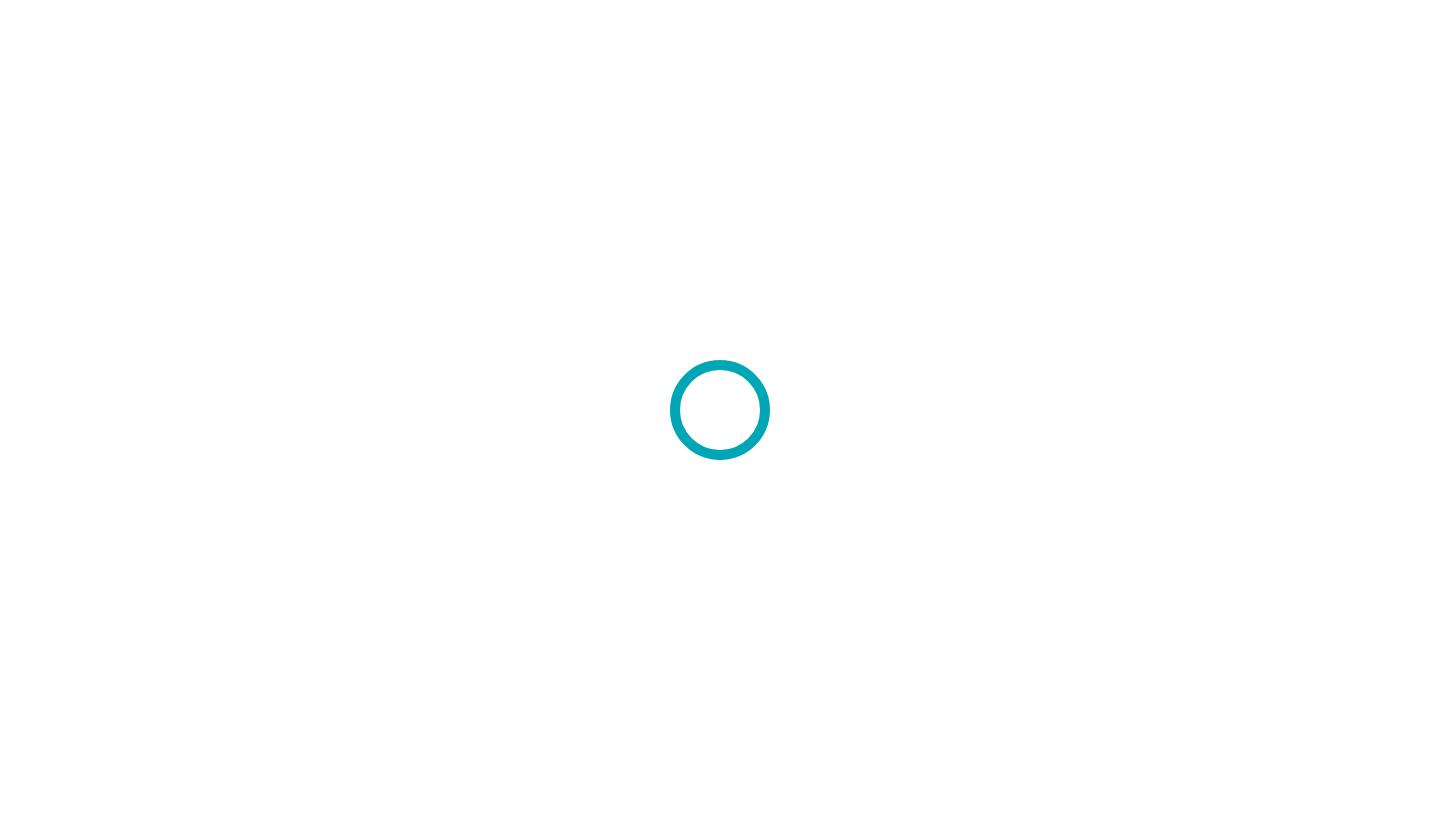 scroll, scrollTop: 0, scrollLeft: 0, axis: both 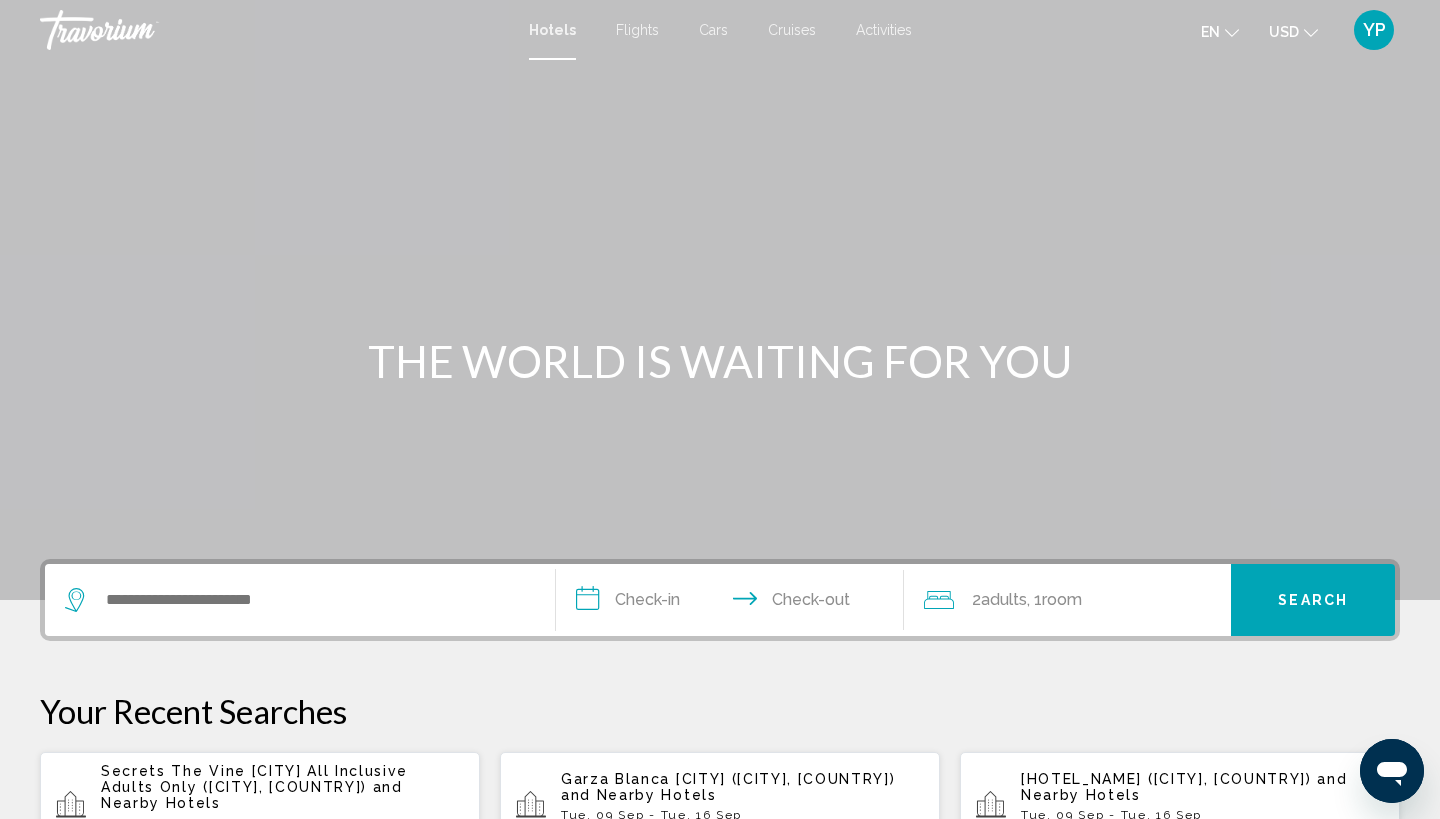 click on "Secrets The Vine [CITY] All Inclusive Adults Only ([CITY], [COUNTRY])" at bounding box center (254, 779) 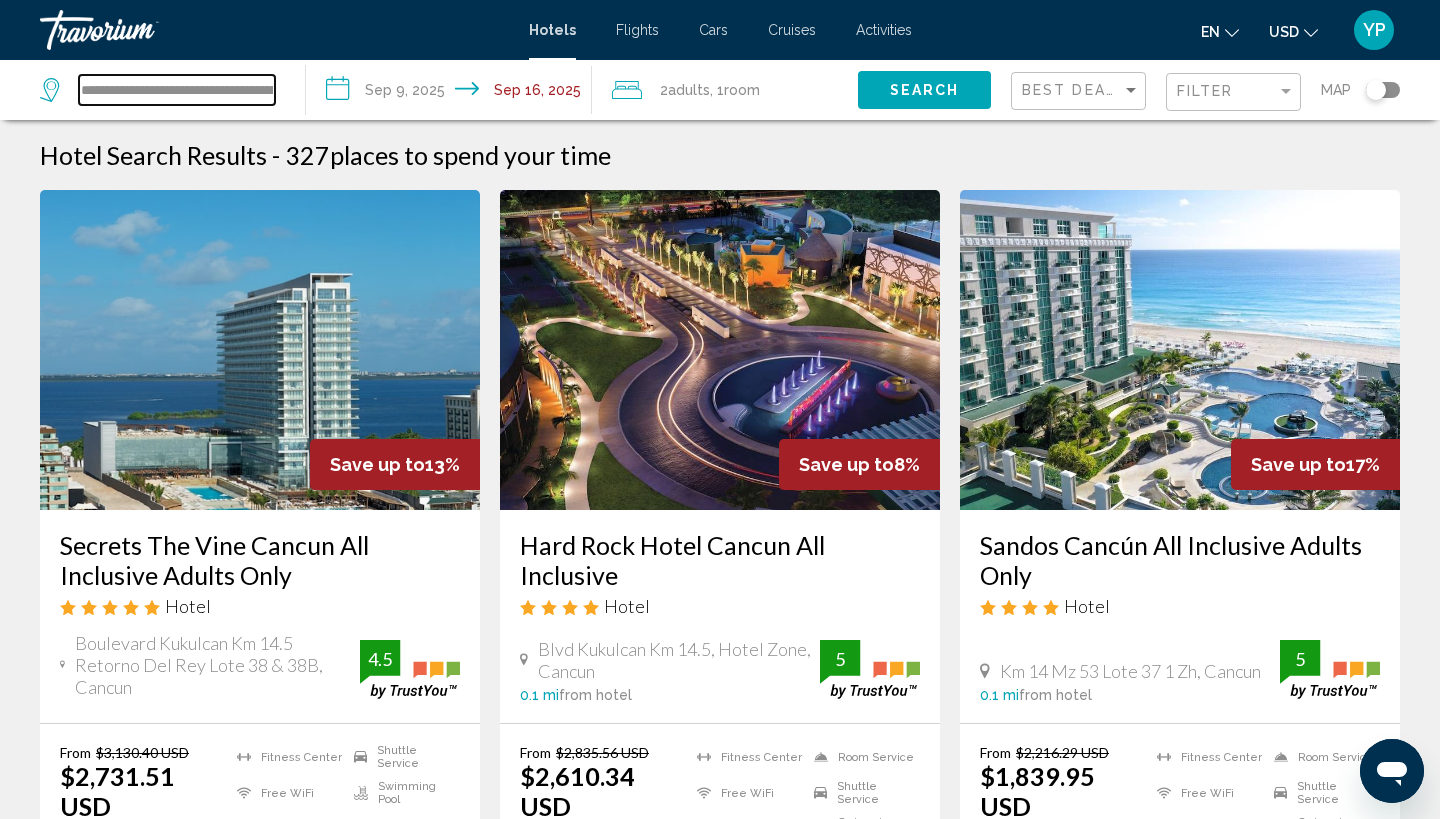 click on "**********" at bounding box center [177, 90] 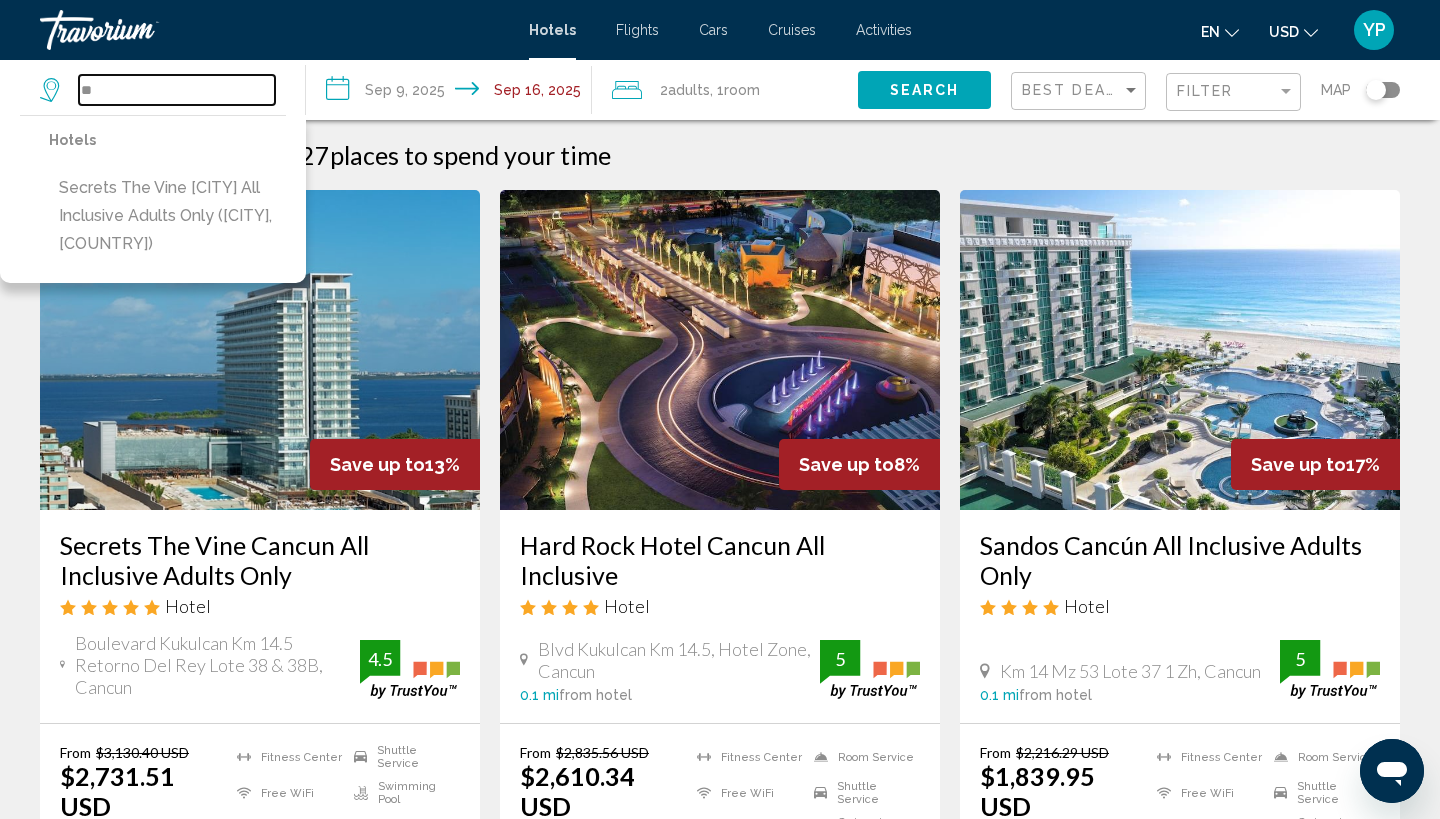 type on "*" 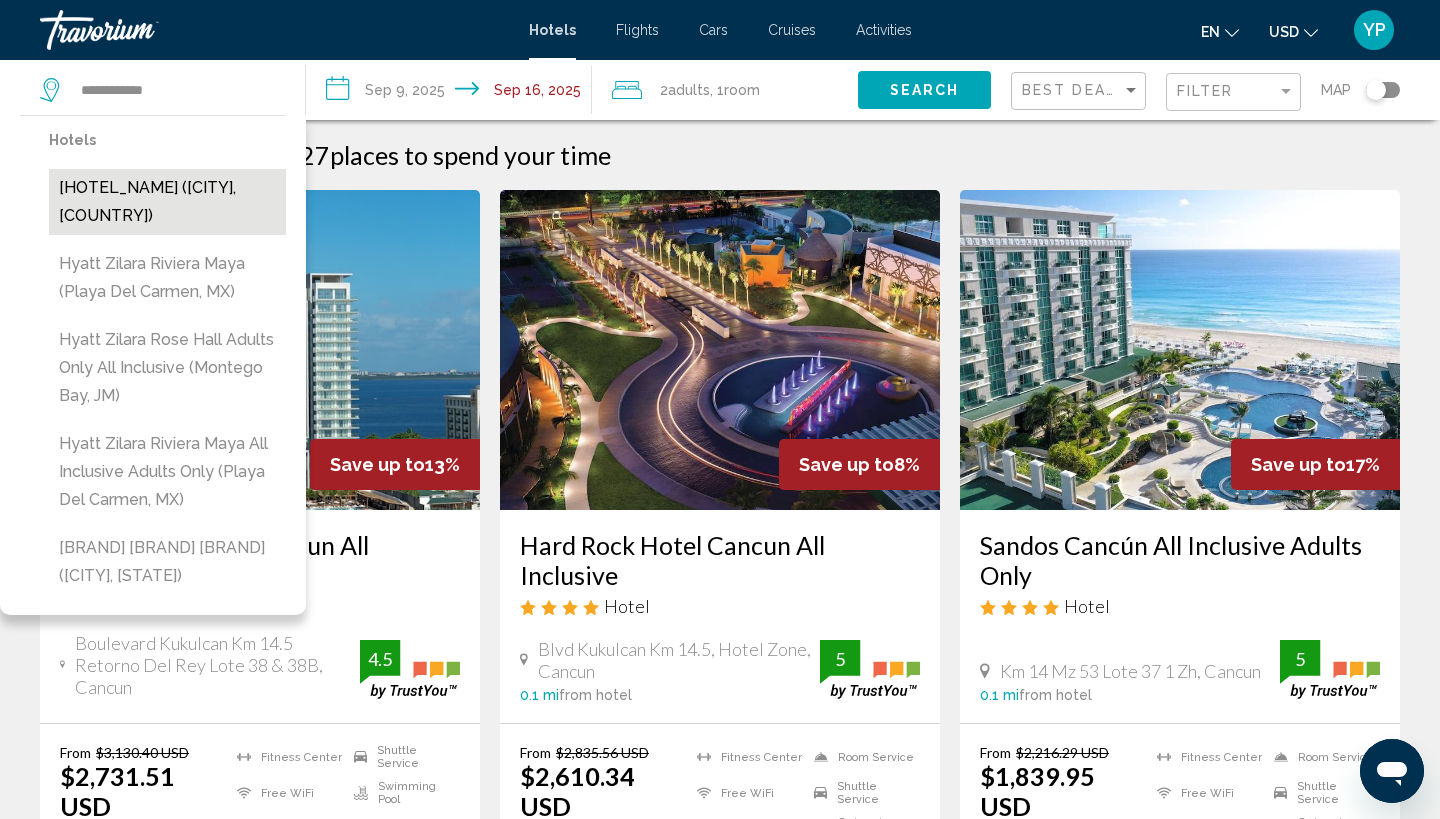 click on "[HOTEL_NAME] ([CITY], [COUNTRY])" at bounding box center [167, 202] 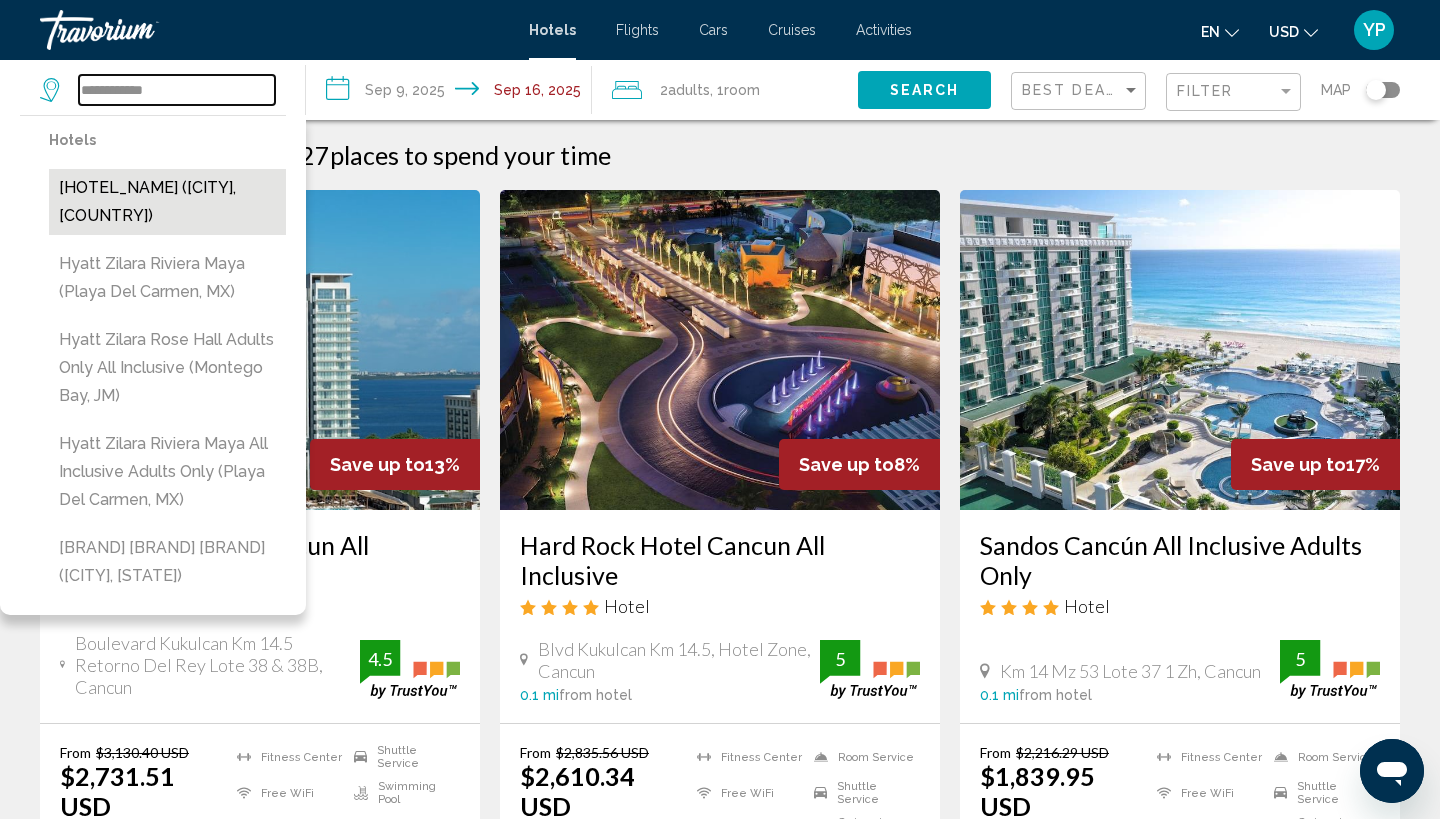 type on "**********" 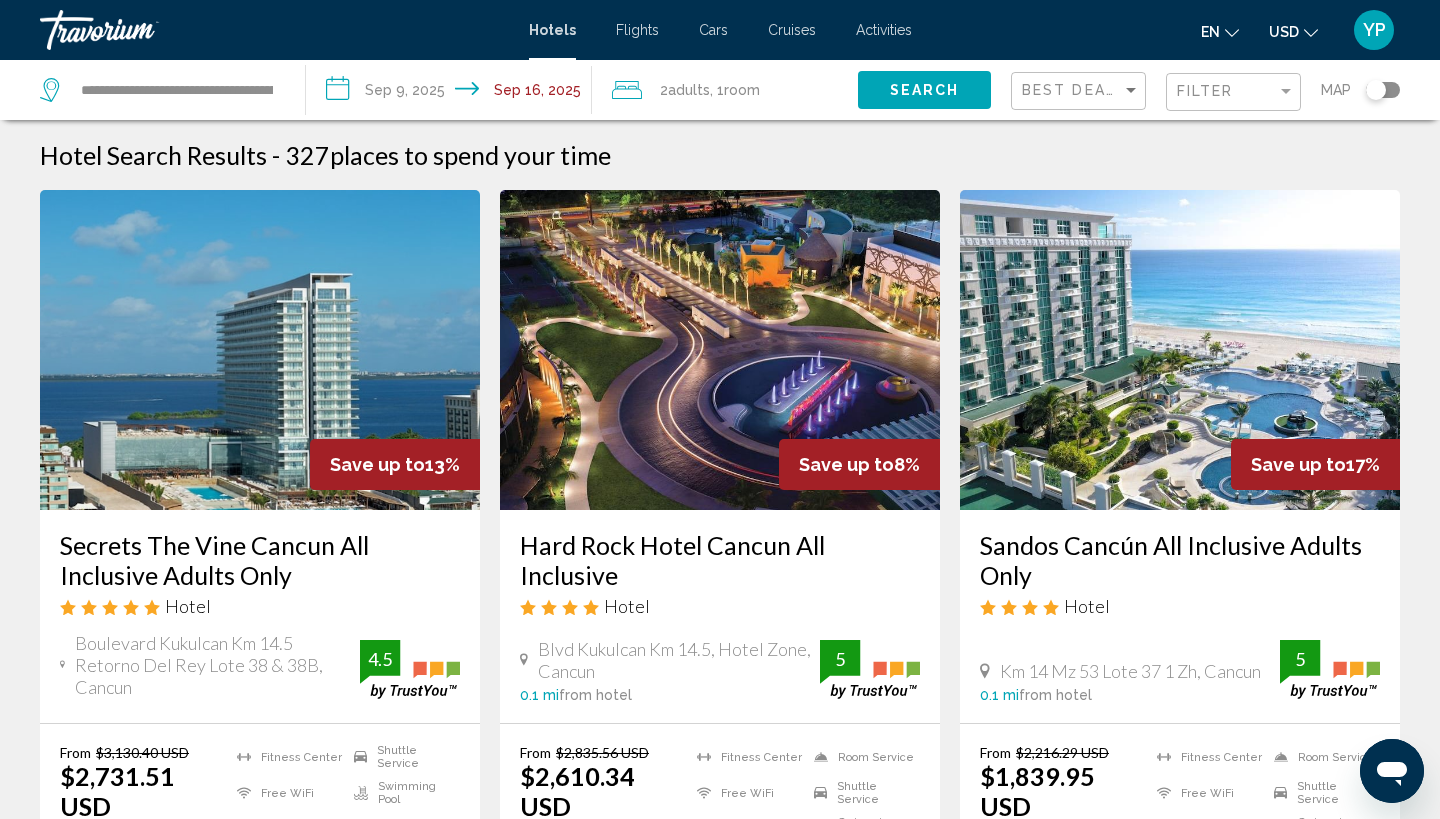 click on "Search" 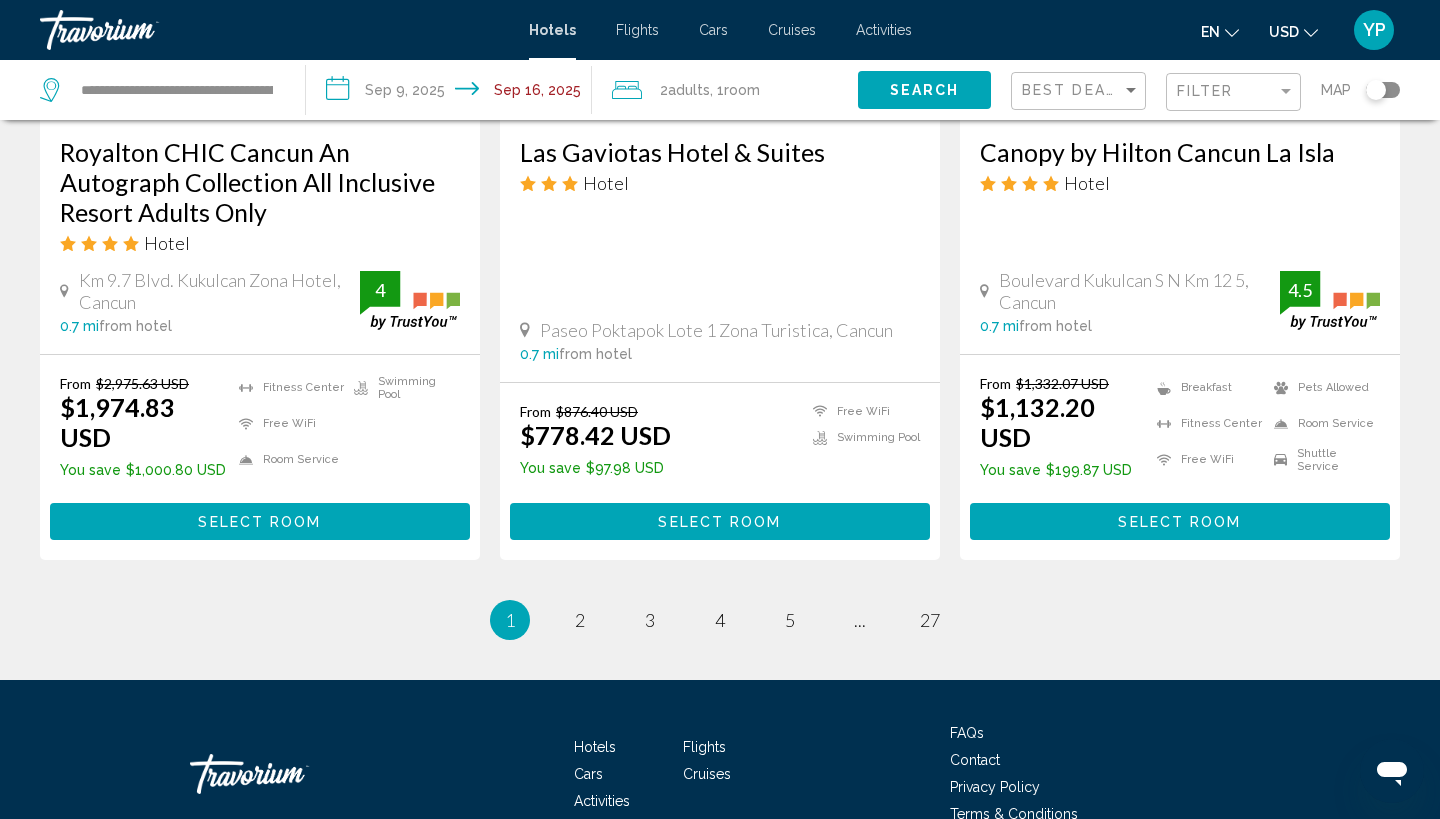 scroll, scrollTop: 2676, scrollLeft: 0, axis: vertical 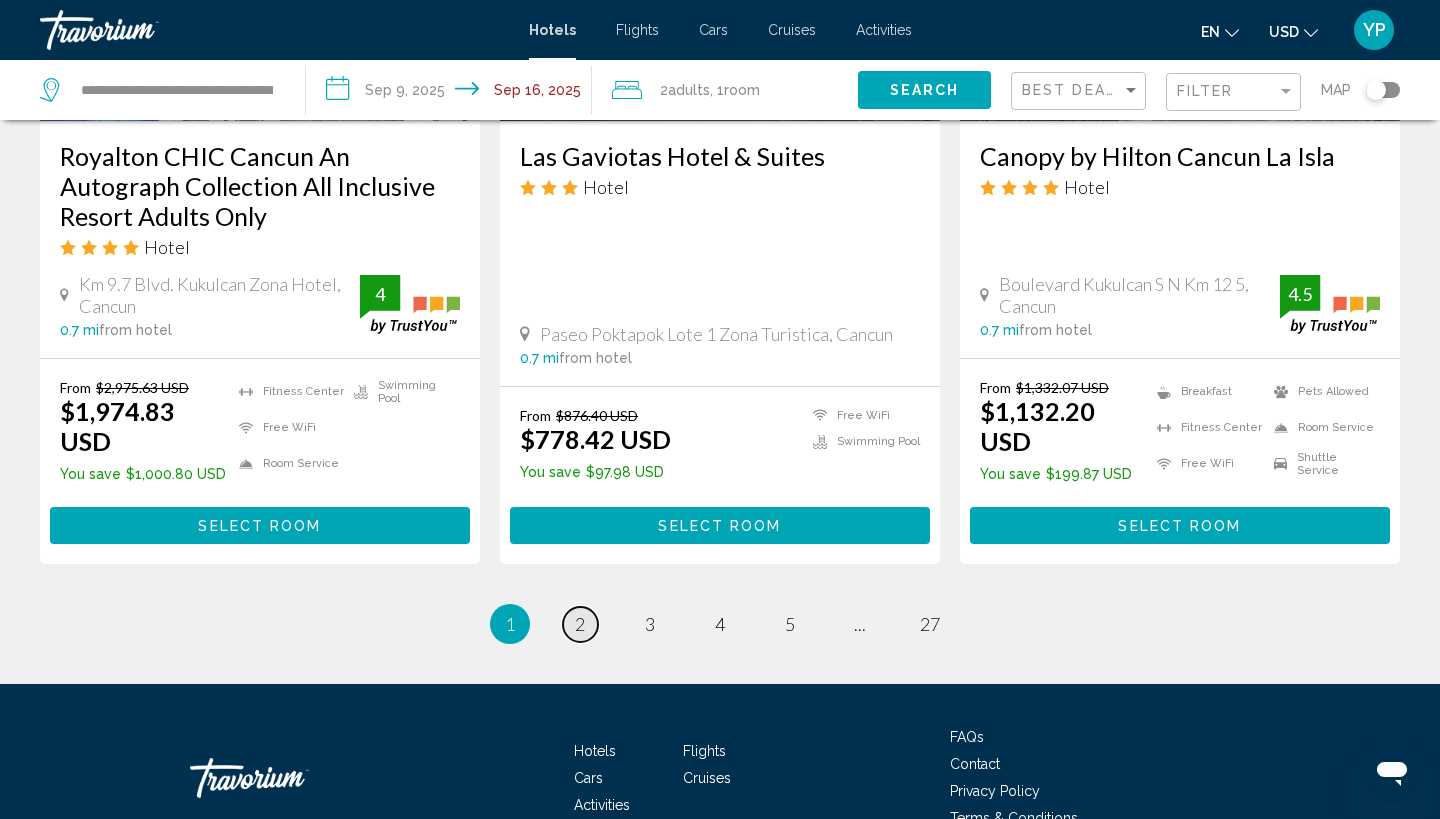 click on "2" at bounding box center [580, 624] 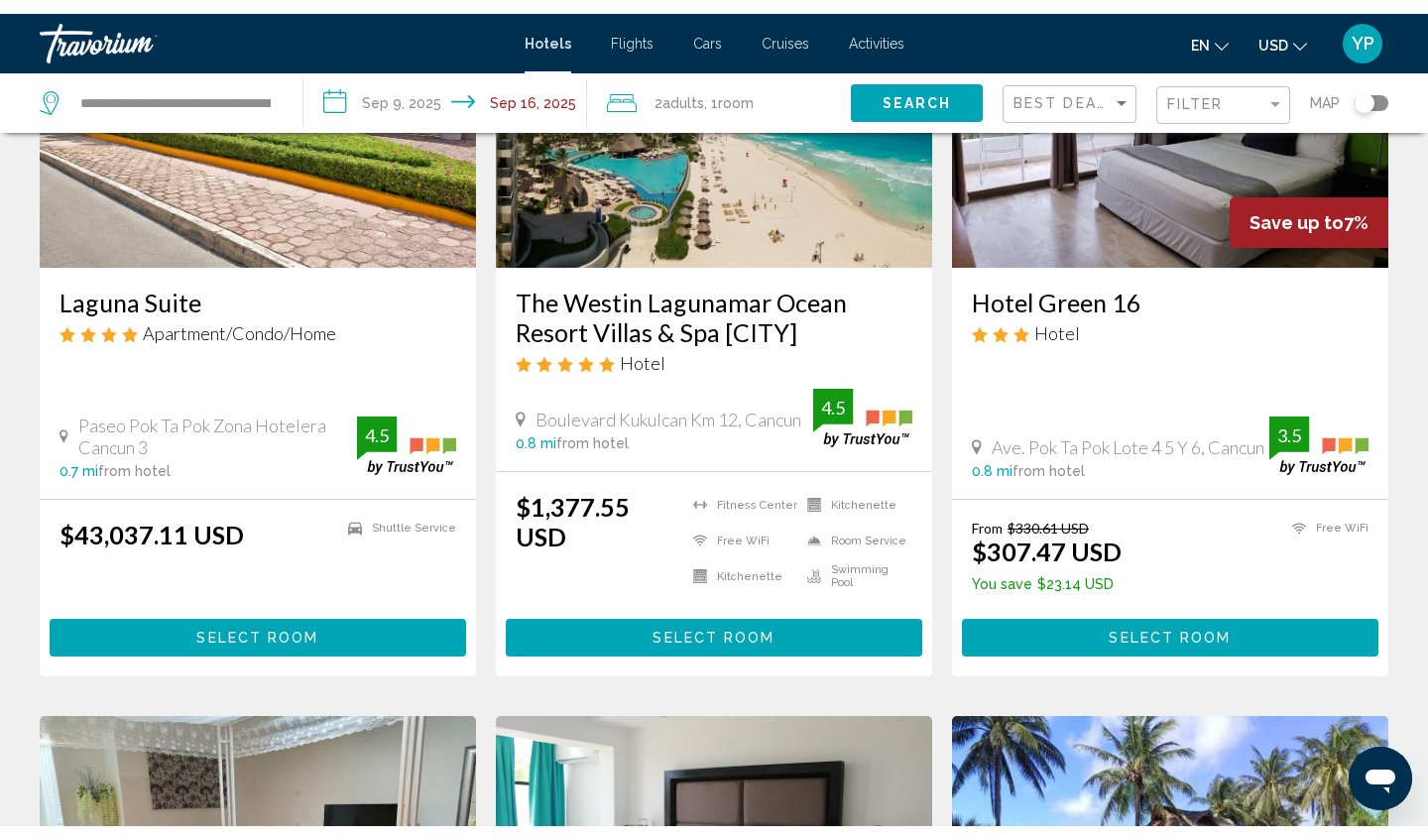 scroll, scrollTop: 236, scrollLeft: 0, axis: vertical 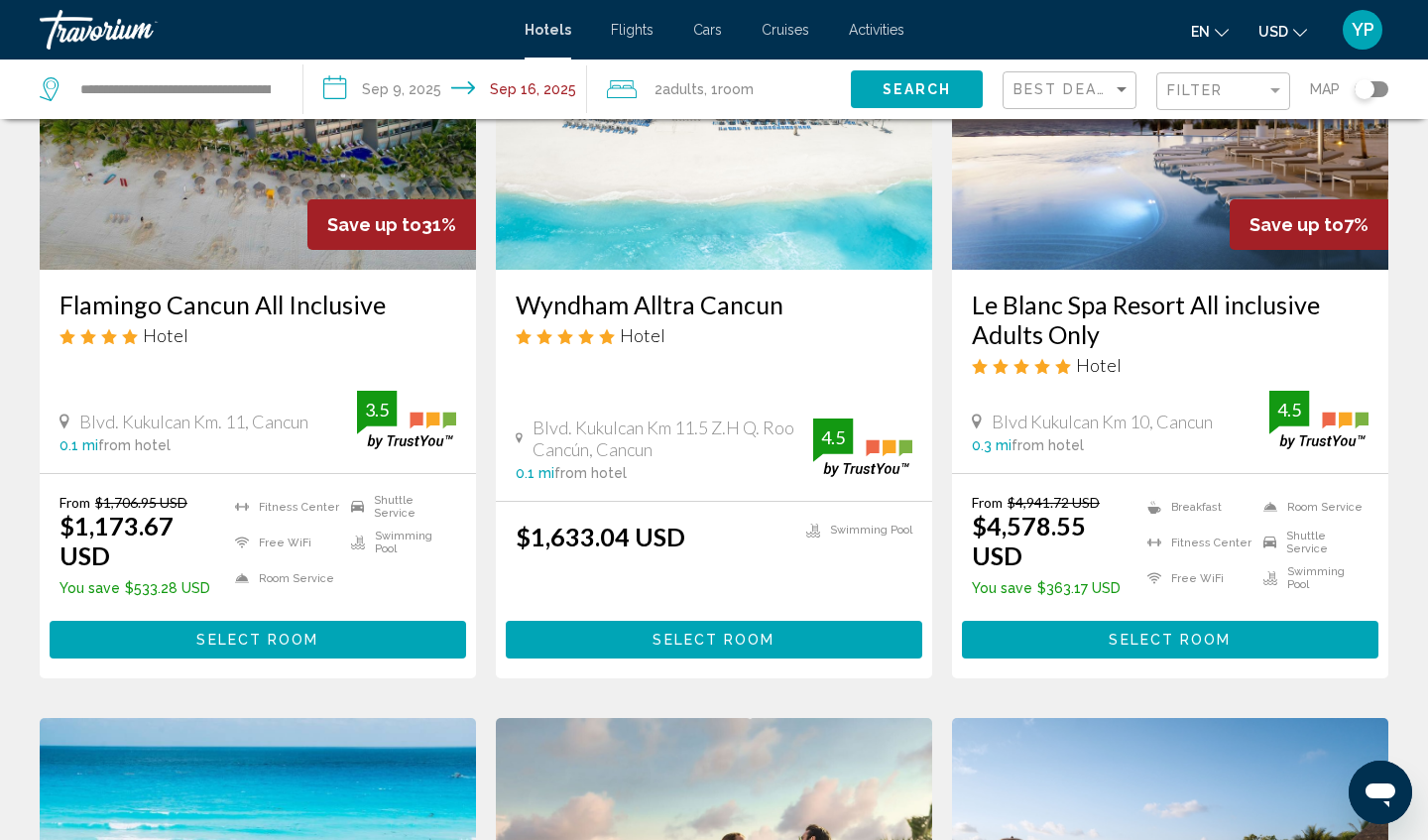 click on "Cars" at bounding box center [707, 30] 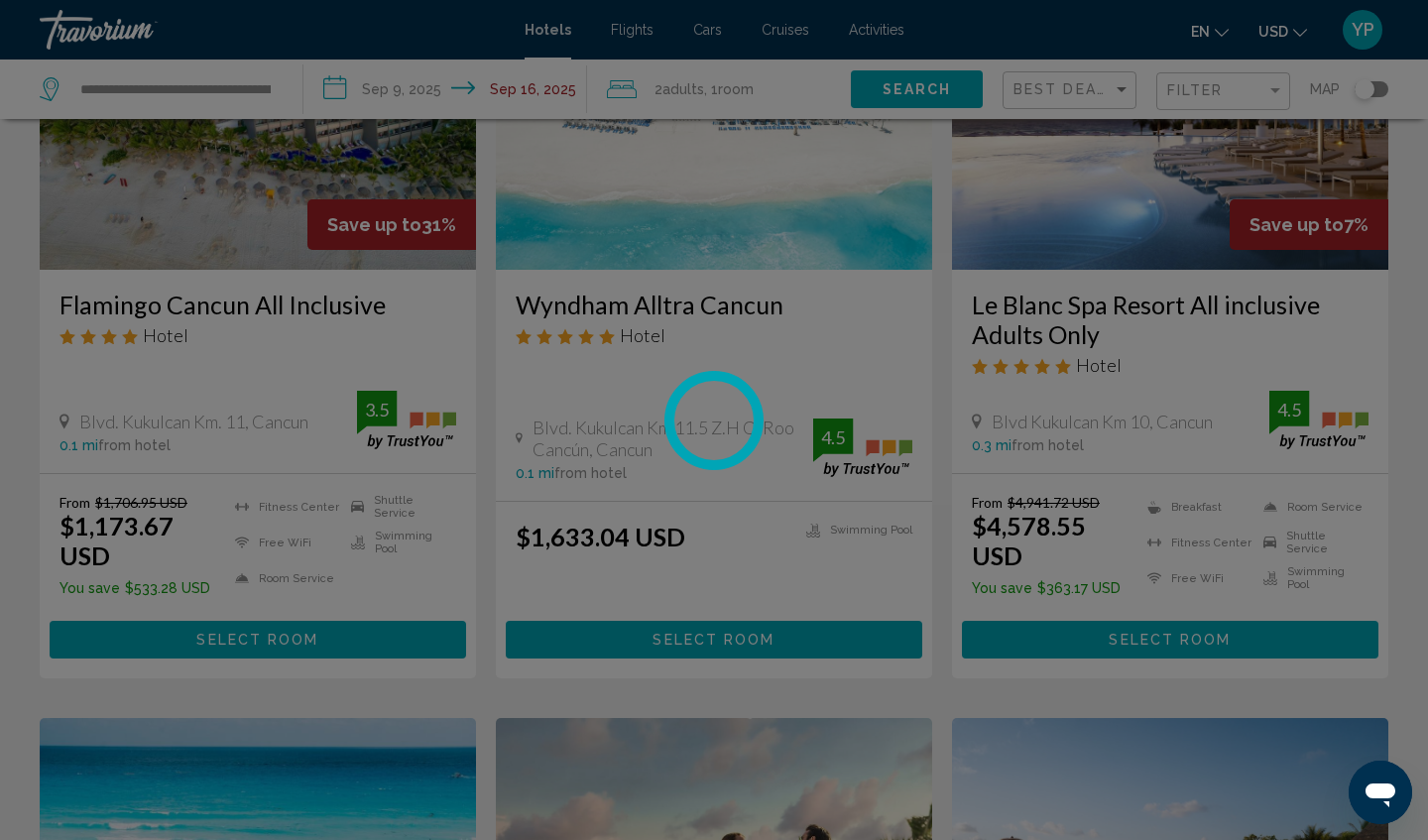 scroll, scrollTop: 0, scrollLeft: 0, axis: both 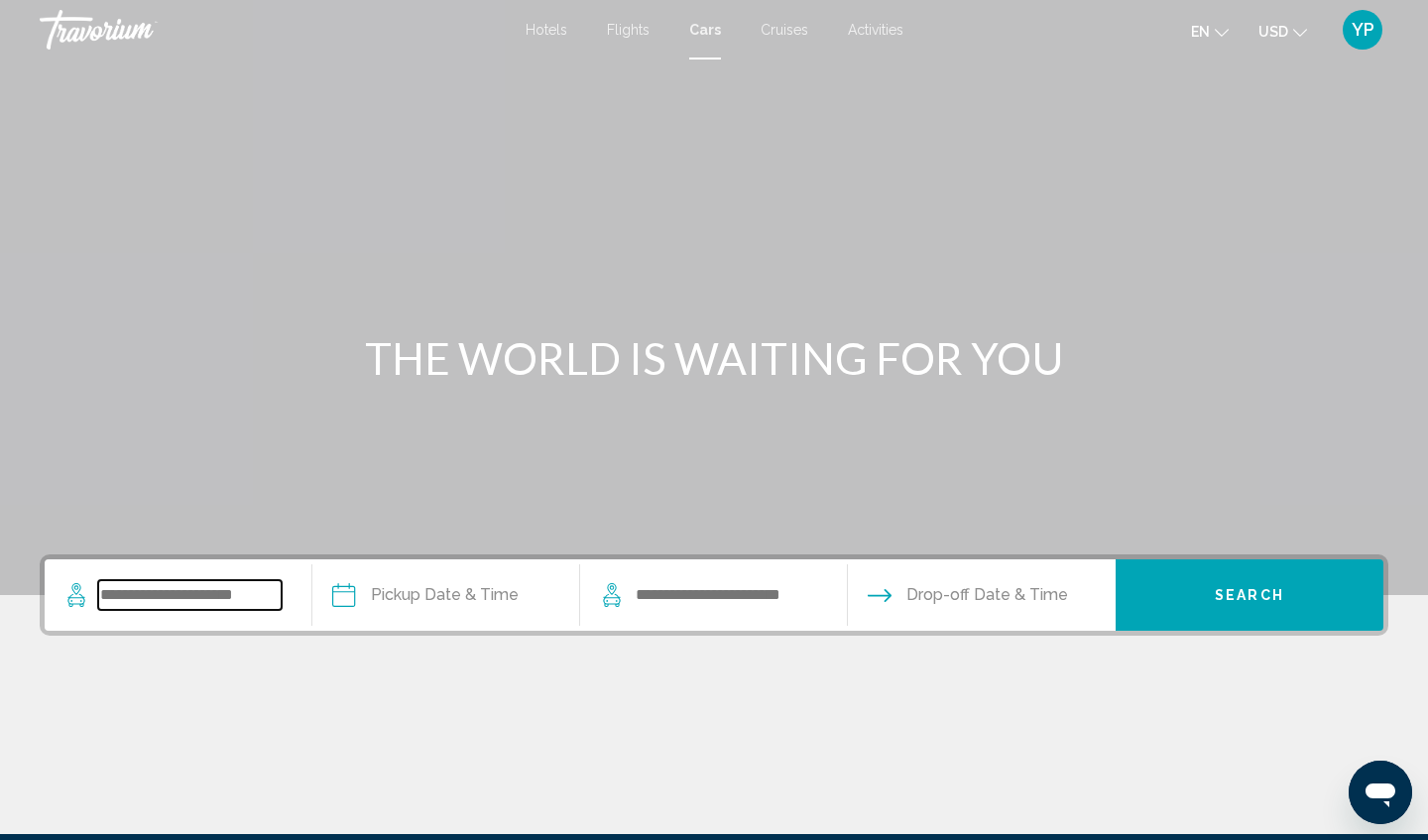 click at bounding box center [189, 595] 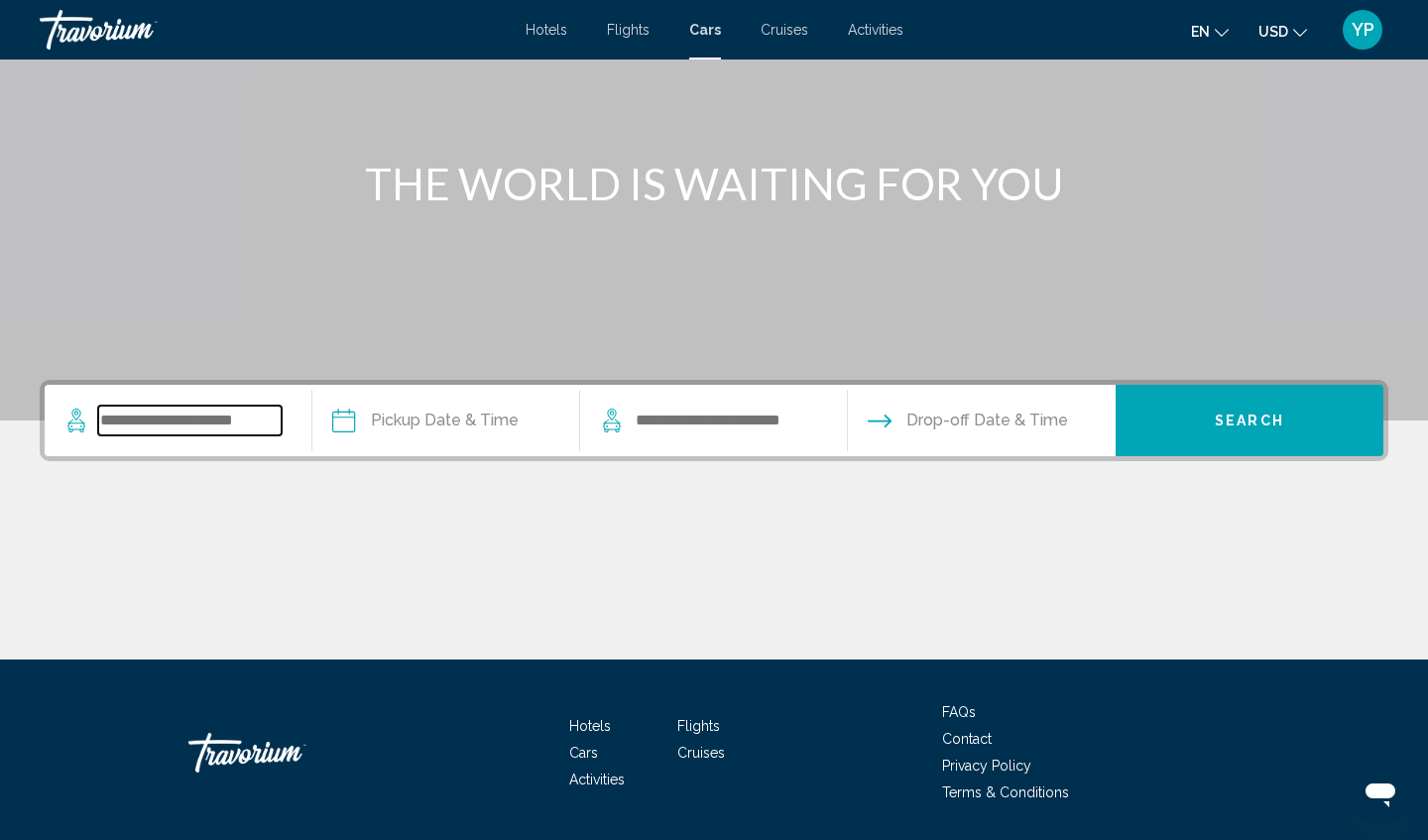 scroll, scrollTop: 237, scrollLeft: 0, axis: vertical 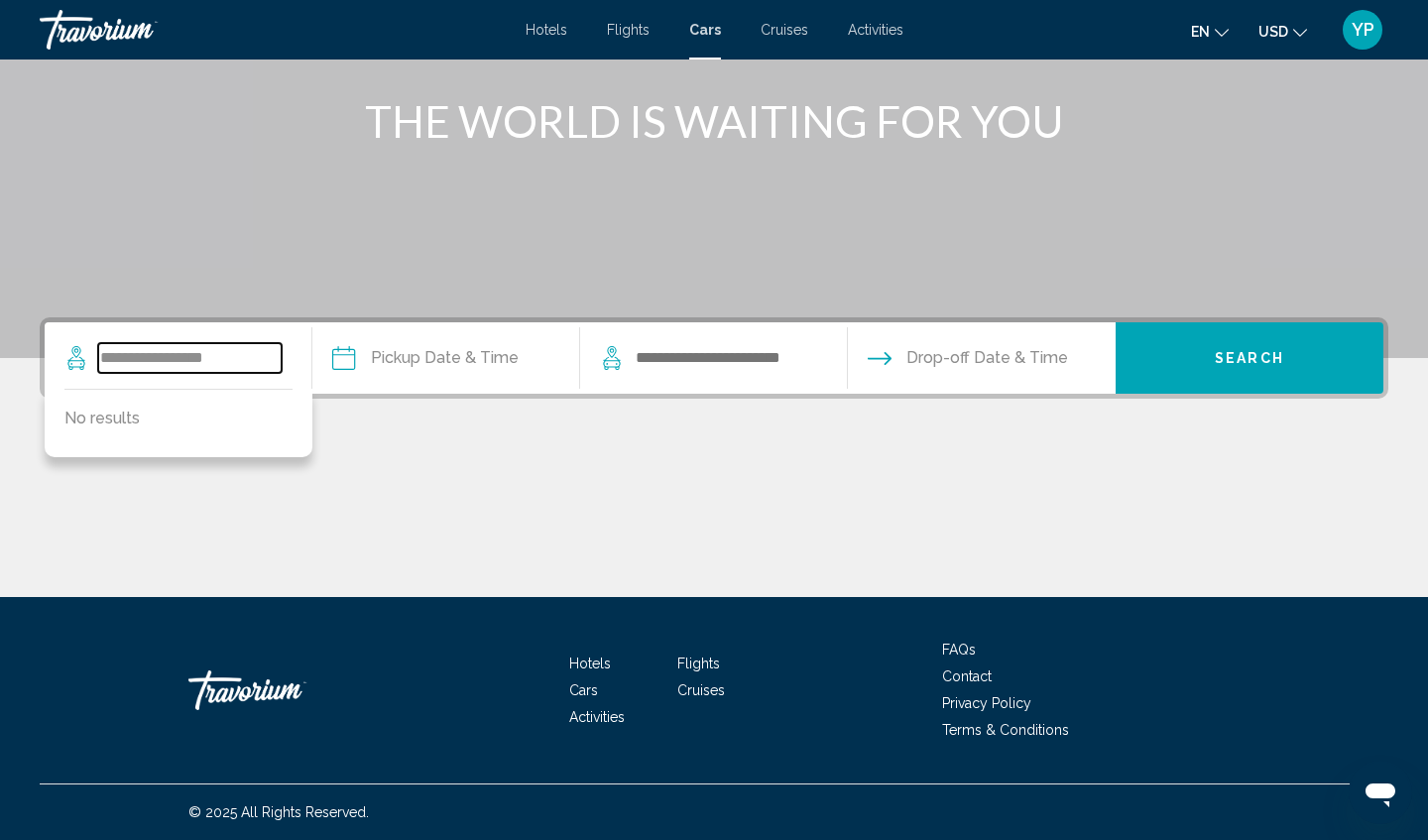 type on "**********" 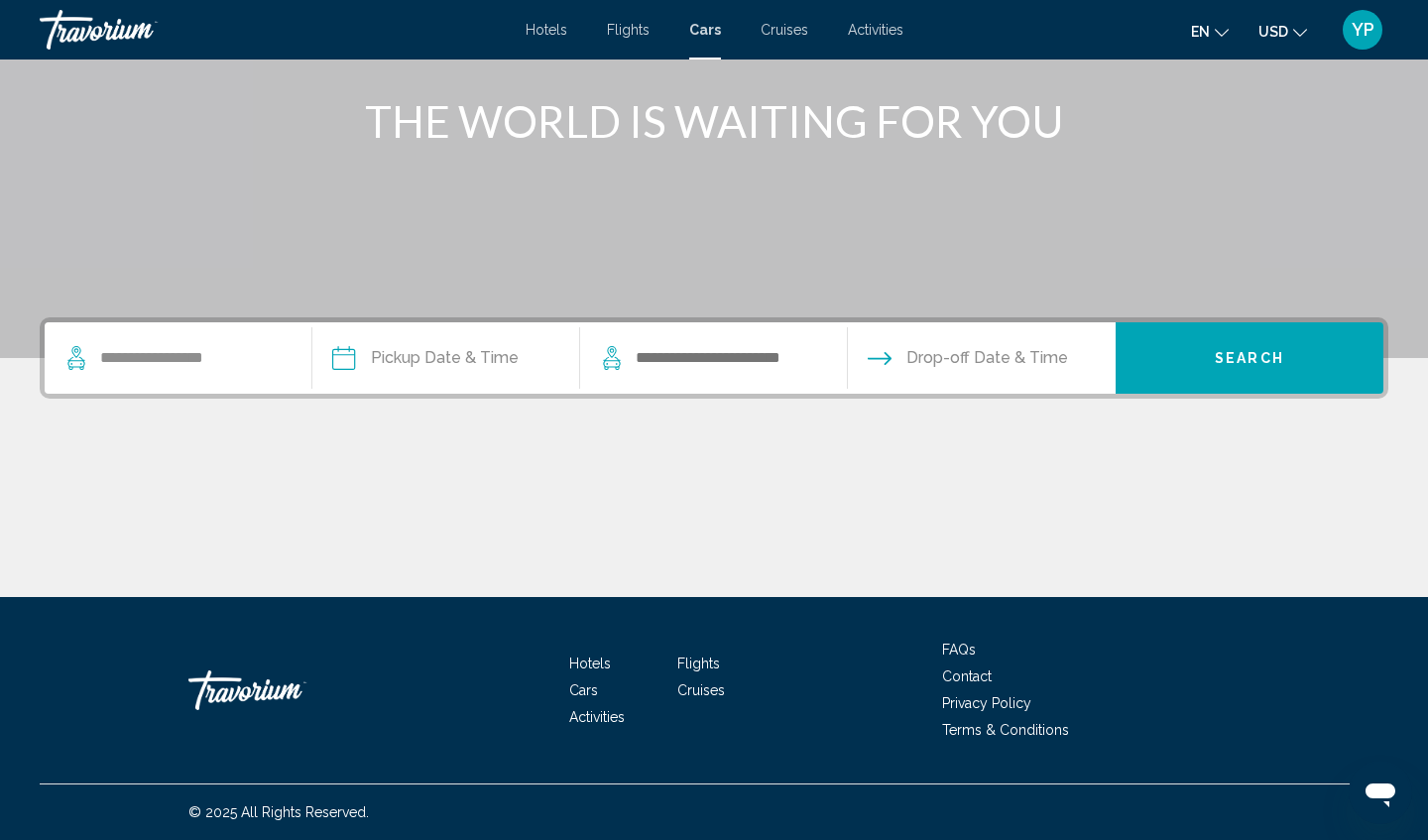click at bounding box center (714, 60) 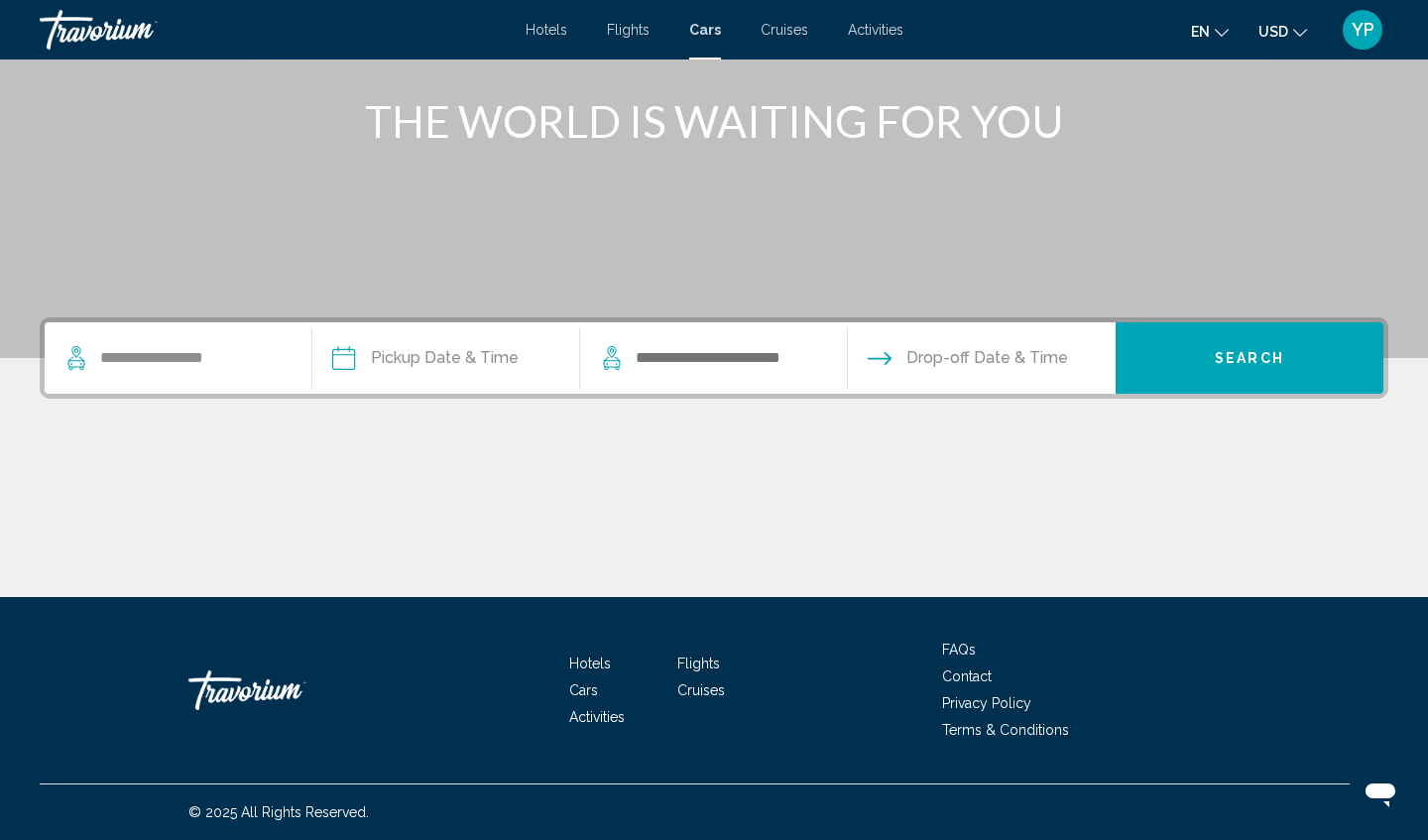 click on "Cars" at bounding box center [705, 30] 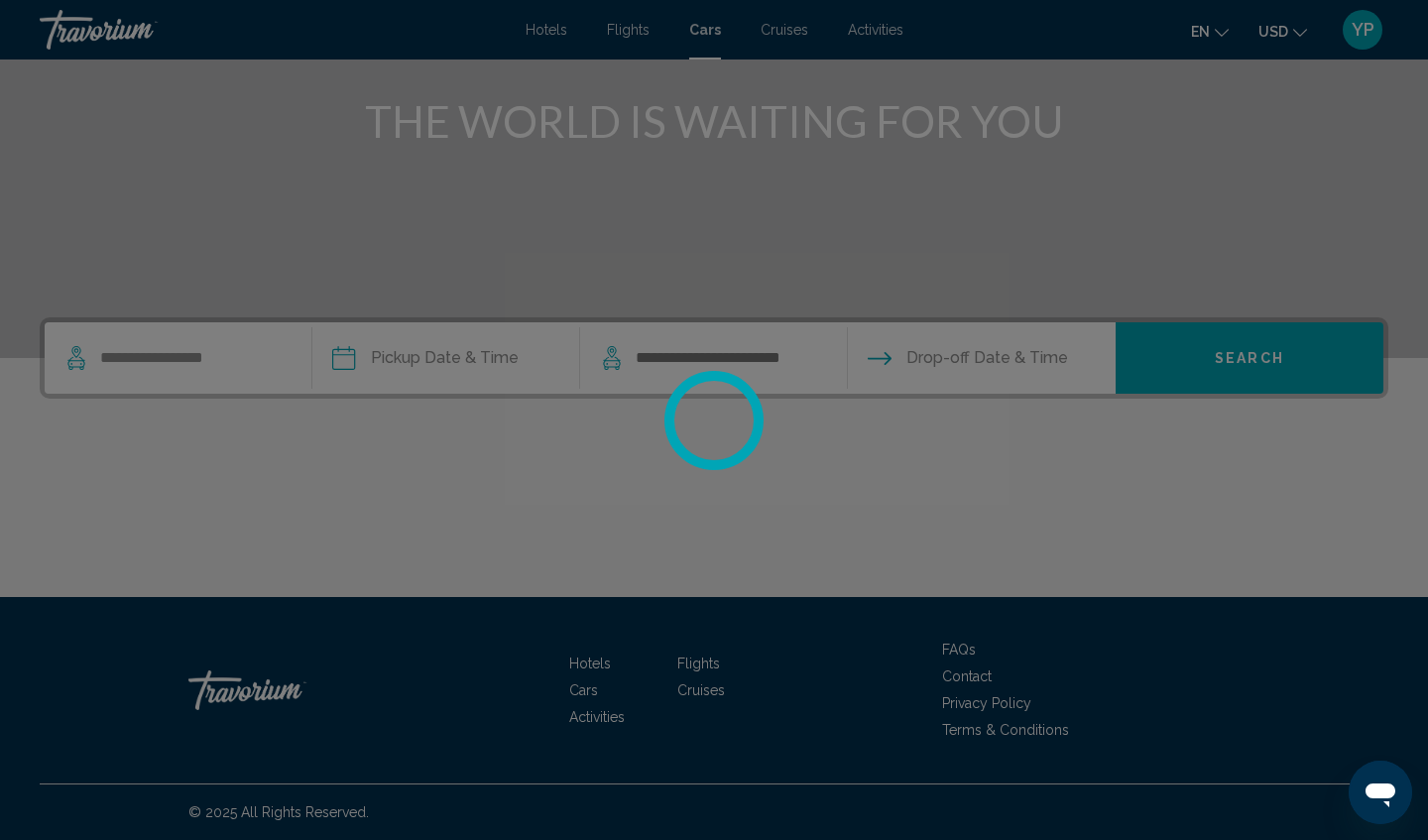 scroll, scrollTop: 0, scrollLeft: 0, axis: both 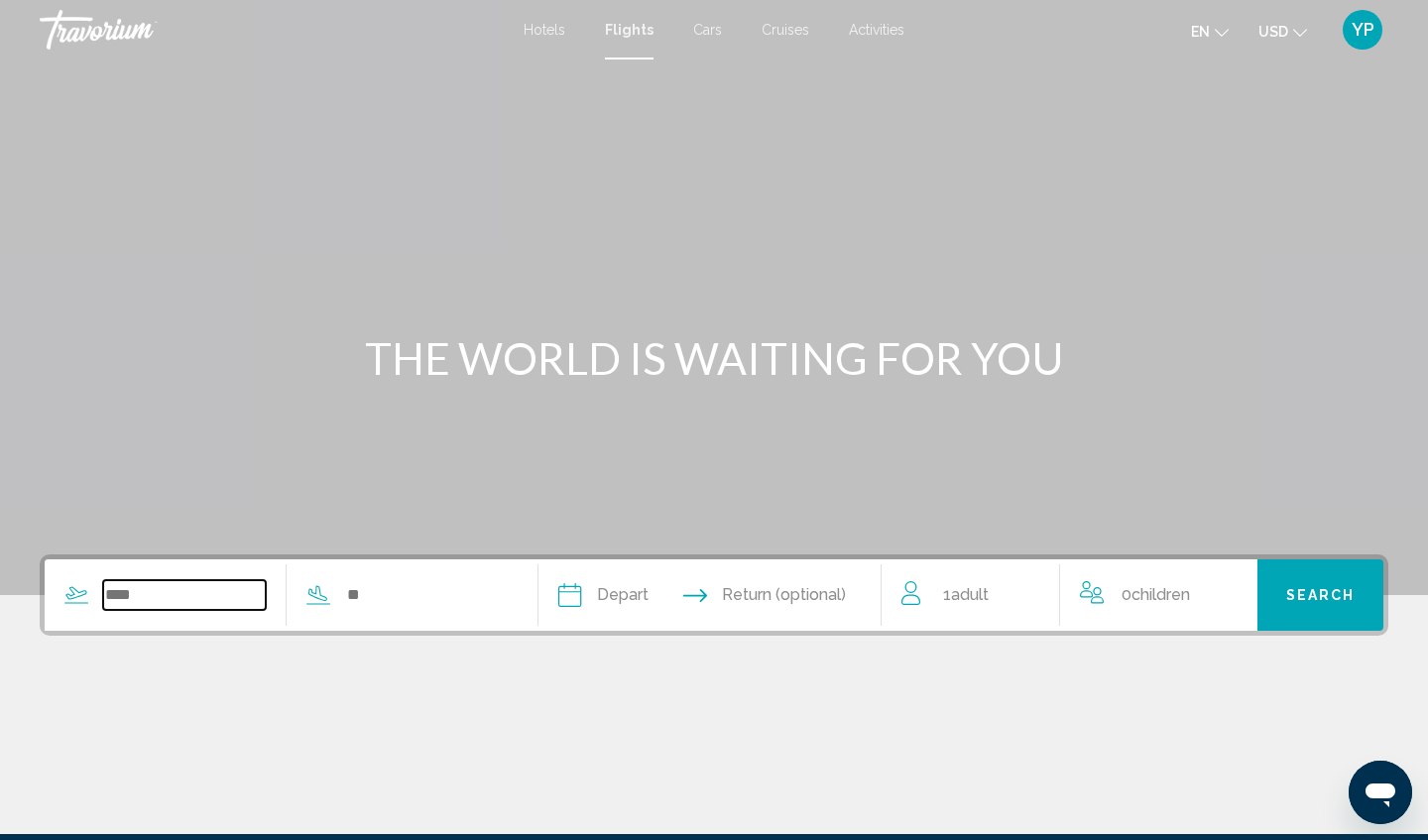 click at bounding box center [184, 595] 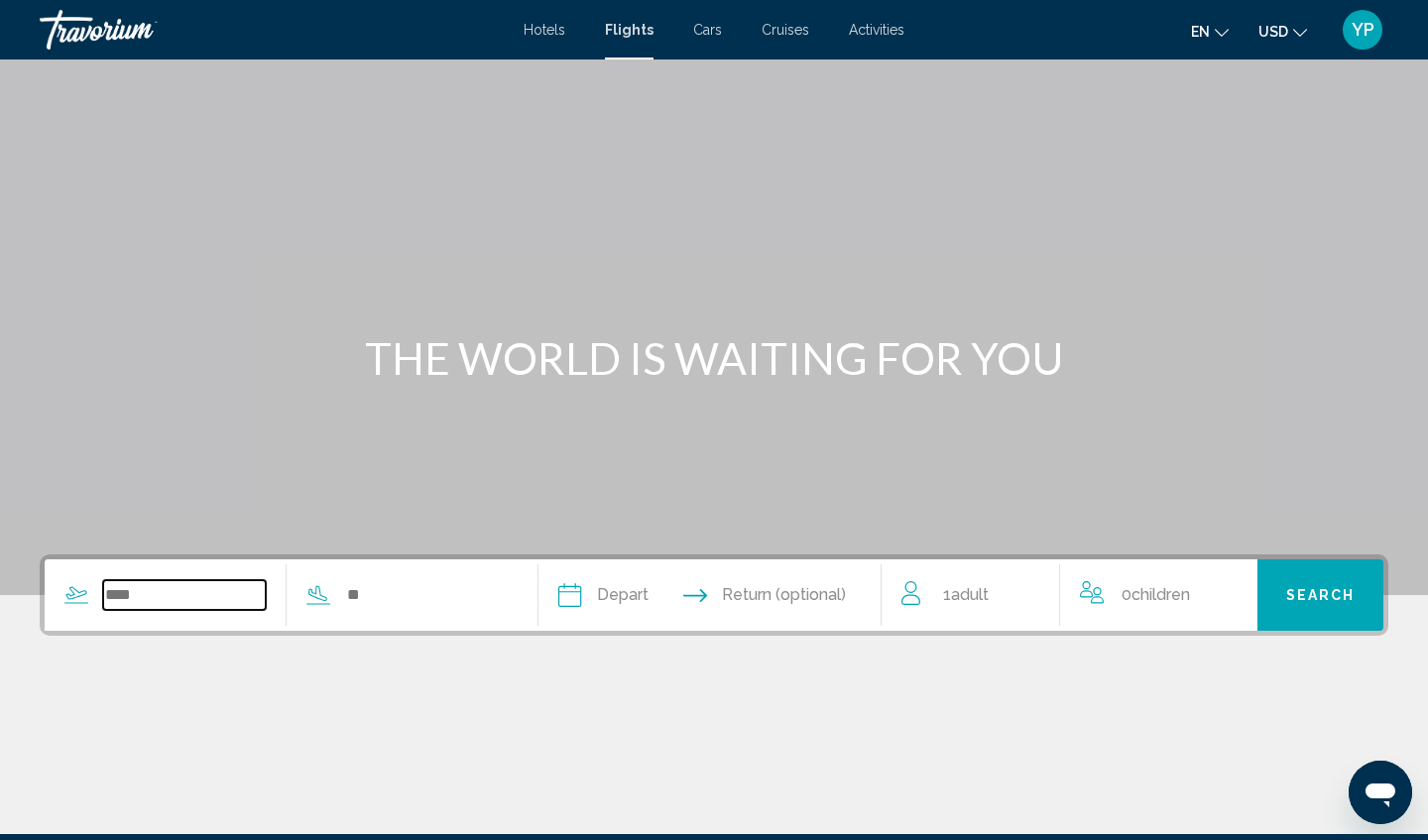 scroll, scrollTop: 237, scrollLeft: 0, axis: vertical 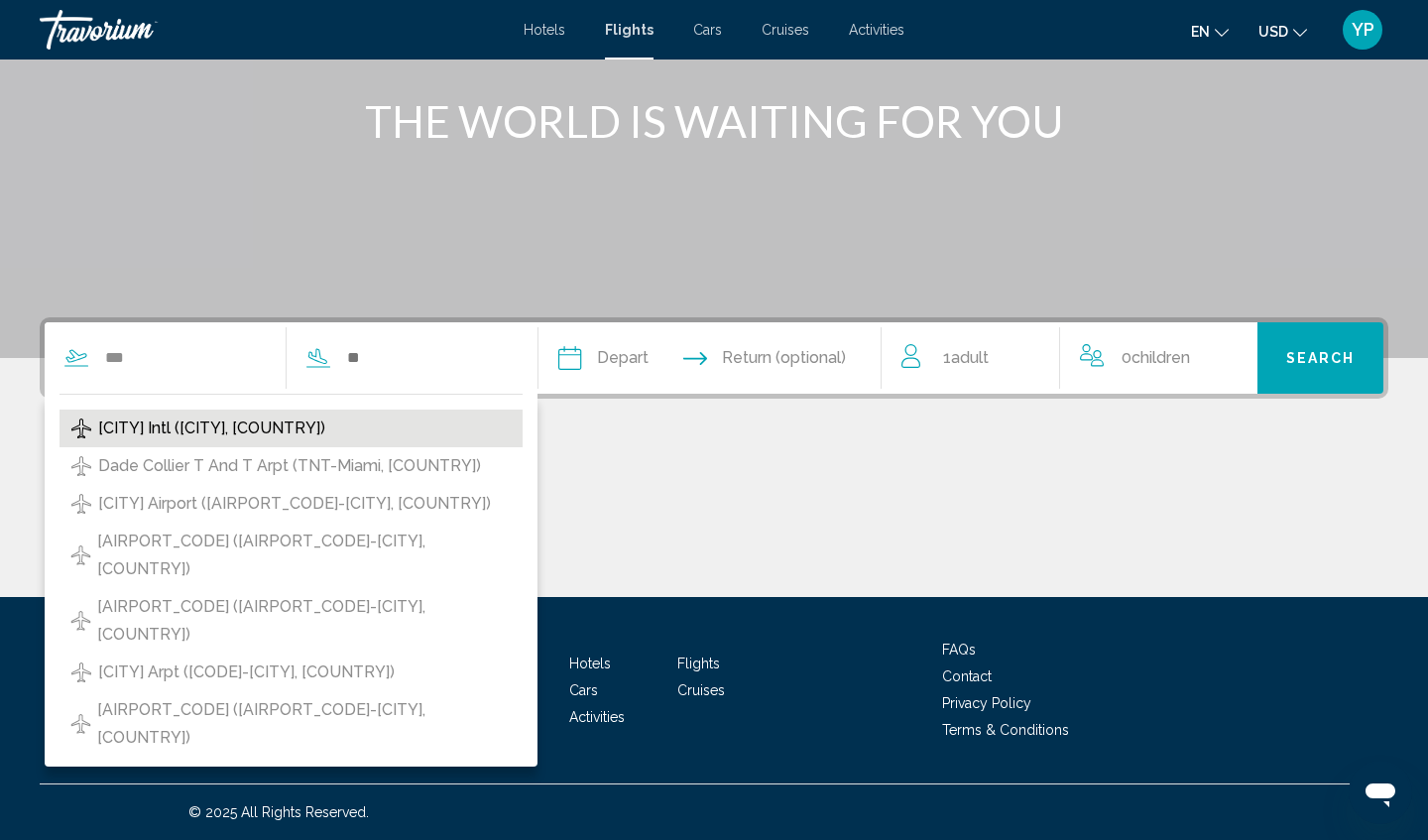 click on "[CITY] Intl ([CITY], [COUNTRY])" at bounding box center (211, 428) 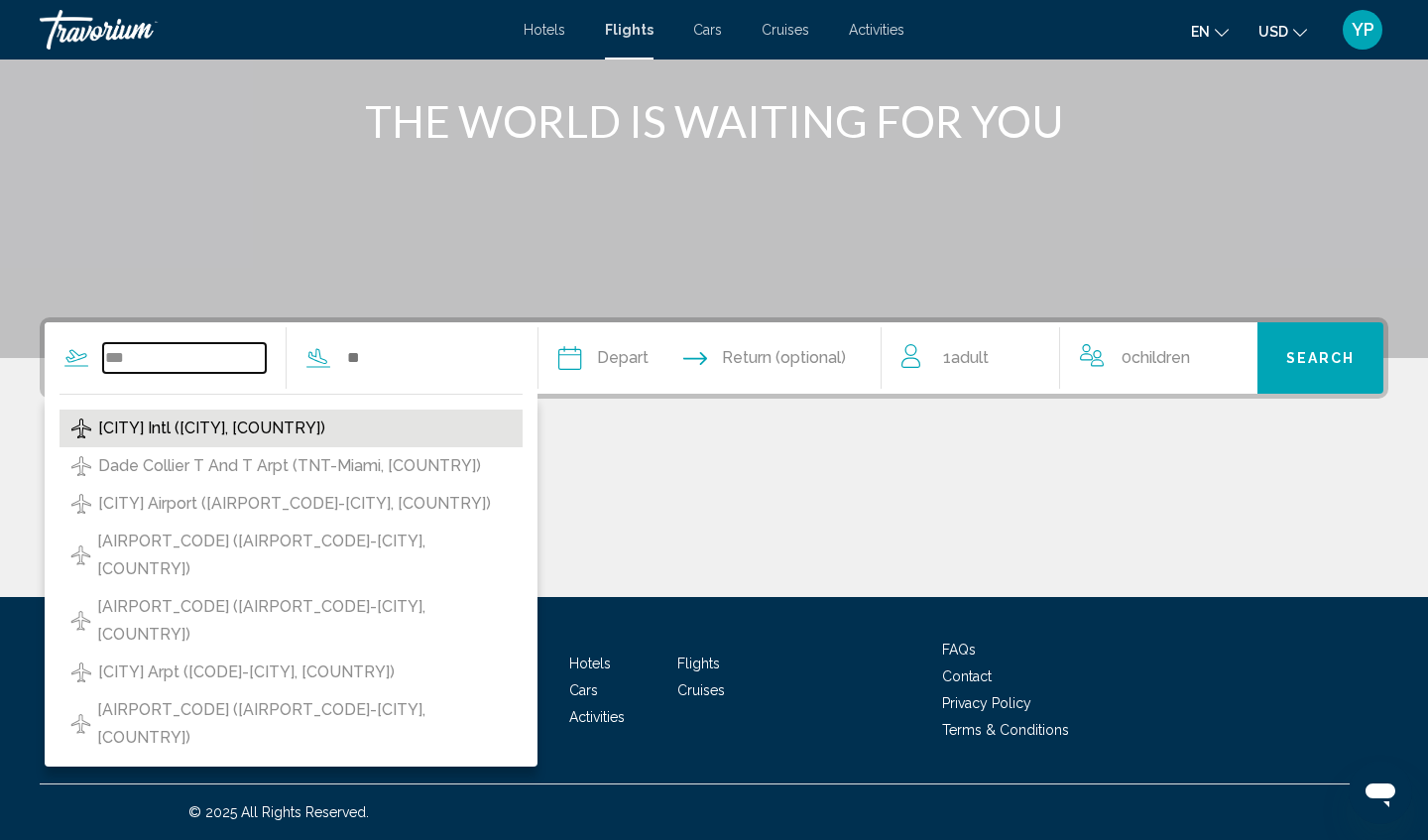 type on "**********" 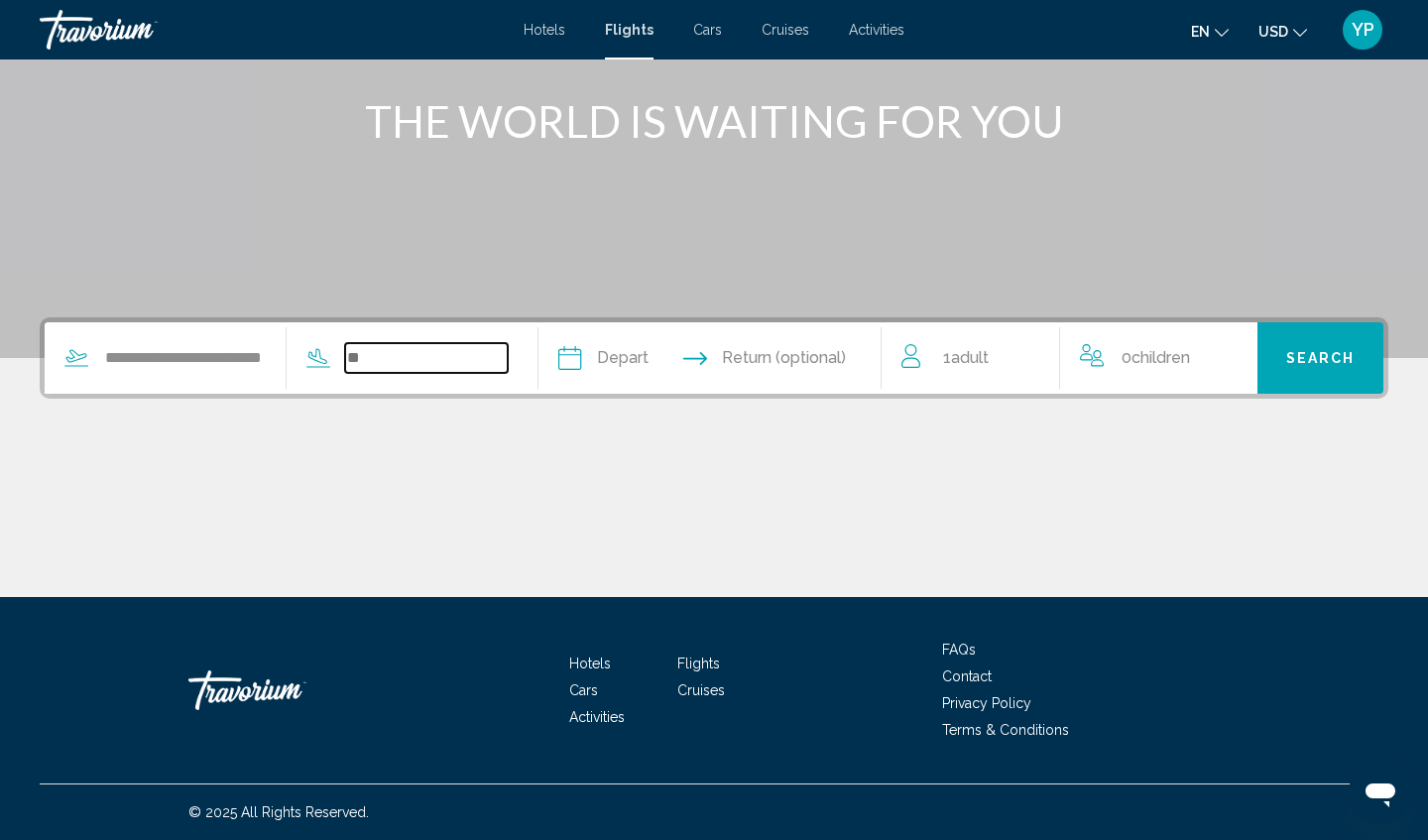 click at bounding box center (426, 358) 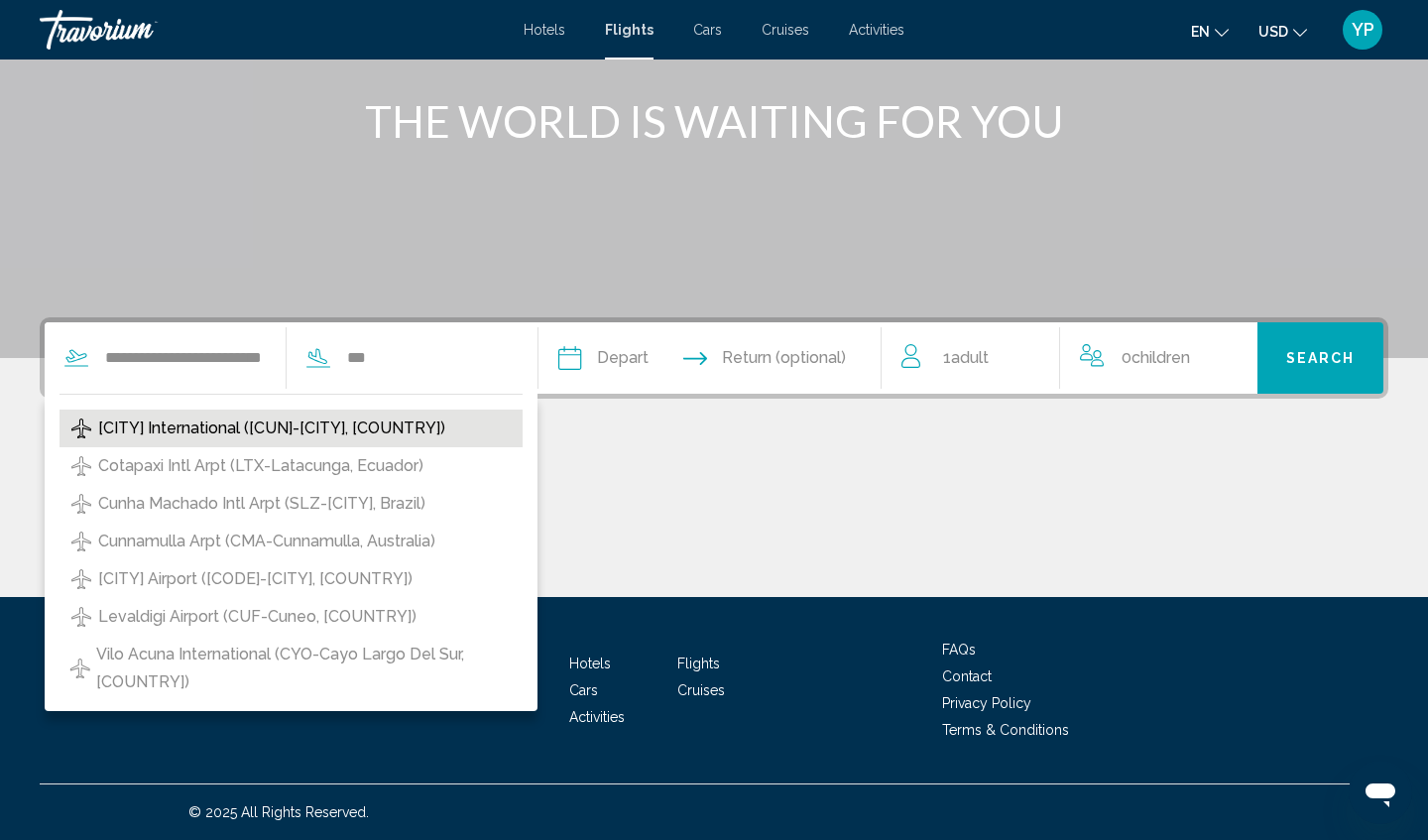click on "[CITY] International ([CUN]-[CITY], [COUNTRY])" at bounding box center (272, 428) 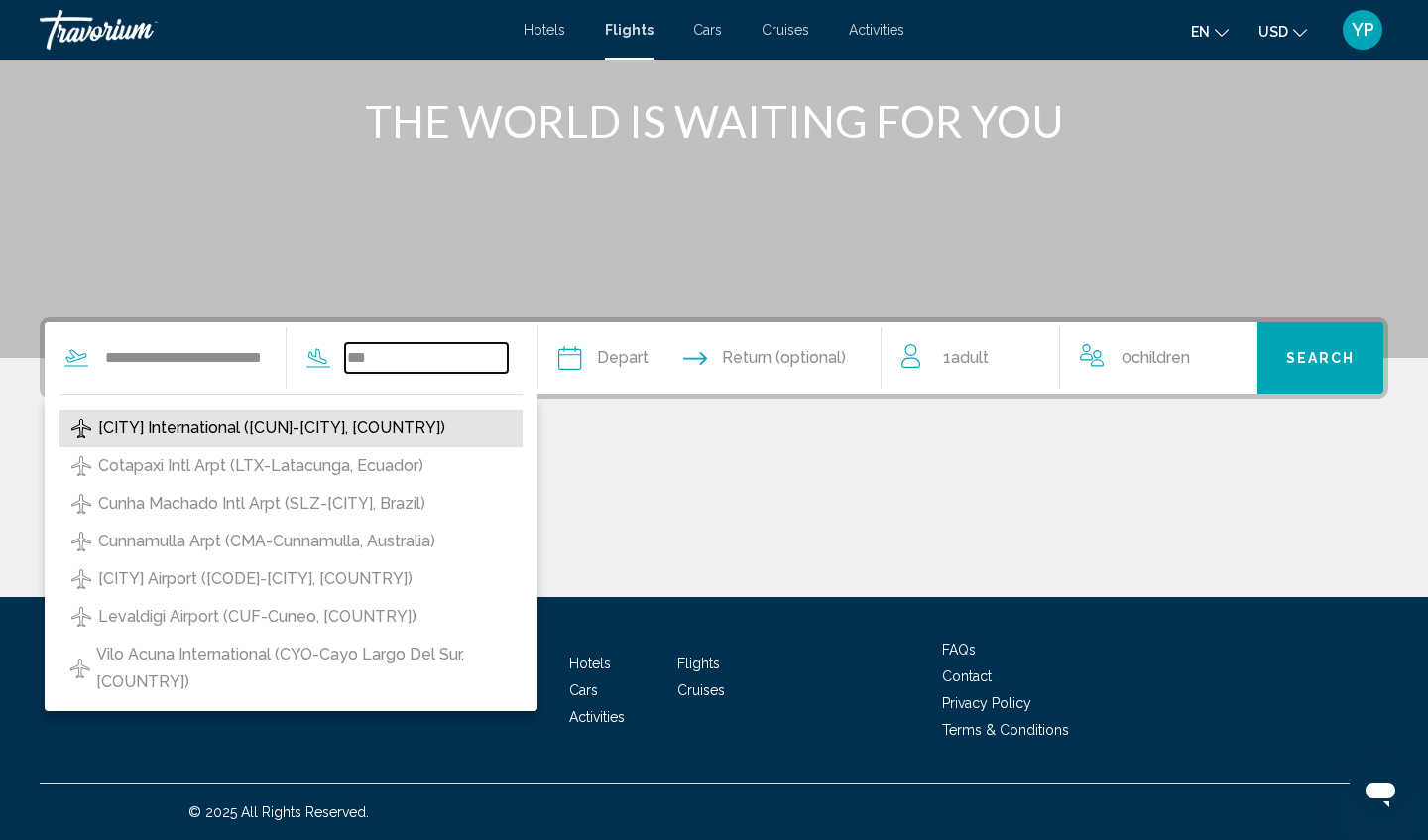 type on "**********" 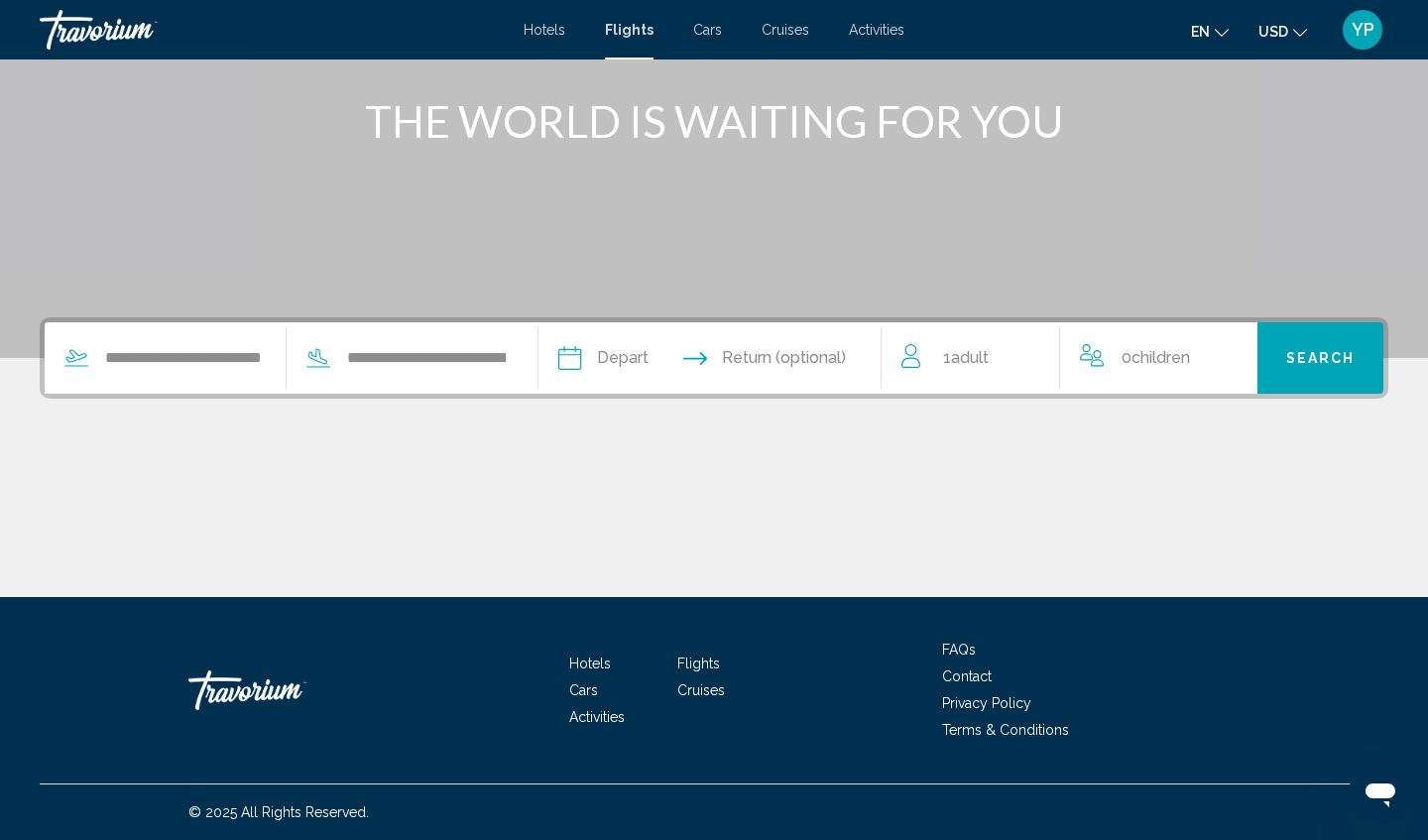 click at bounding box center [638, 361] 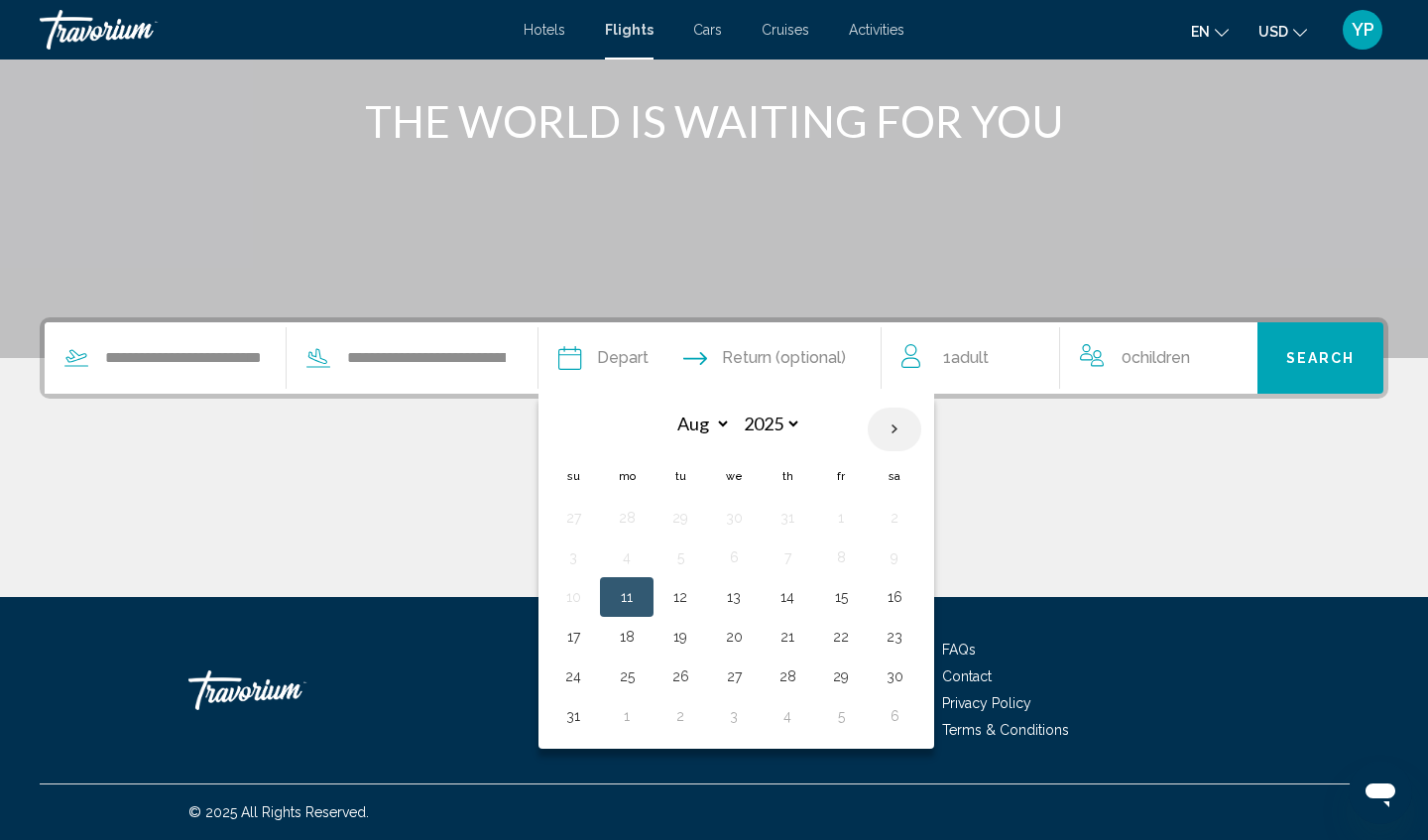 click at bounding box center [894, 429] 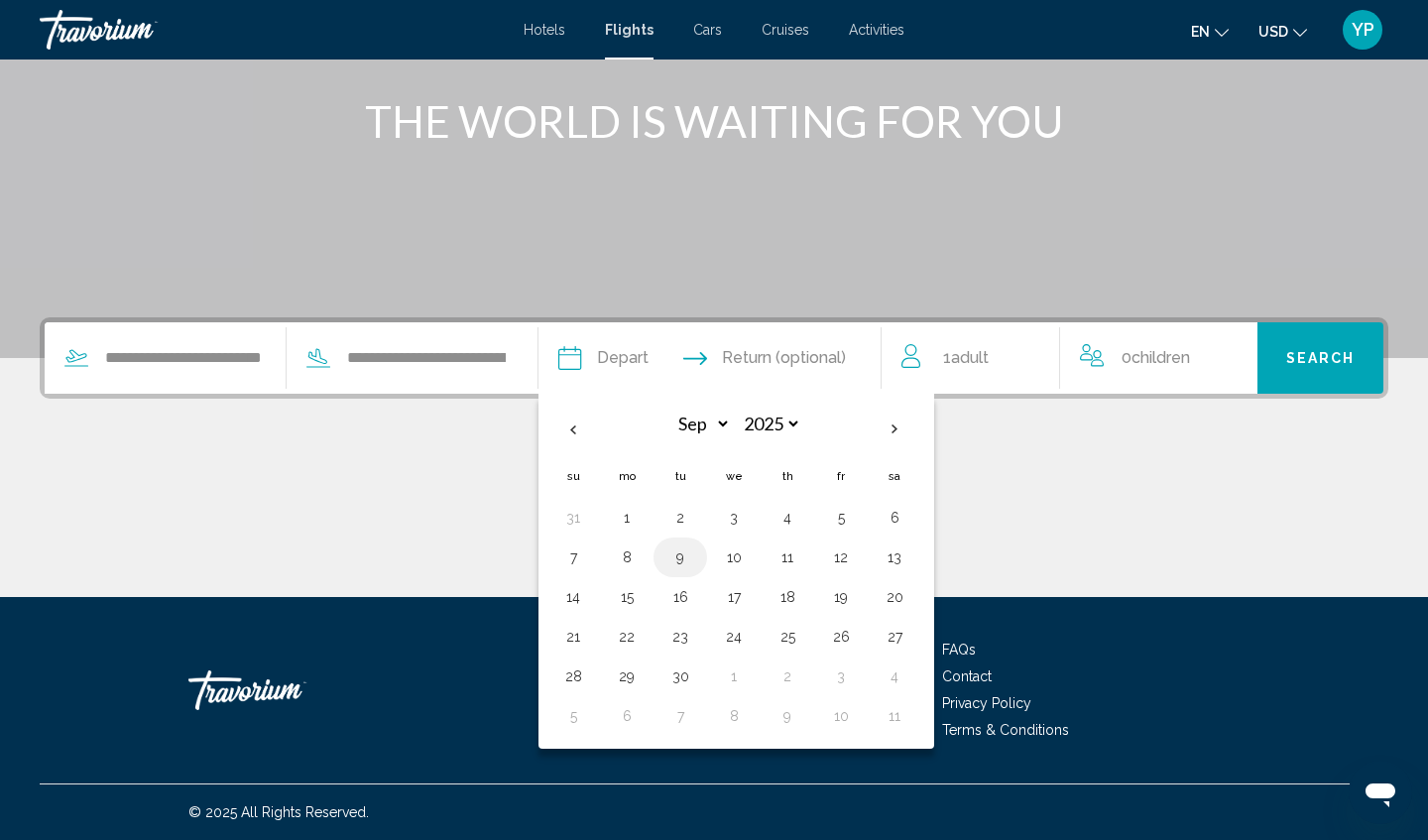 click on "9" at bounding box center [680, 557] 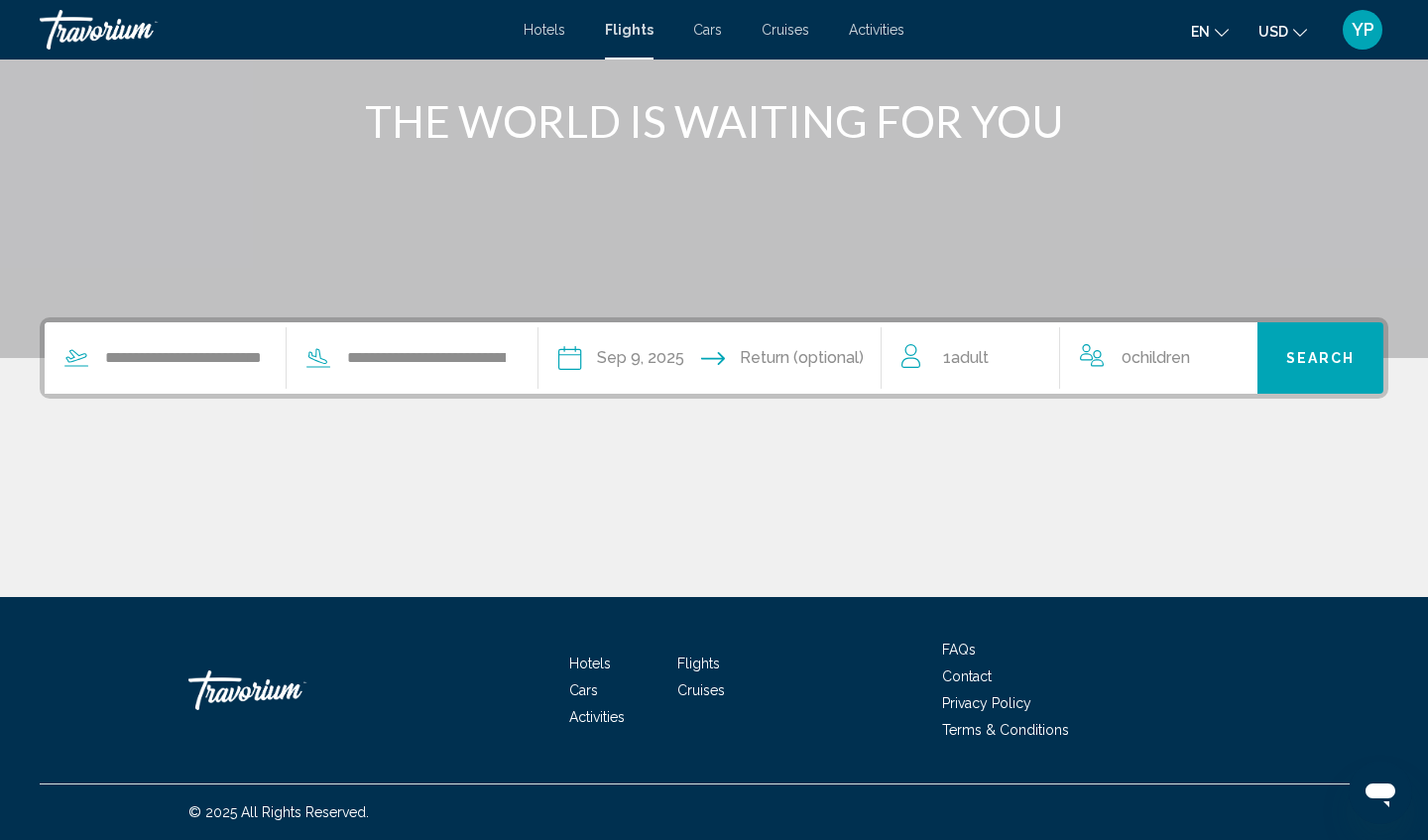 click at bounding box center (804, 361) 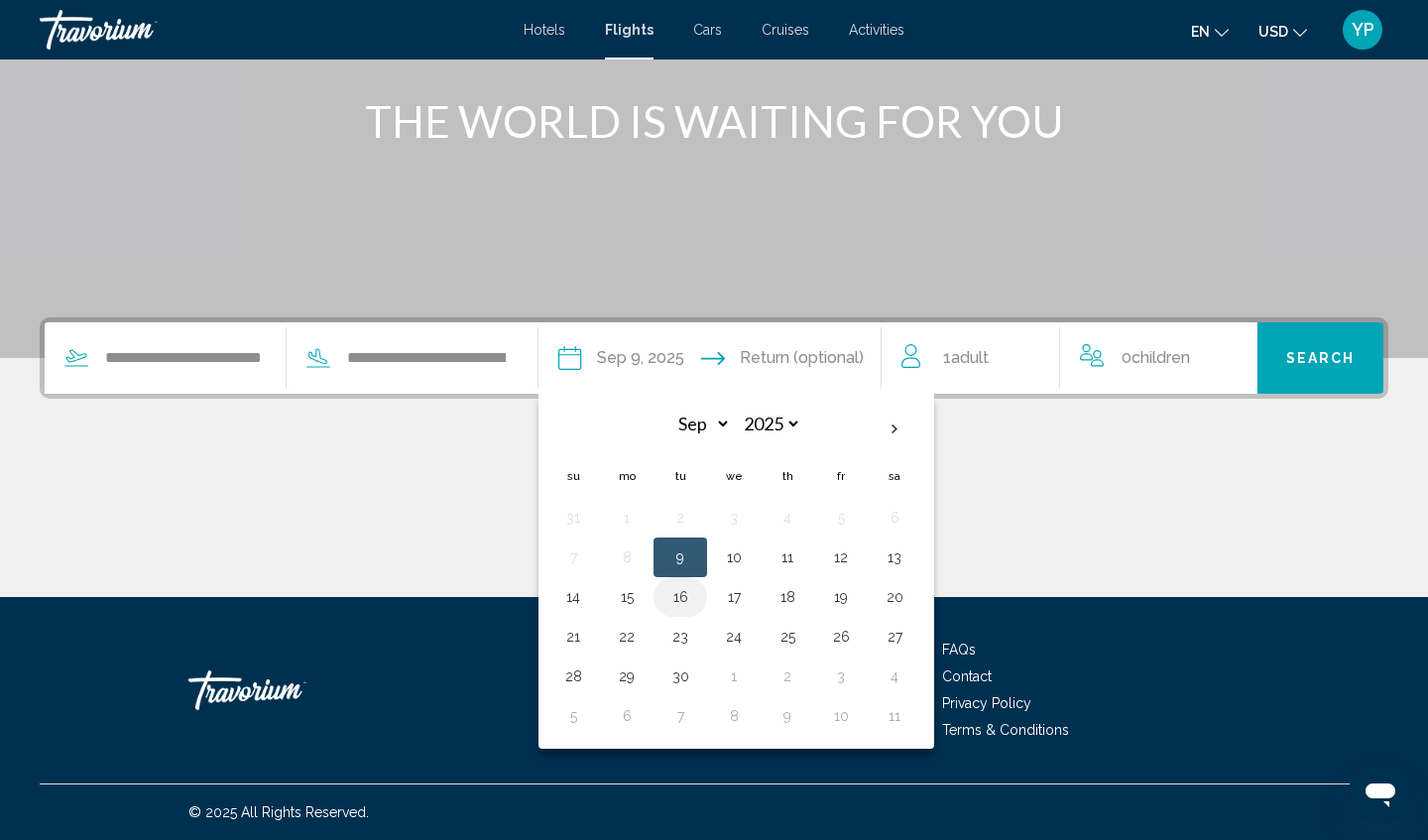 click on "16" at bounding box center (680, 597) 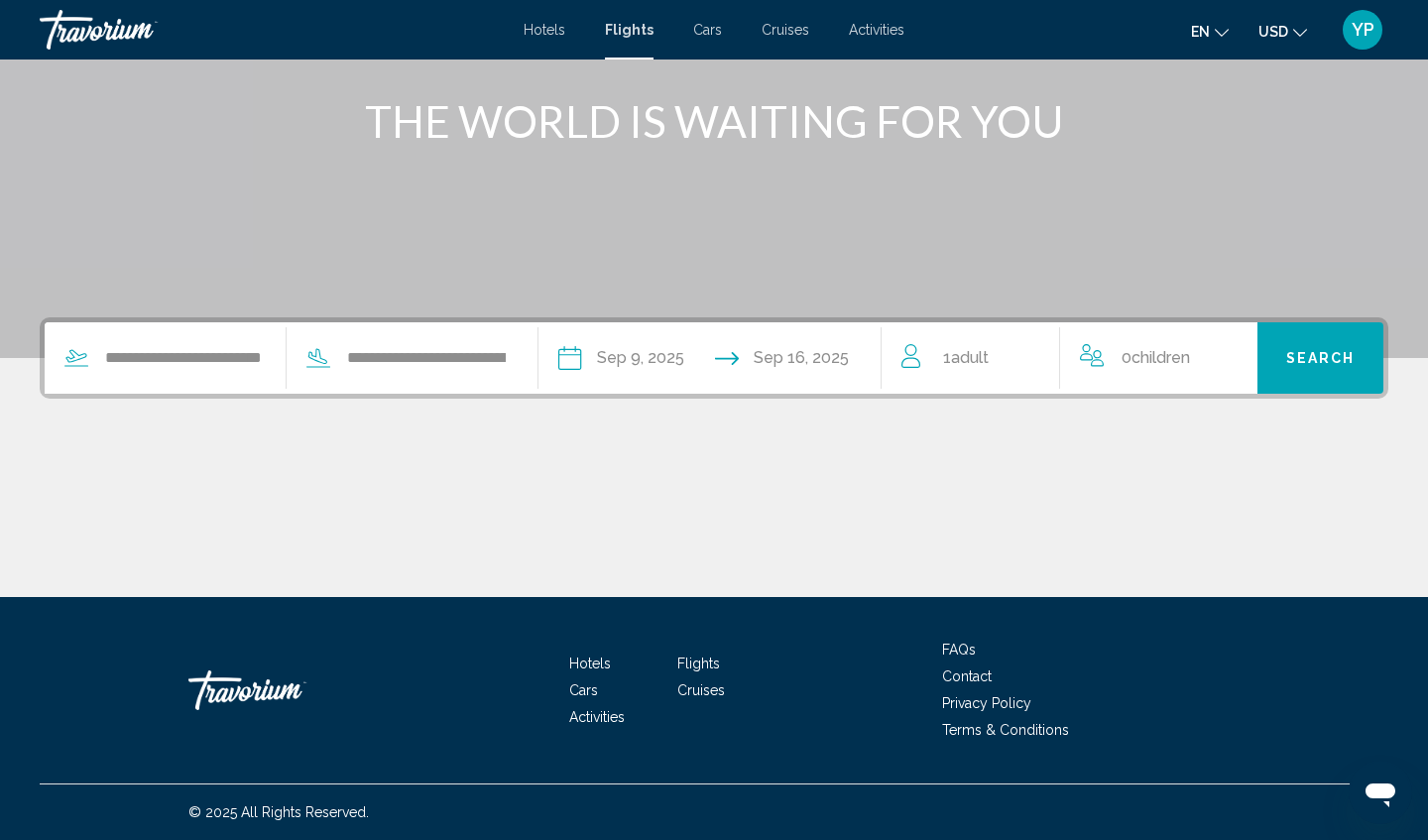 click on "Adult" at bounding box center (970, 357) 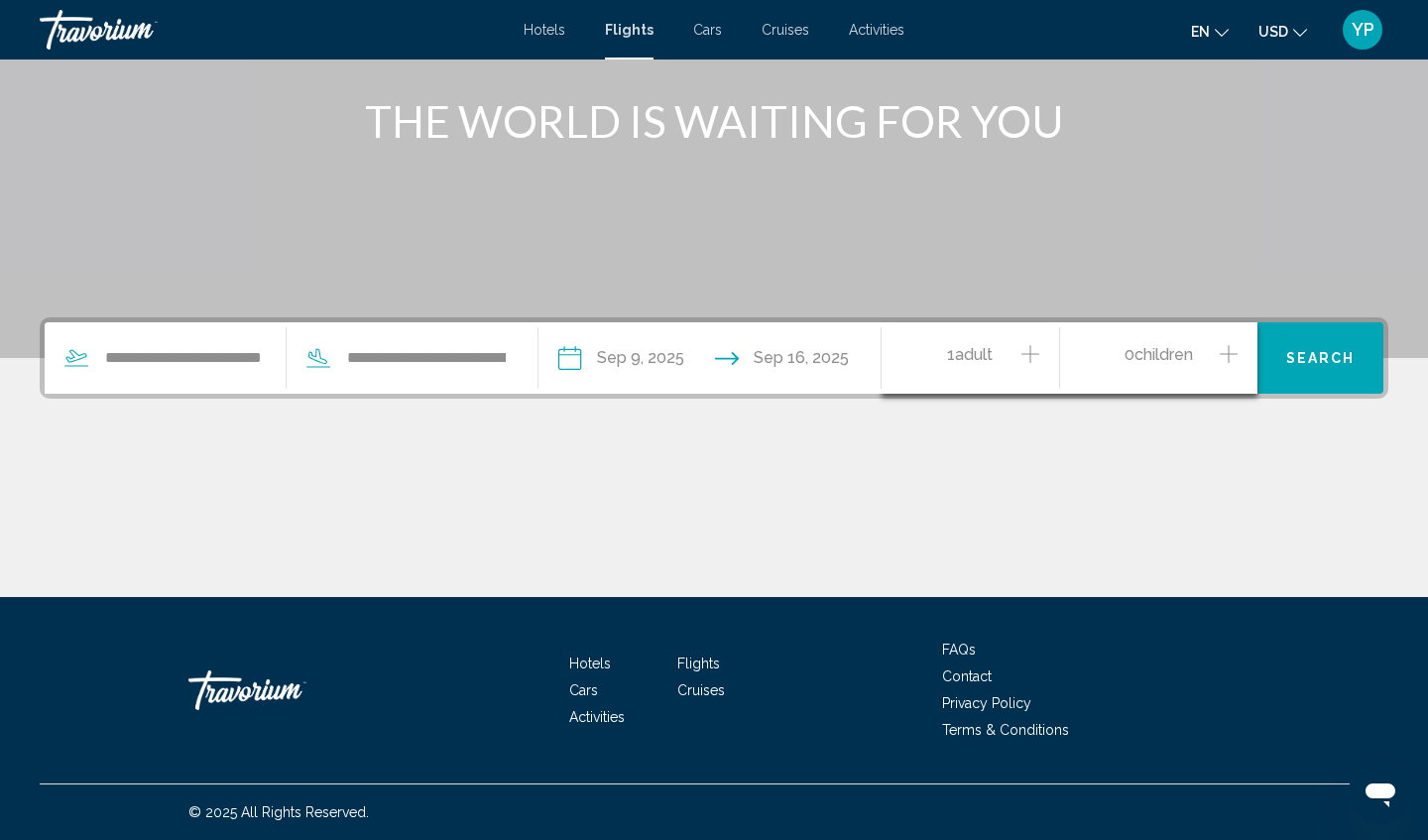 click 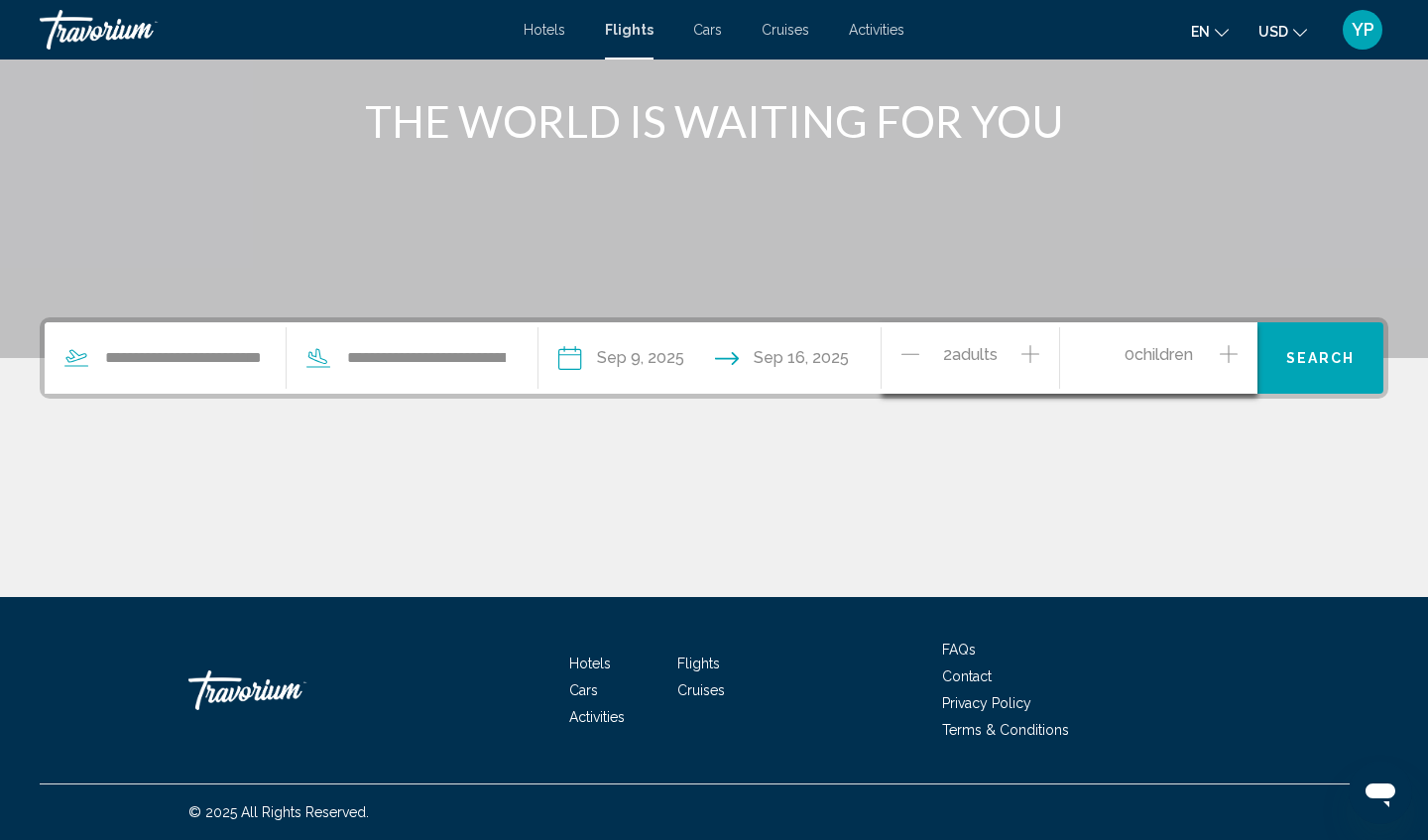 click on "Search" at bounding box center (1321, 359) 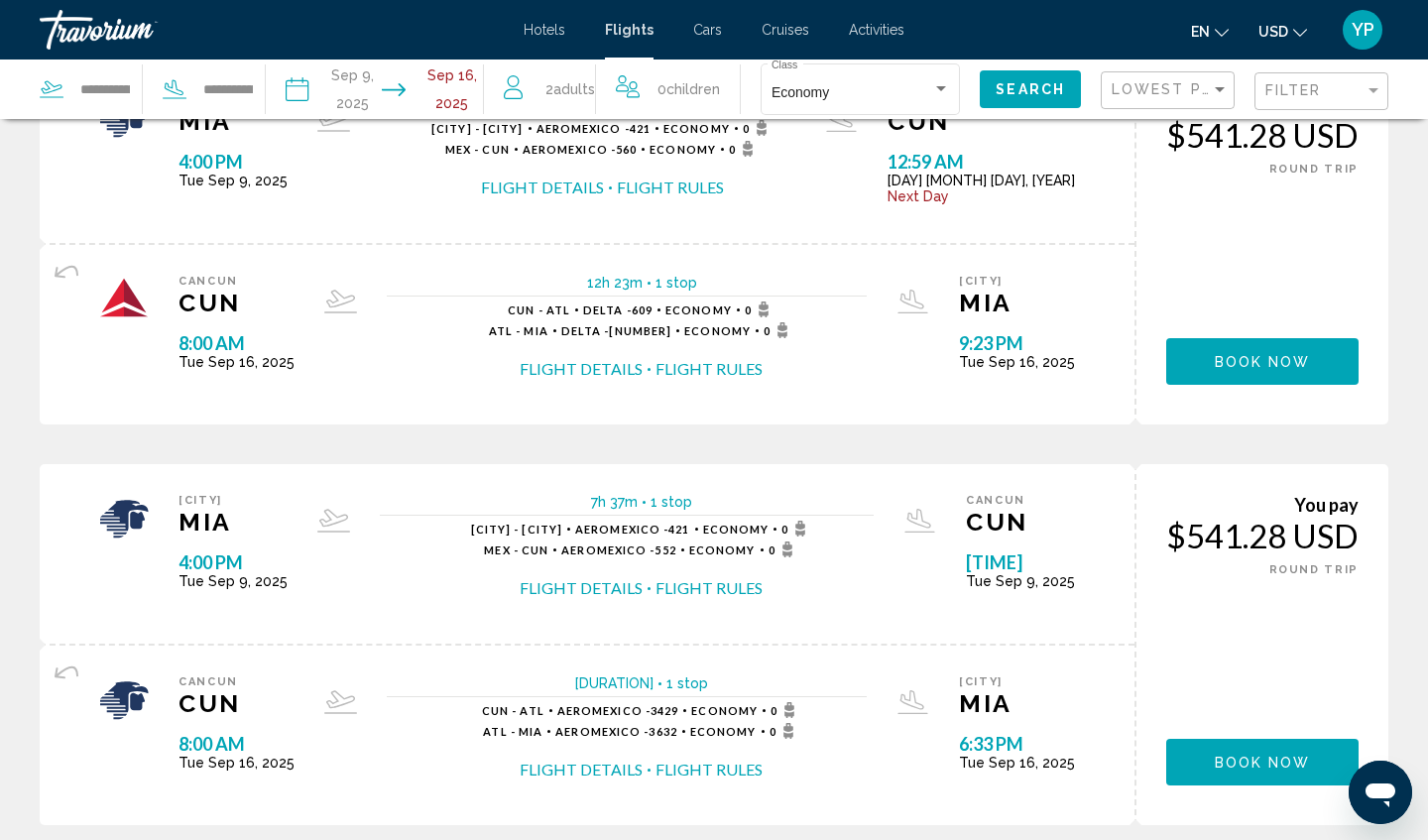 scroll, scrollTop: 1339, scrollLeft: 0, axis: vertical 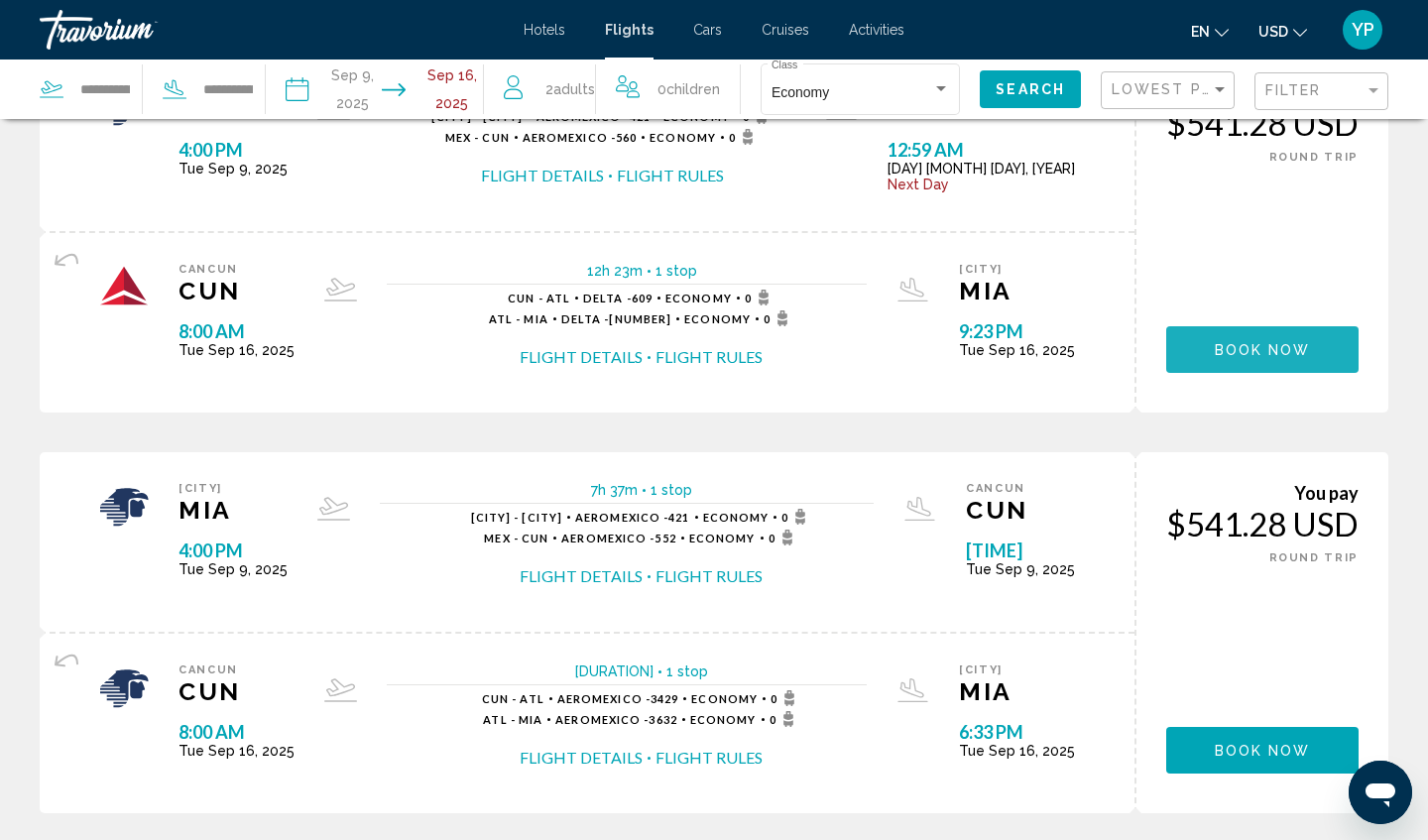 click on "Book now" at bounding box center [1262, 350] 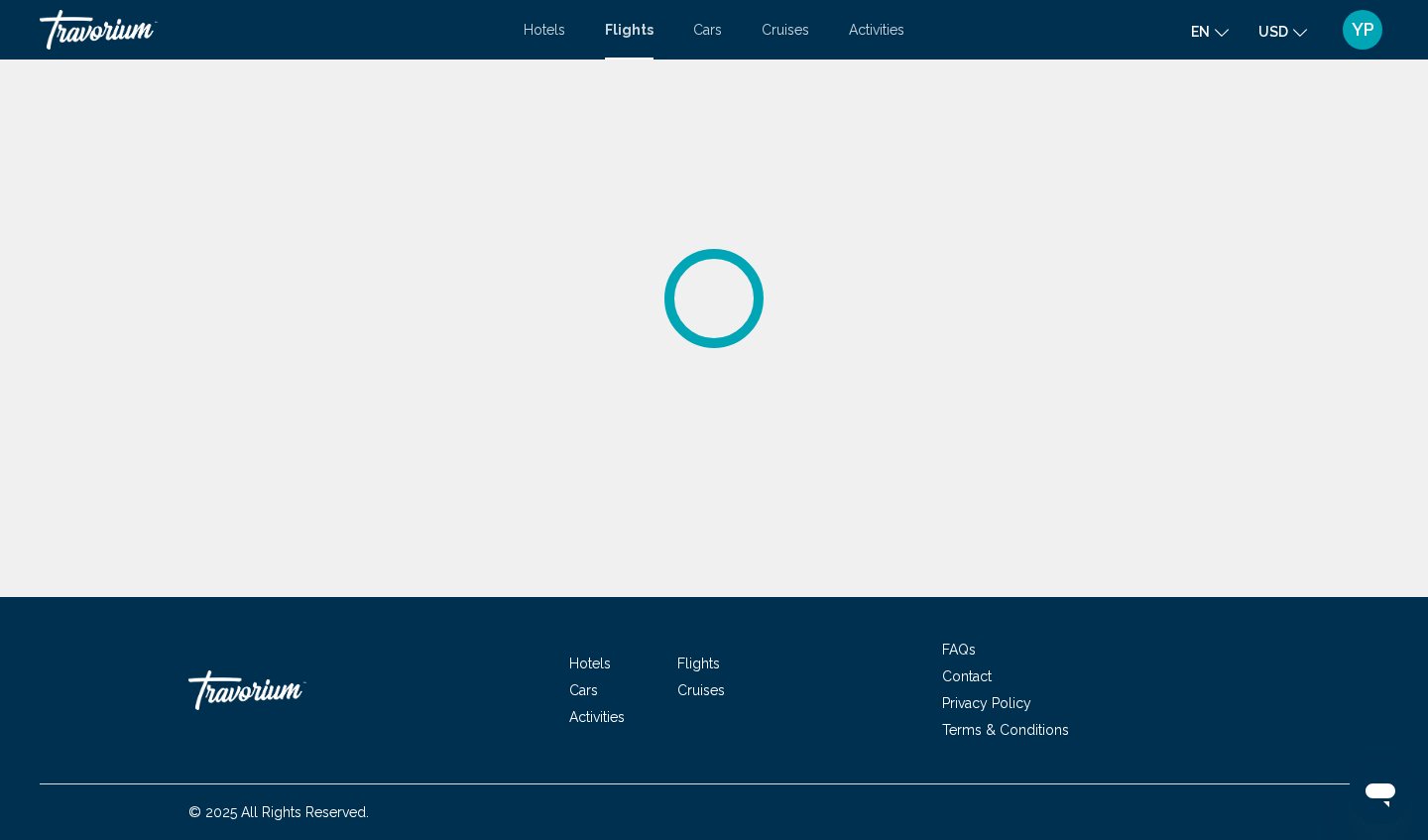 scroll, scrollTop: 0, scrollLeft: 0, axis: both 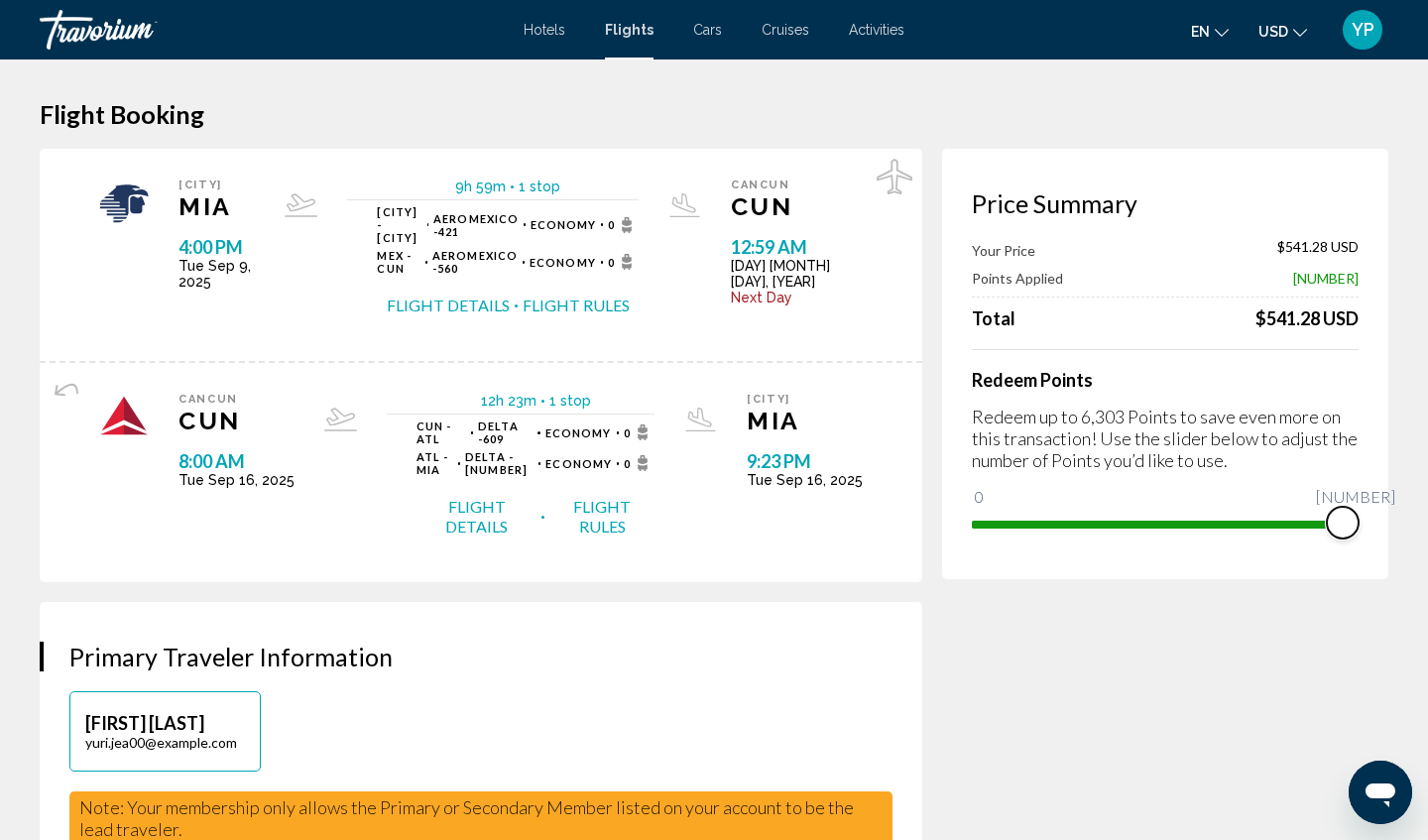 drag, startPoint x: 994, startPoint y: 498, endPoint x: 1374, endPoint y: 517, distance: 380.4747 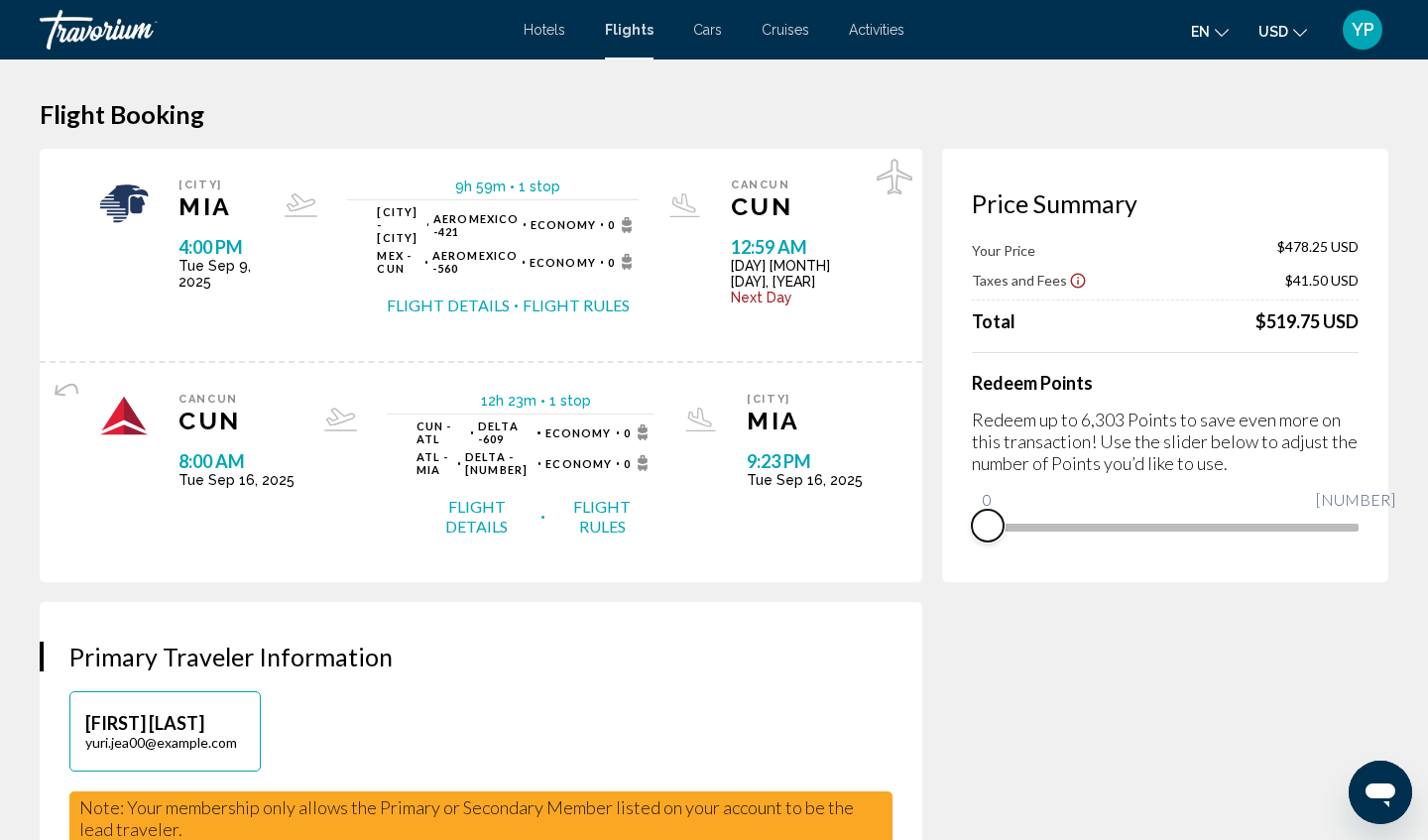 drag, startPoint x: 1334, startPoint y: 556, endPoint x: 971, endPoint y: 557, distance: 363.00138 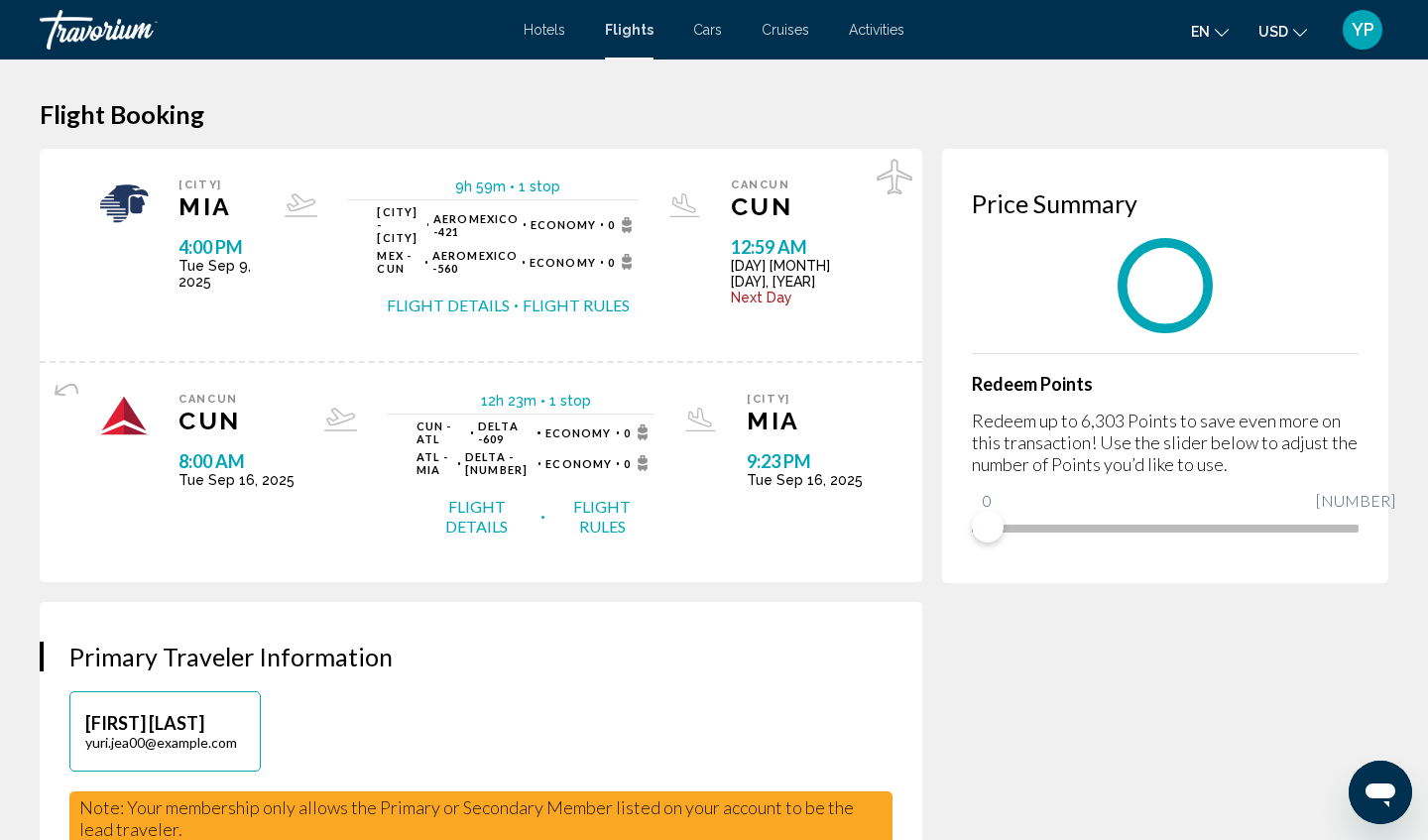 click on "Price Summary Redeem  Points Redeem up to 6,303  Points to save even more on this transaction! Use the slider below to adjust the number of Points you’d like to use. 0 6,303 0" at bounding box center [1165, 2053] 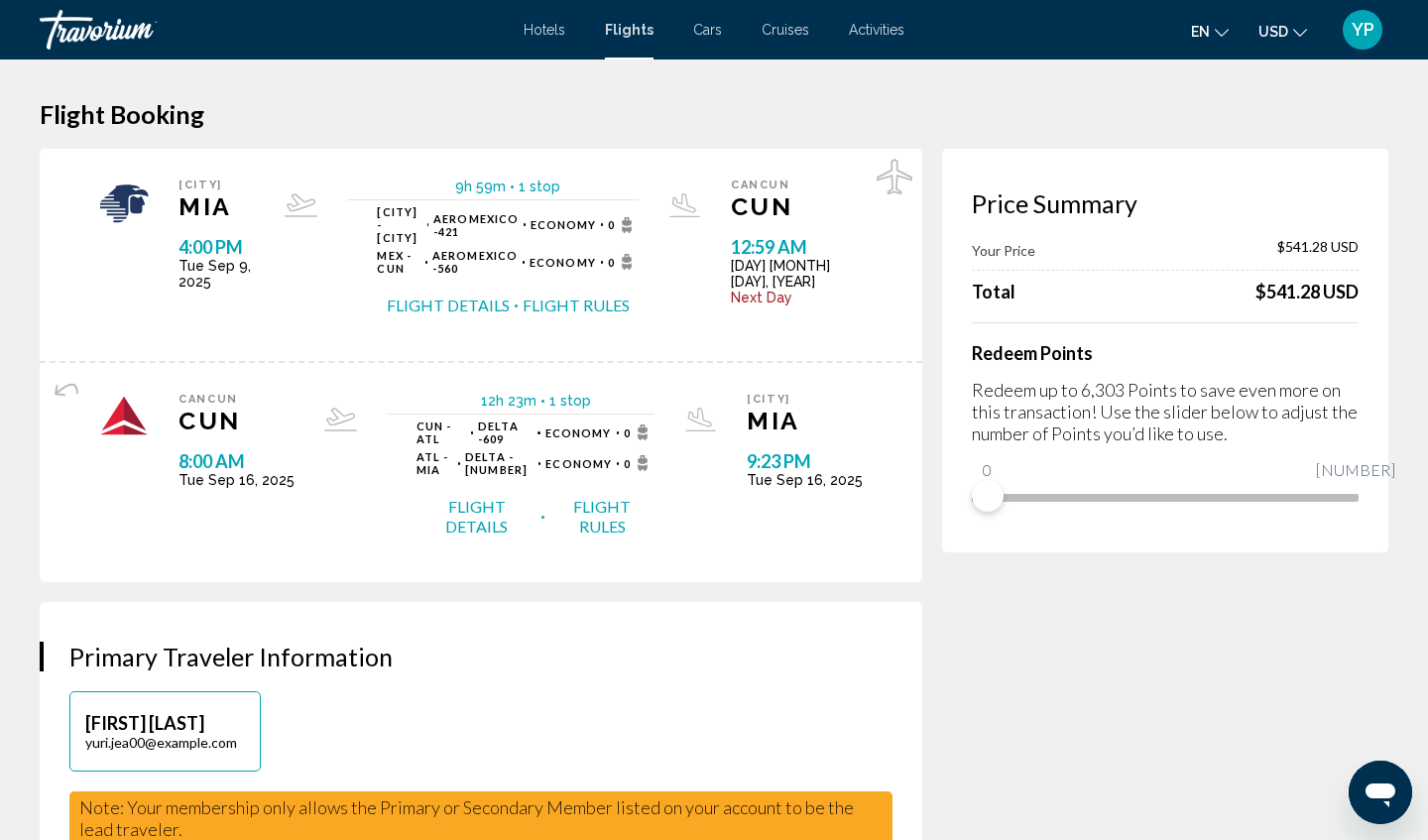 scroll, scrollTop: 0, scrollLeft: 0, axis: both 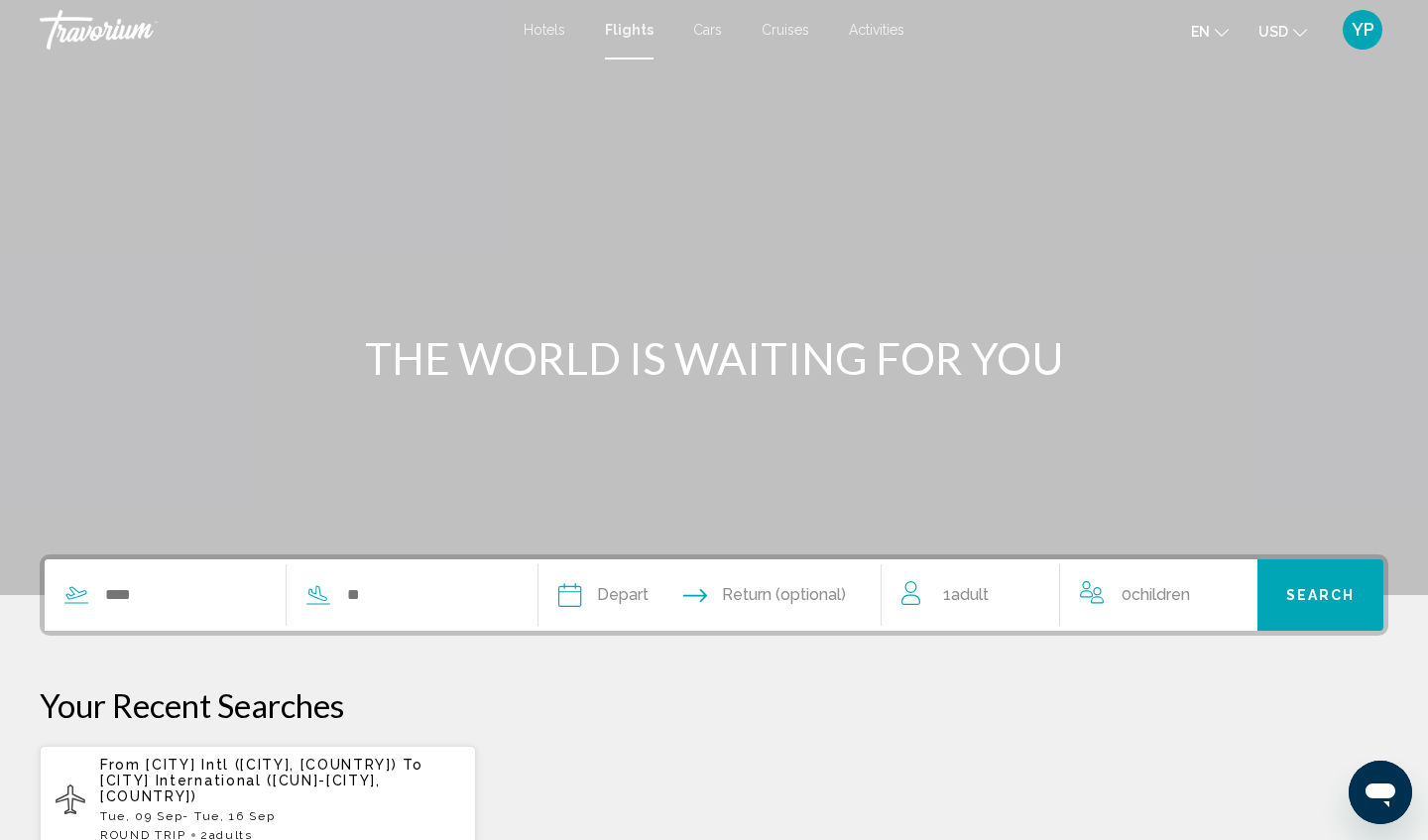 drag, startPoint x: 456, startPoint y: 425, endPoint x: 470, endPoint y: 311, distance: 114.85643 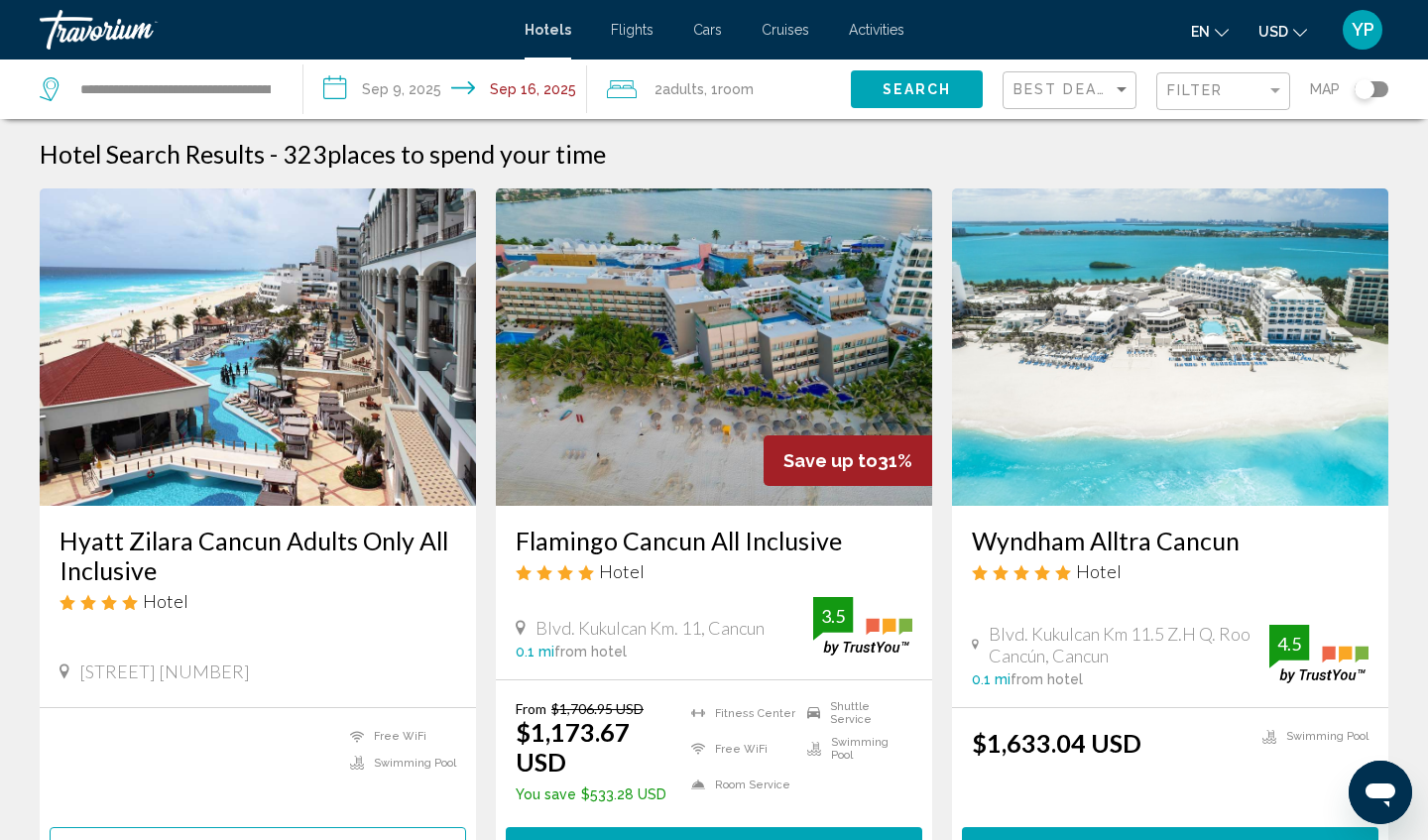 click on "Hotels" at bounding box center [547, 30] 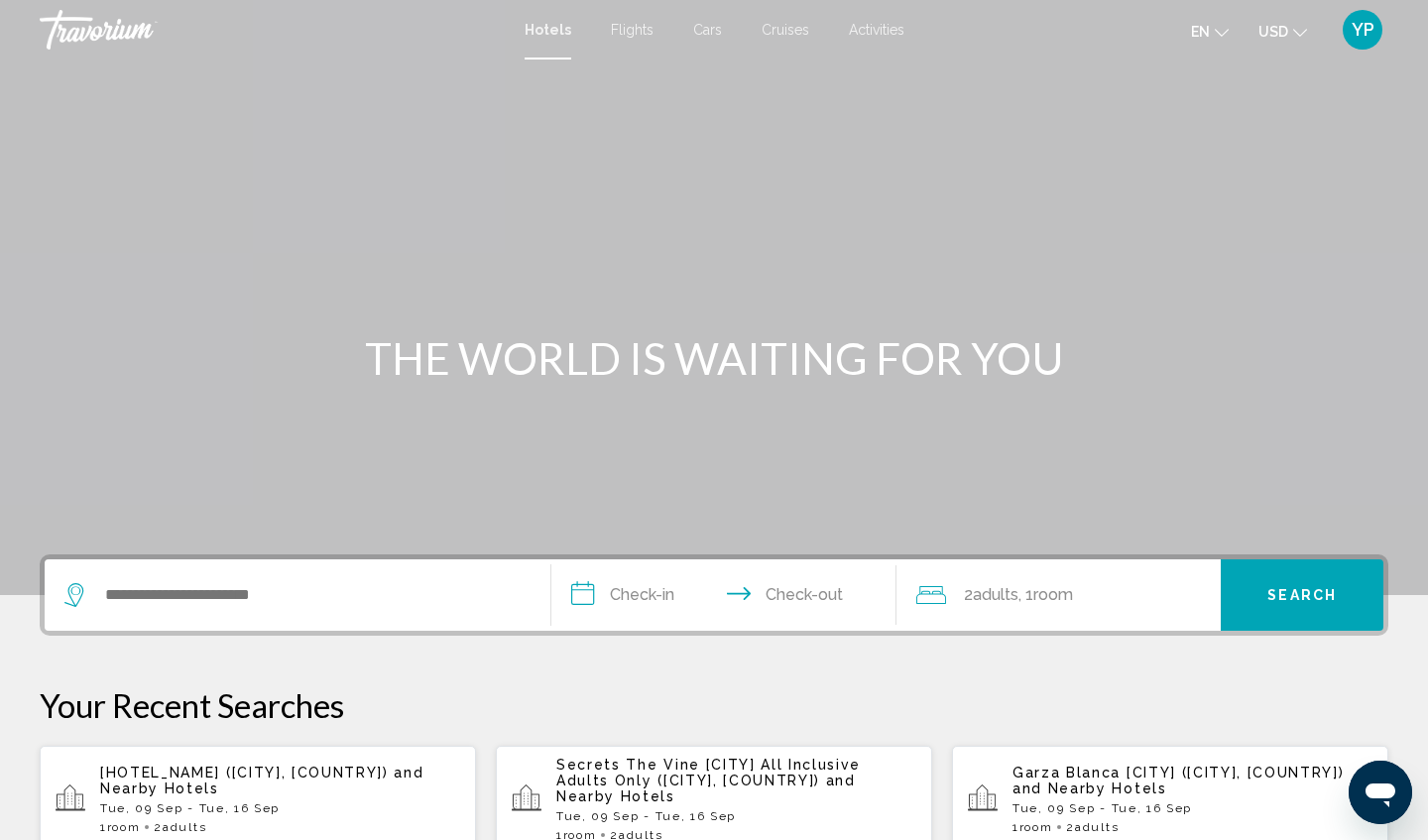 click on "Cars" at bounding box center [707, 30] 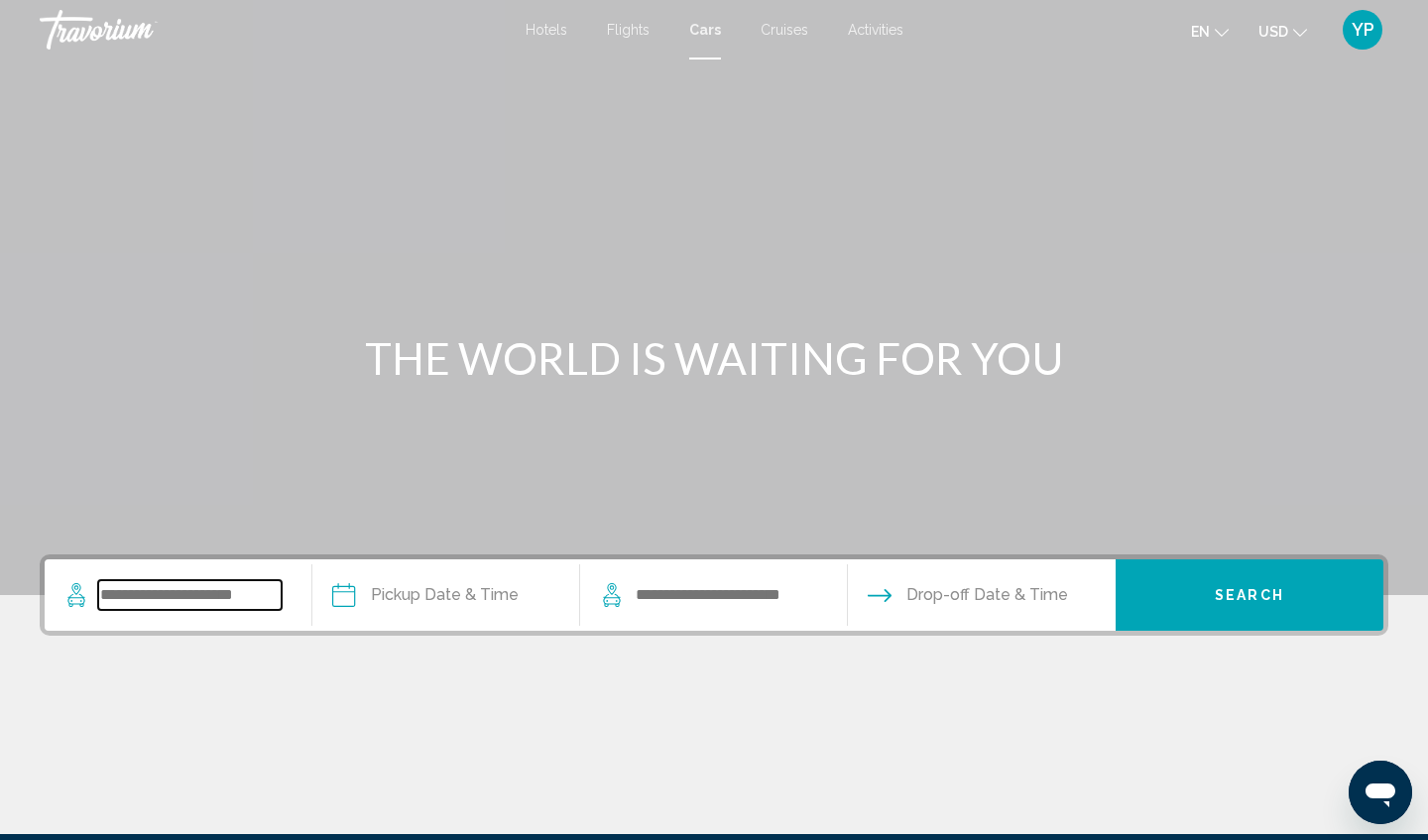 click at bounding box center [189, 595] 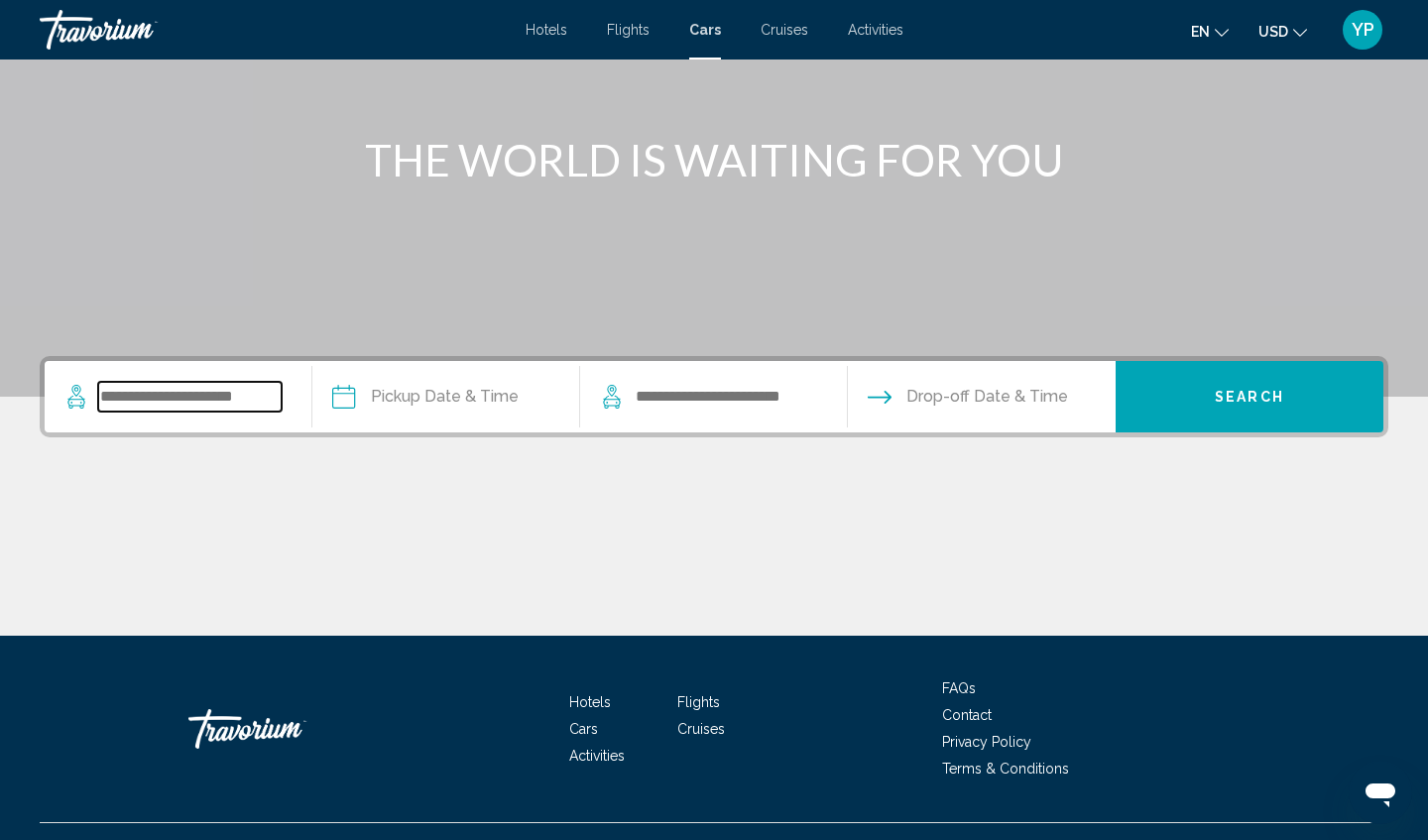 scroll, scrollTop: 237, scrollLeft: 0, axis: vertical 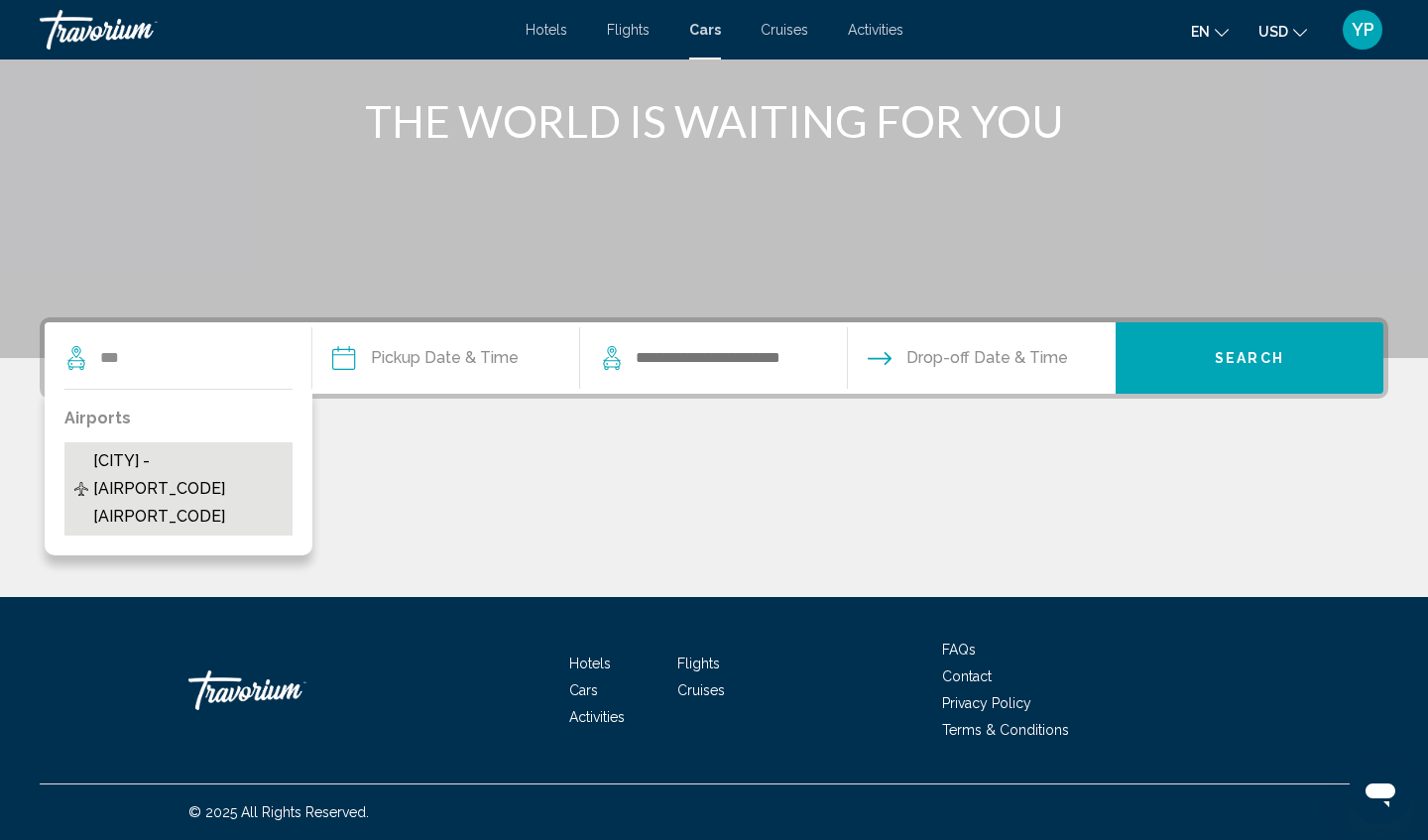 click on "[CITY] - [AIRPORT_CODE] [AIRPORT_CODE]" at bounding box center (187, 489) 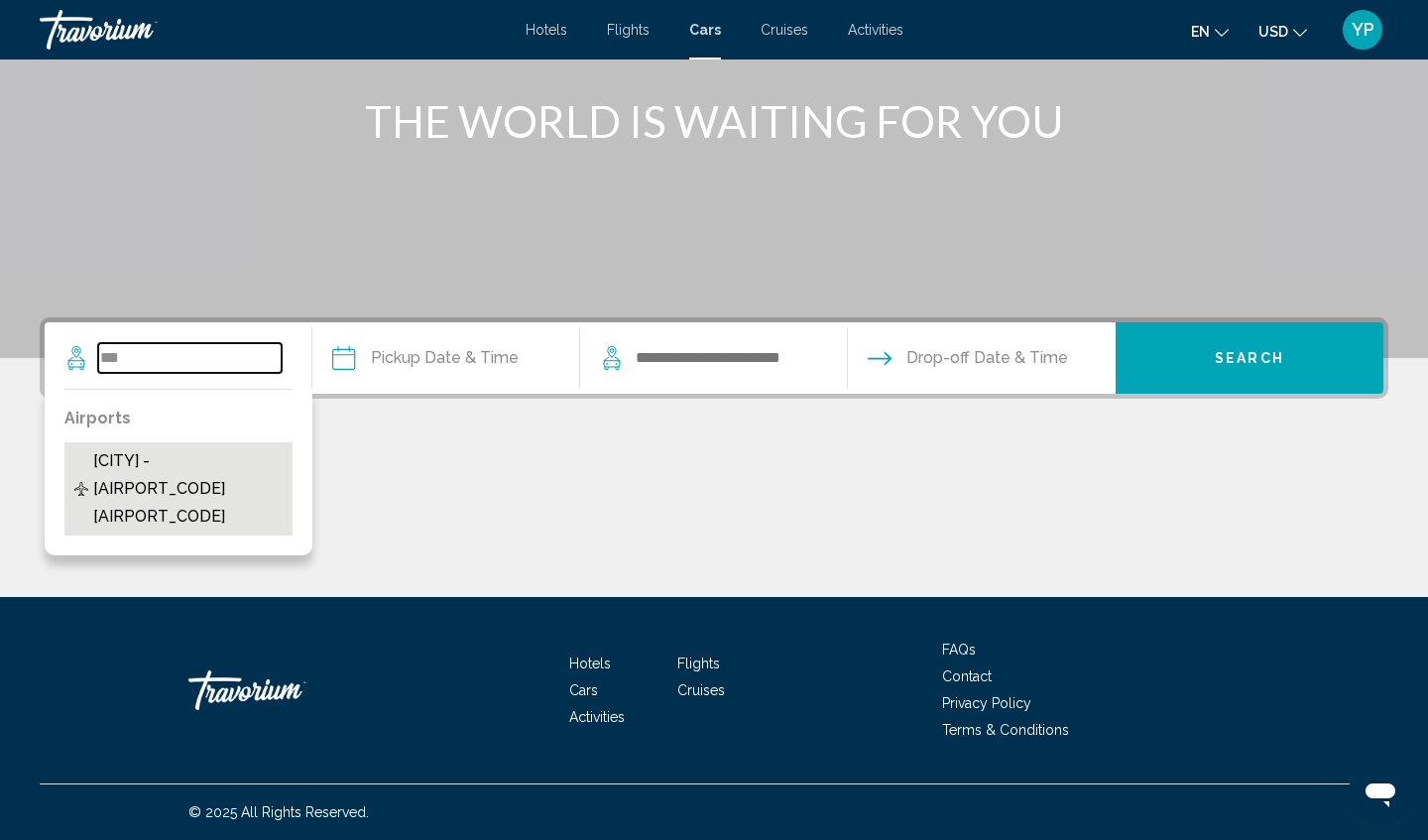 type on "**********" 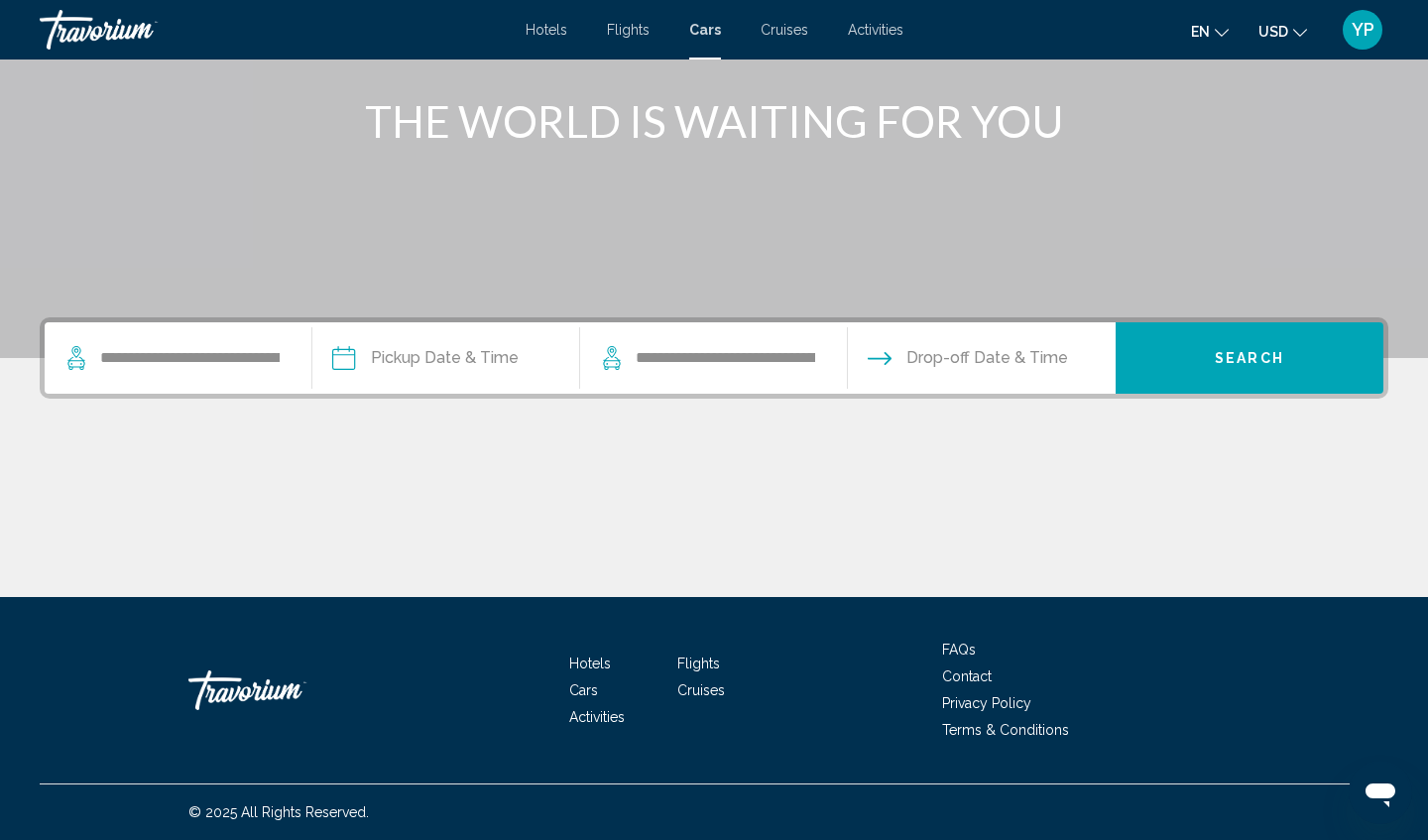 click at bounding box center [445, 361] 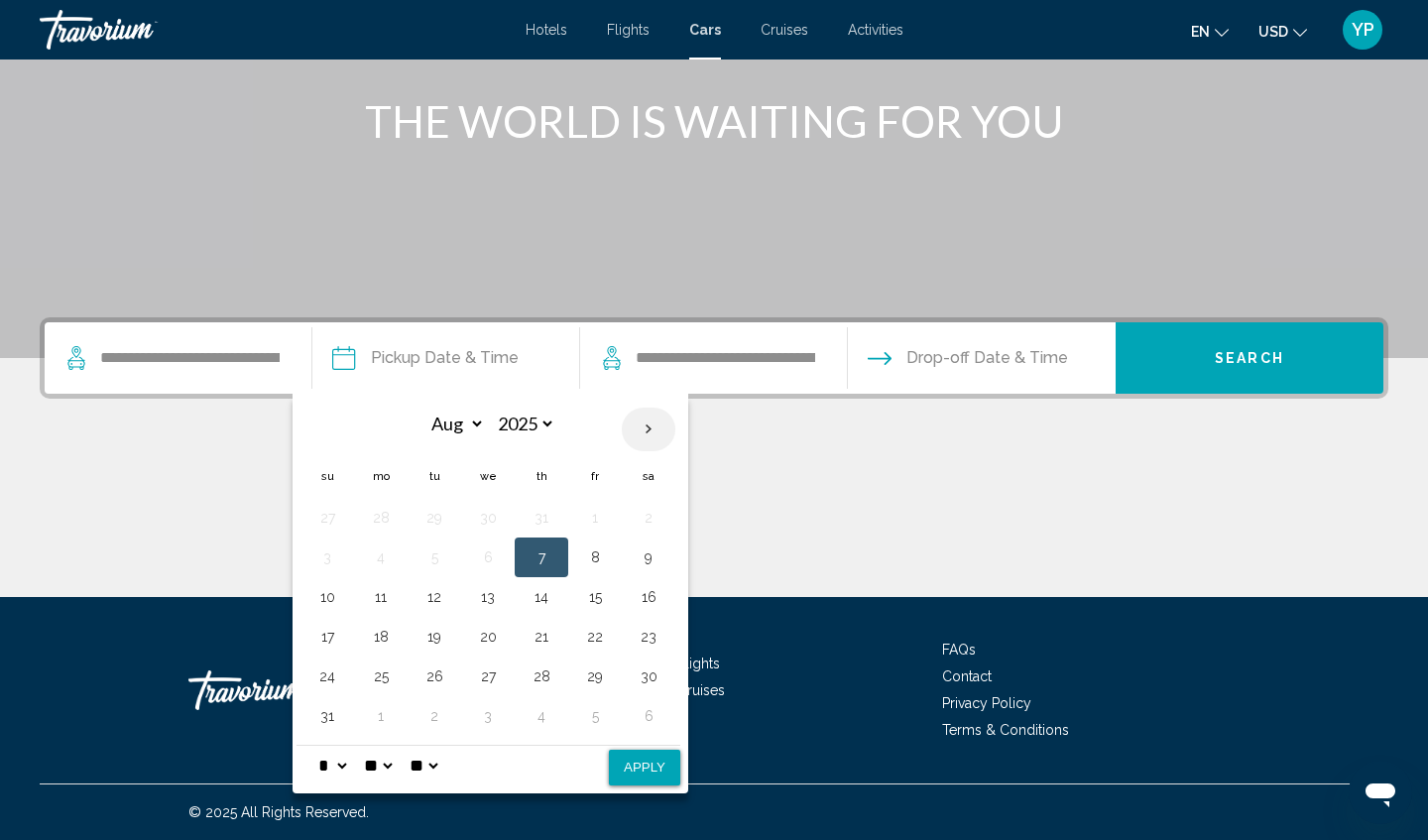 click at bounding box center (649, 429) 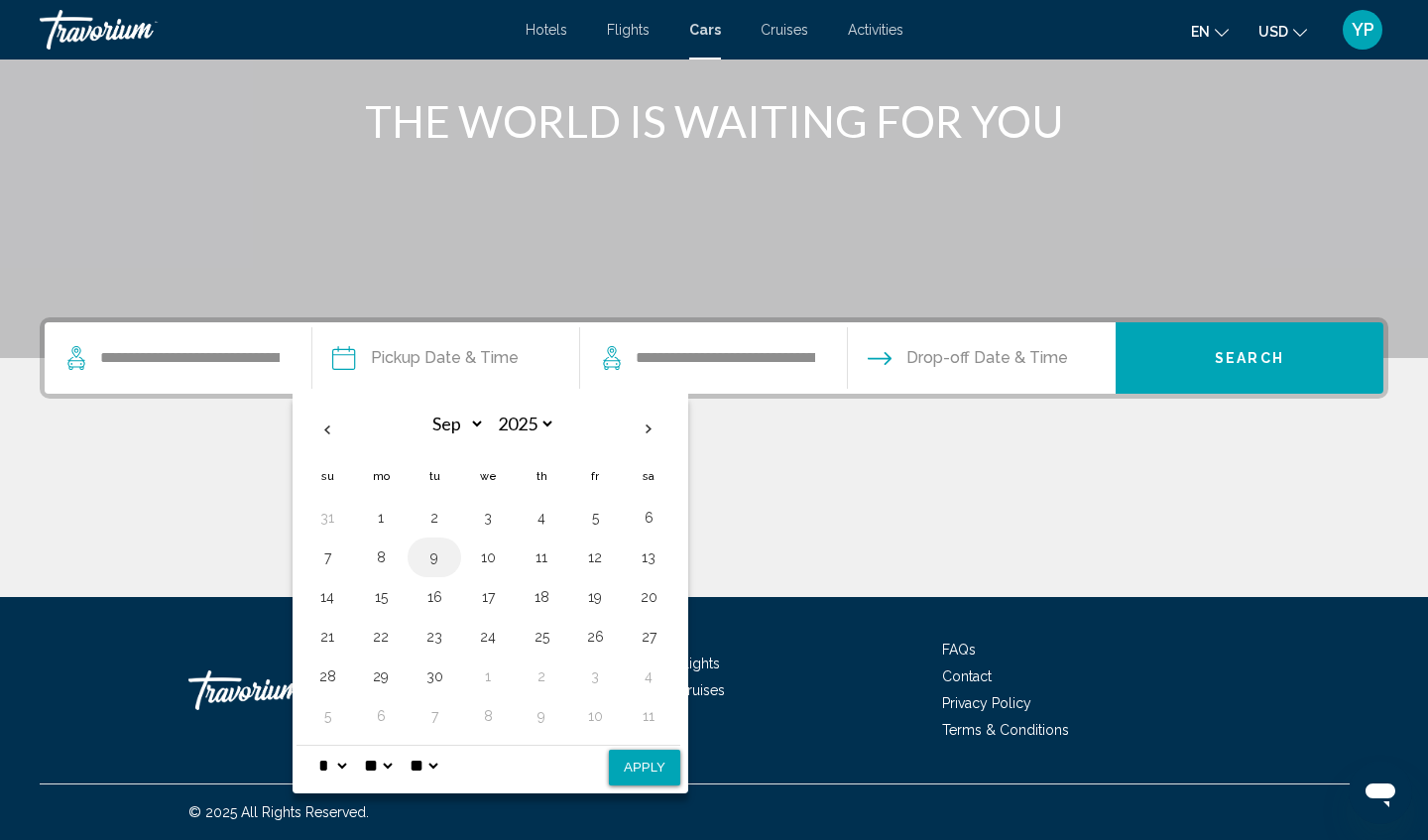 click on "9" at bounding box center [434, 557] 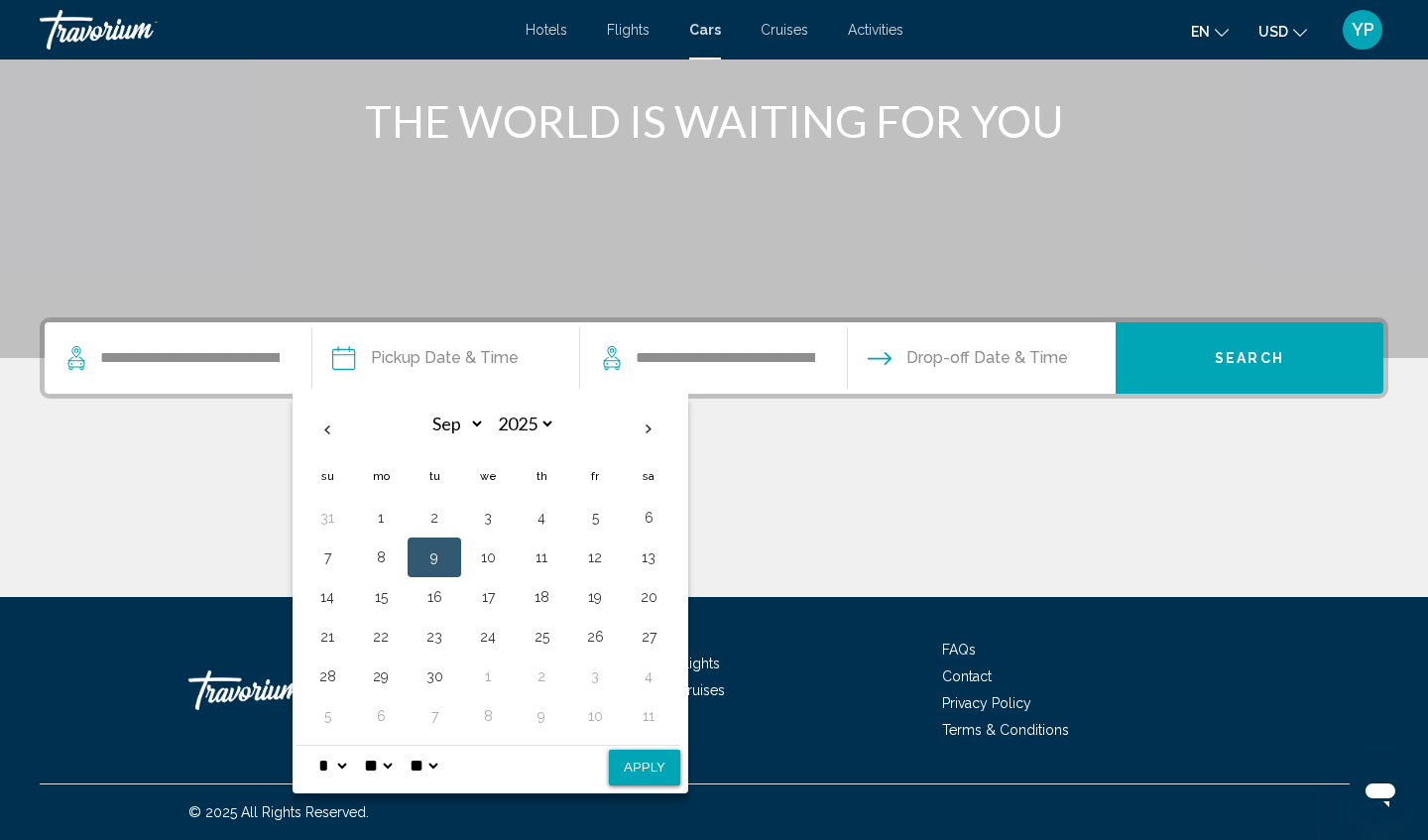 click on "Drop-off Date & Time" at bounding box center (987, 358) 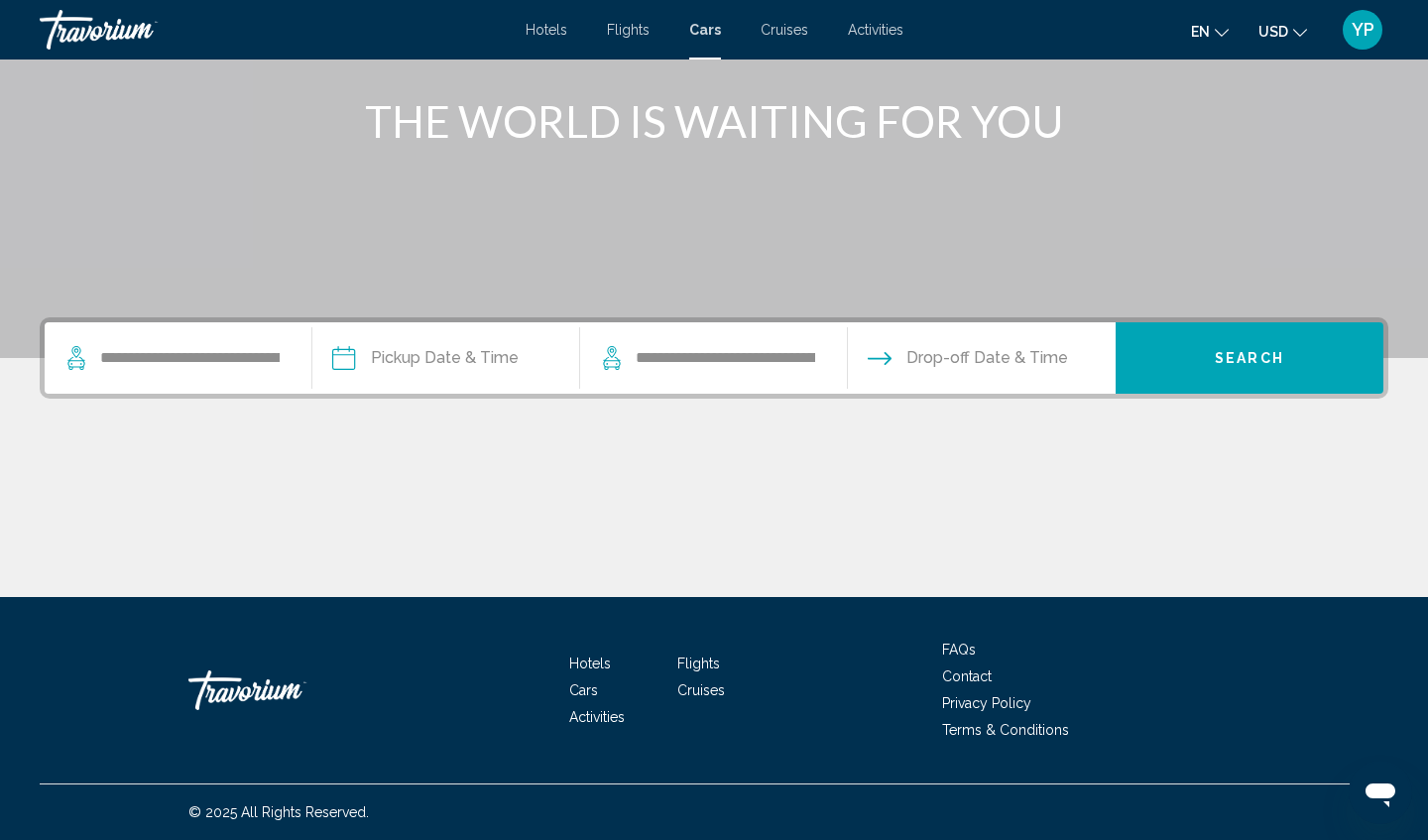 click at bounding box center [445, 361] 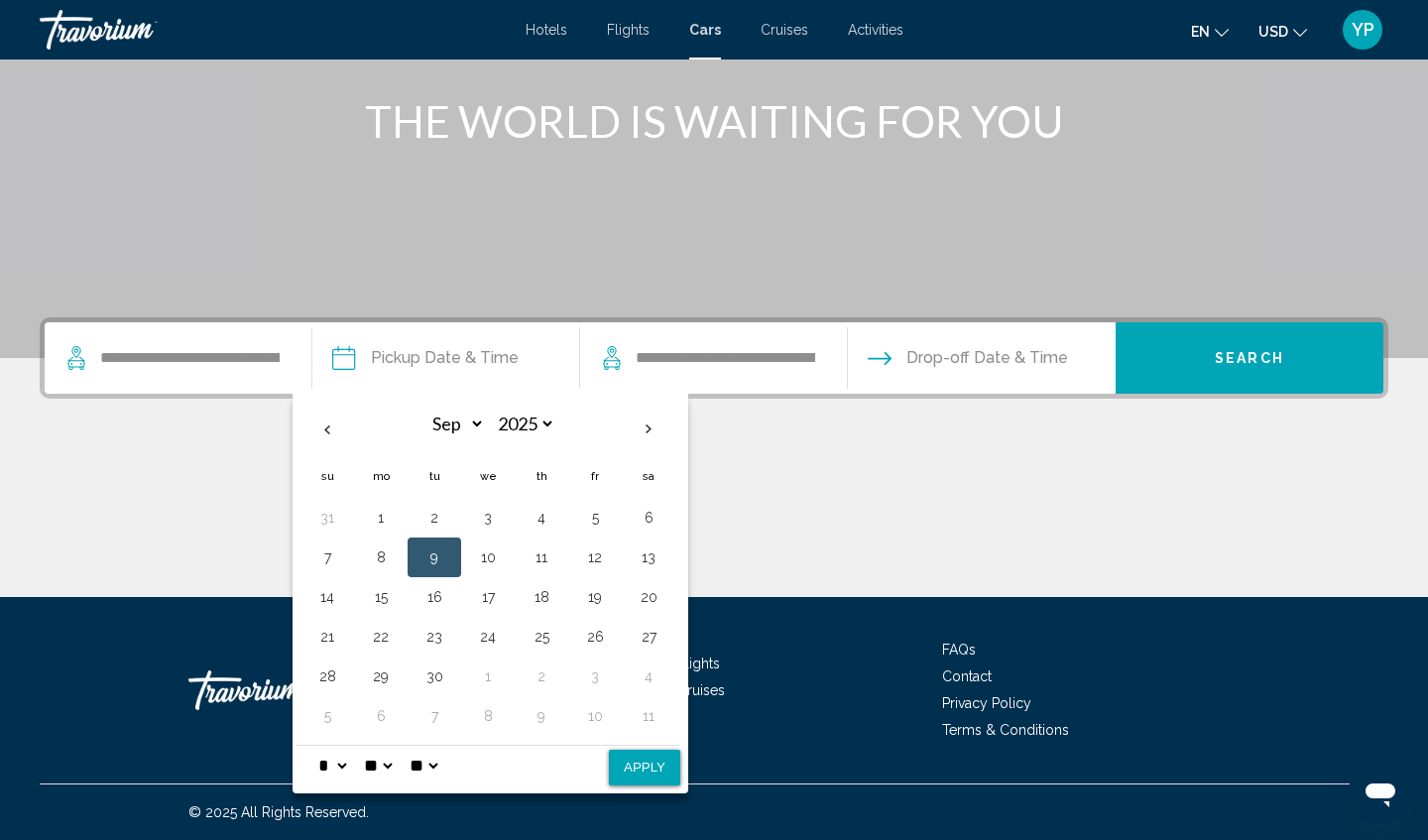 select on "**" 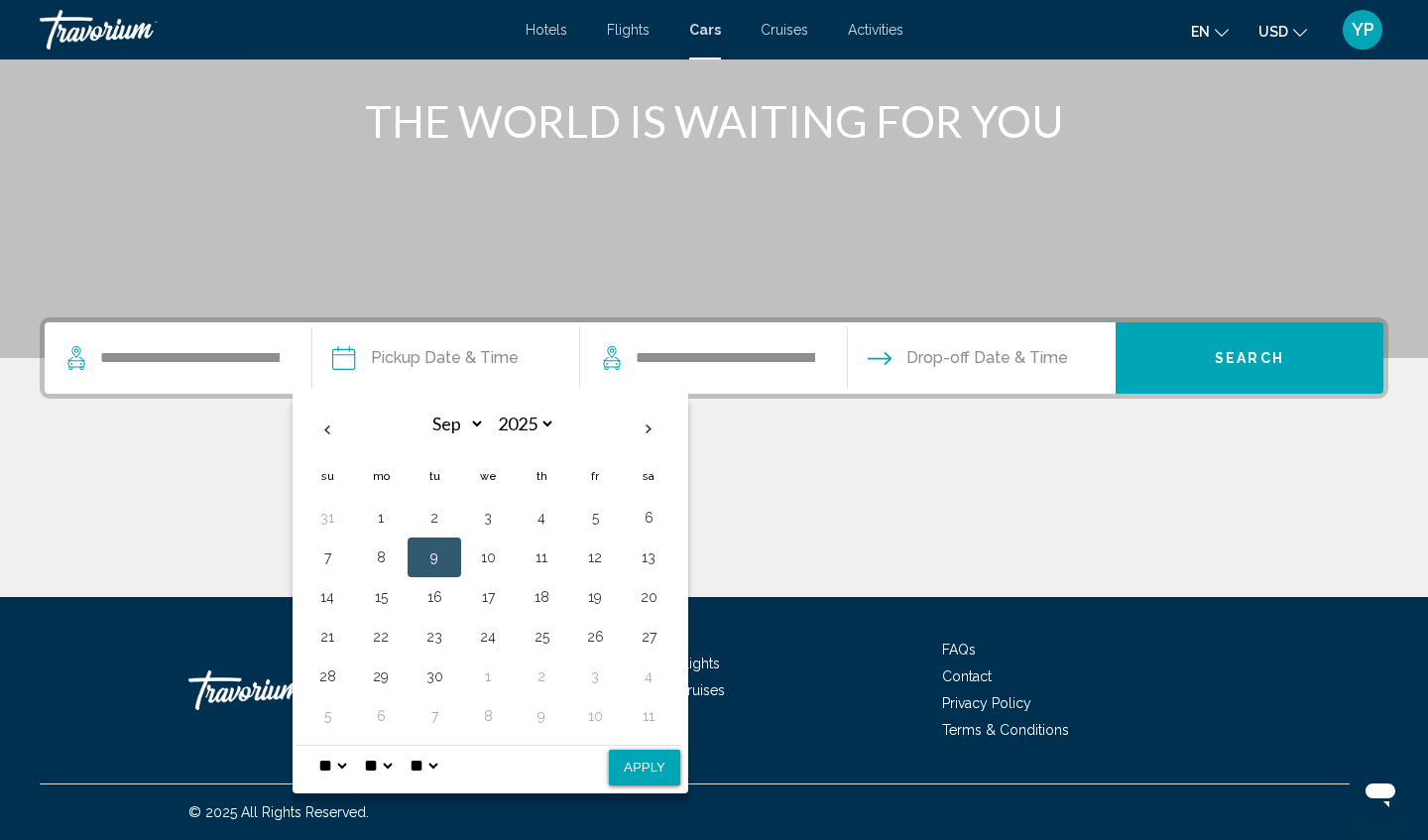 select on "**" 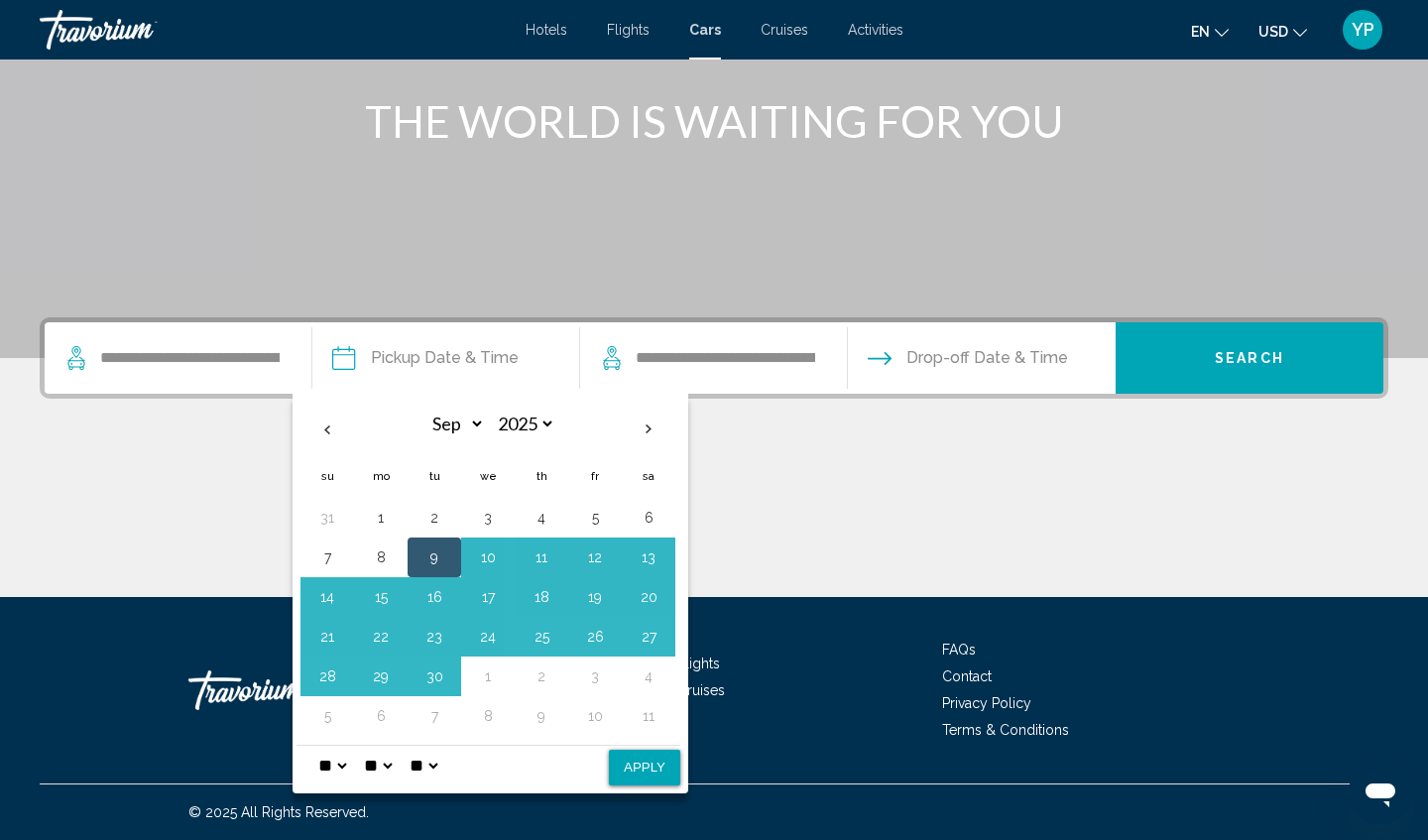 click on "Apply" at bounding box center [645, 768] 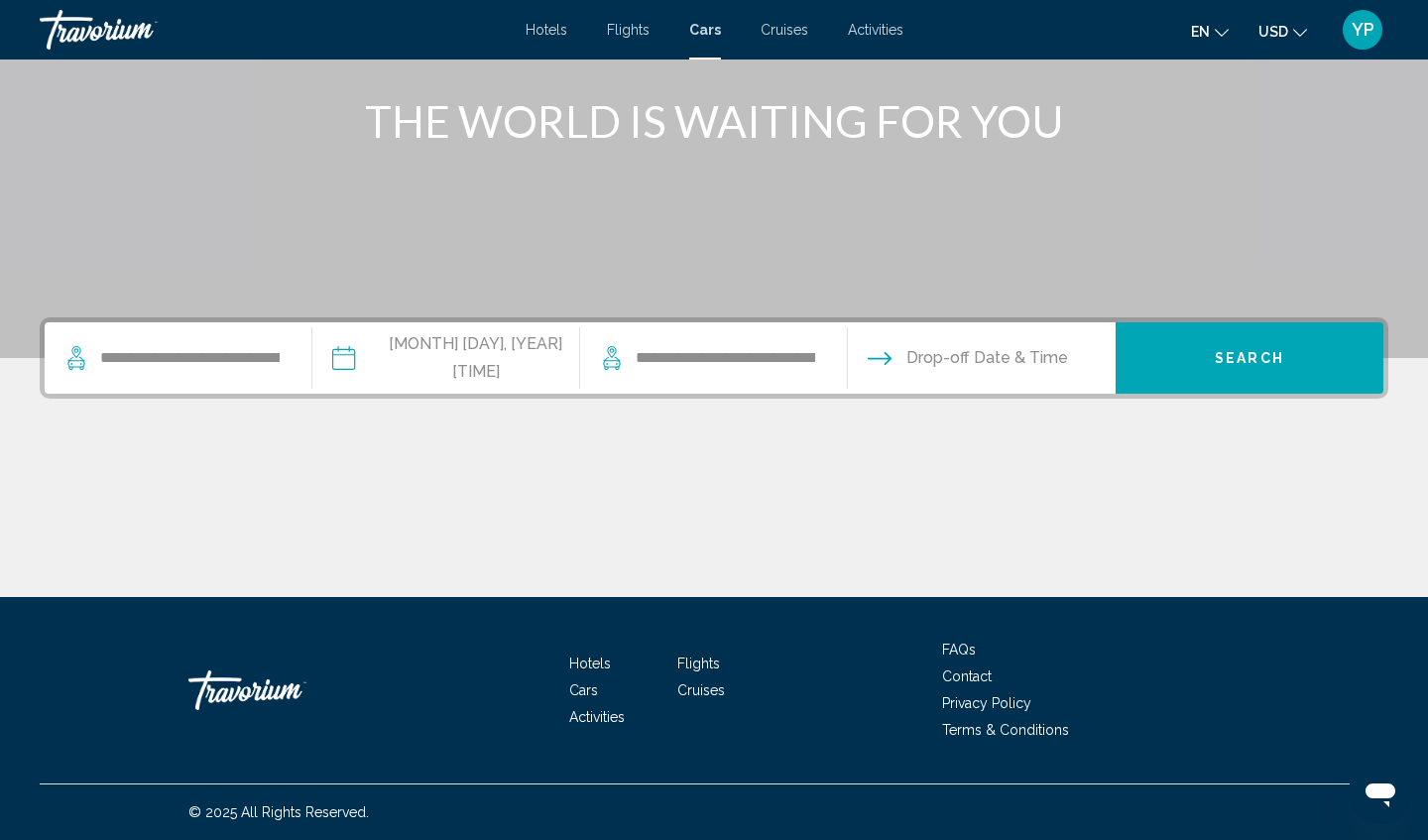 click at bounding box center (981, 361) 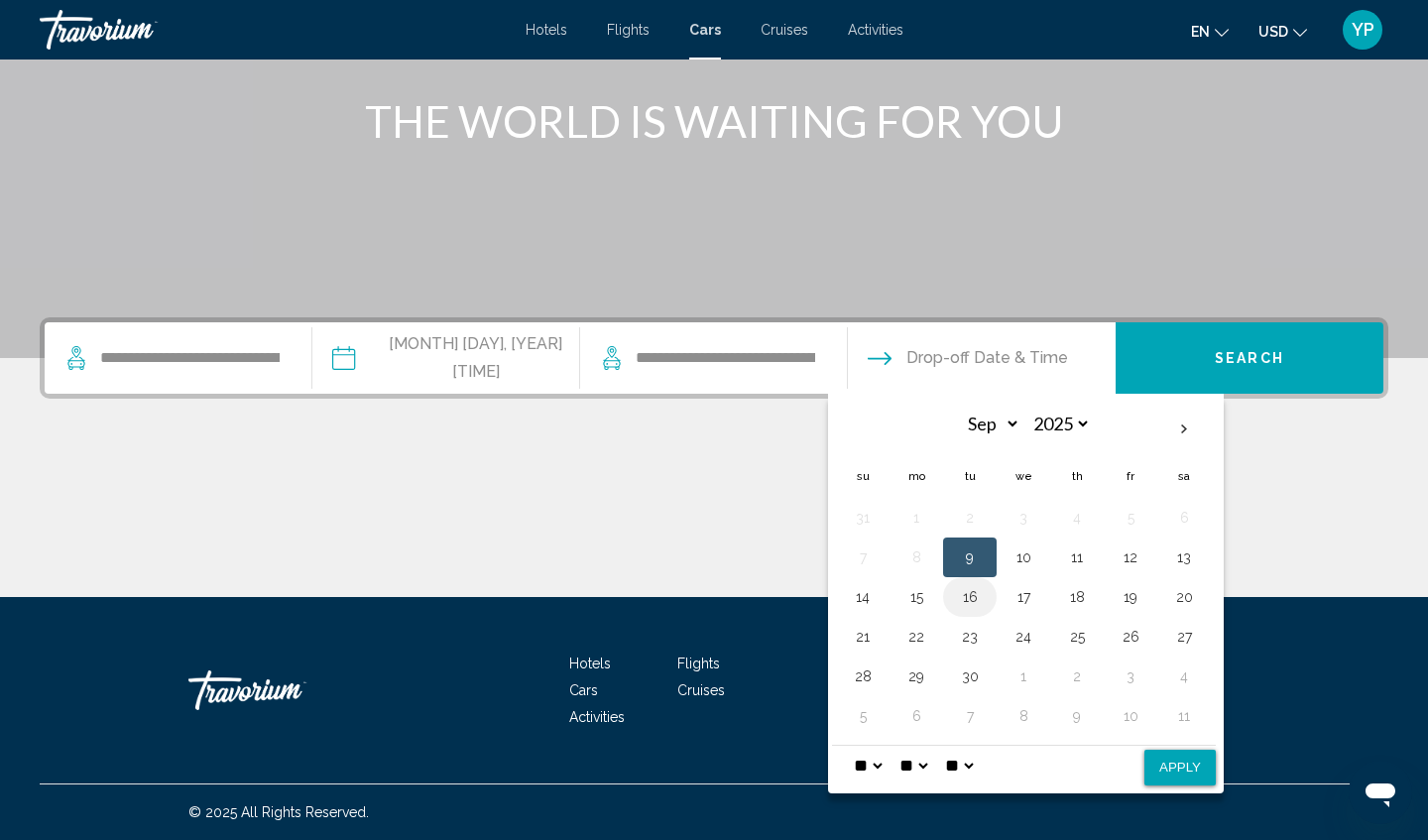 click on "16" at bounding box center (970, 597) 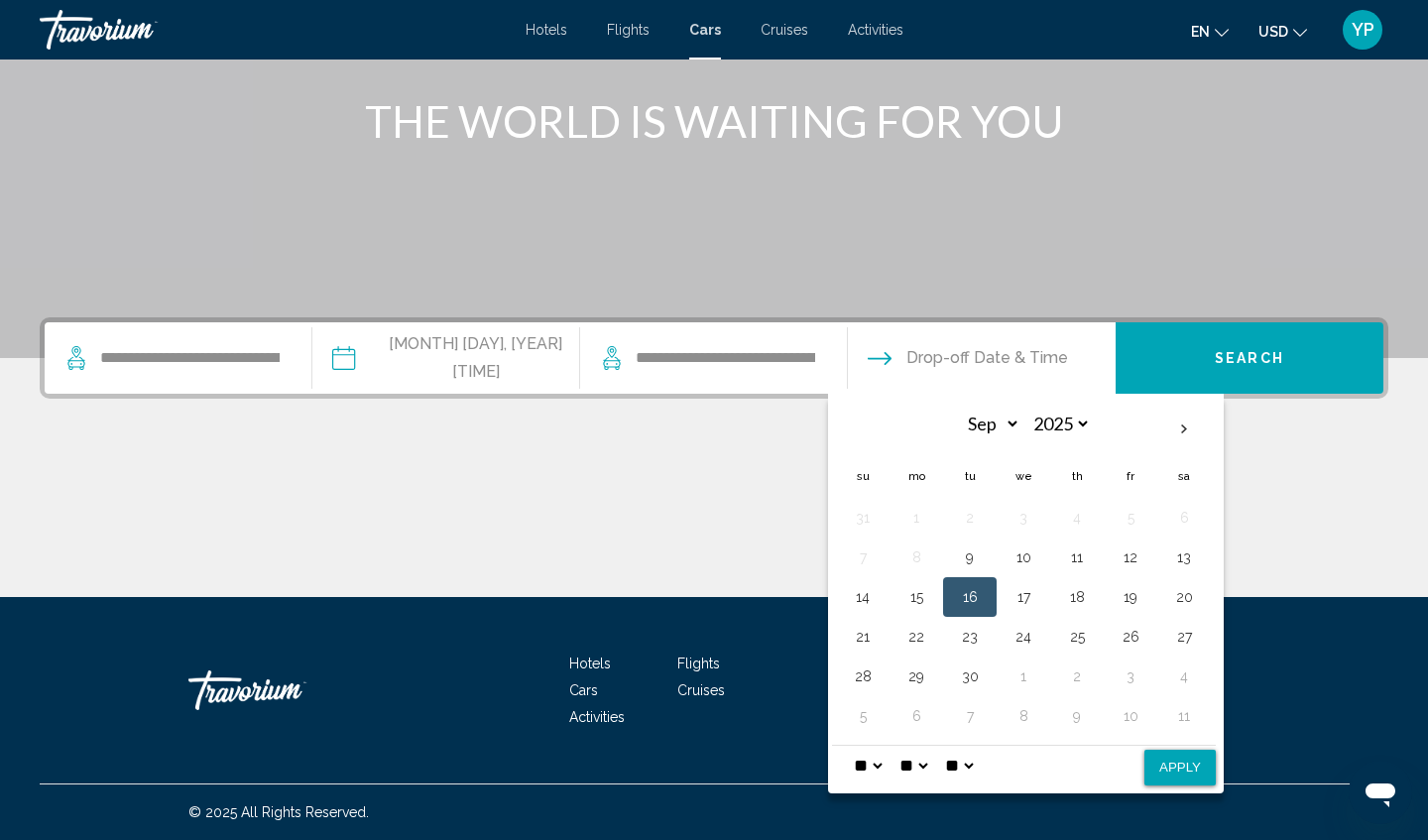 click on "Apply" at bounding box center [1180, 768] 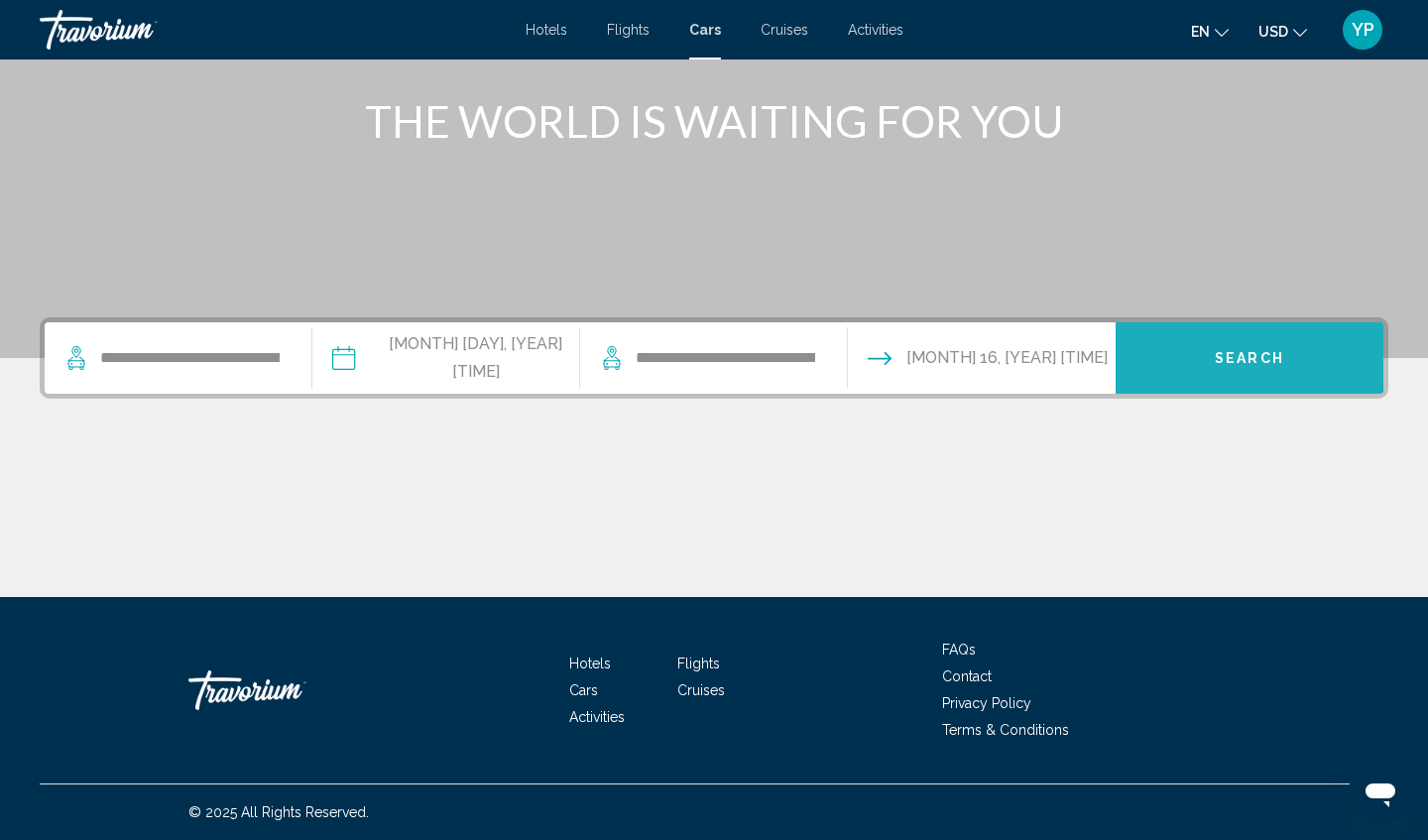 click on "Search" at bounding box center (1250, 359) 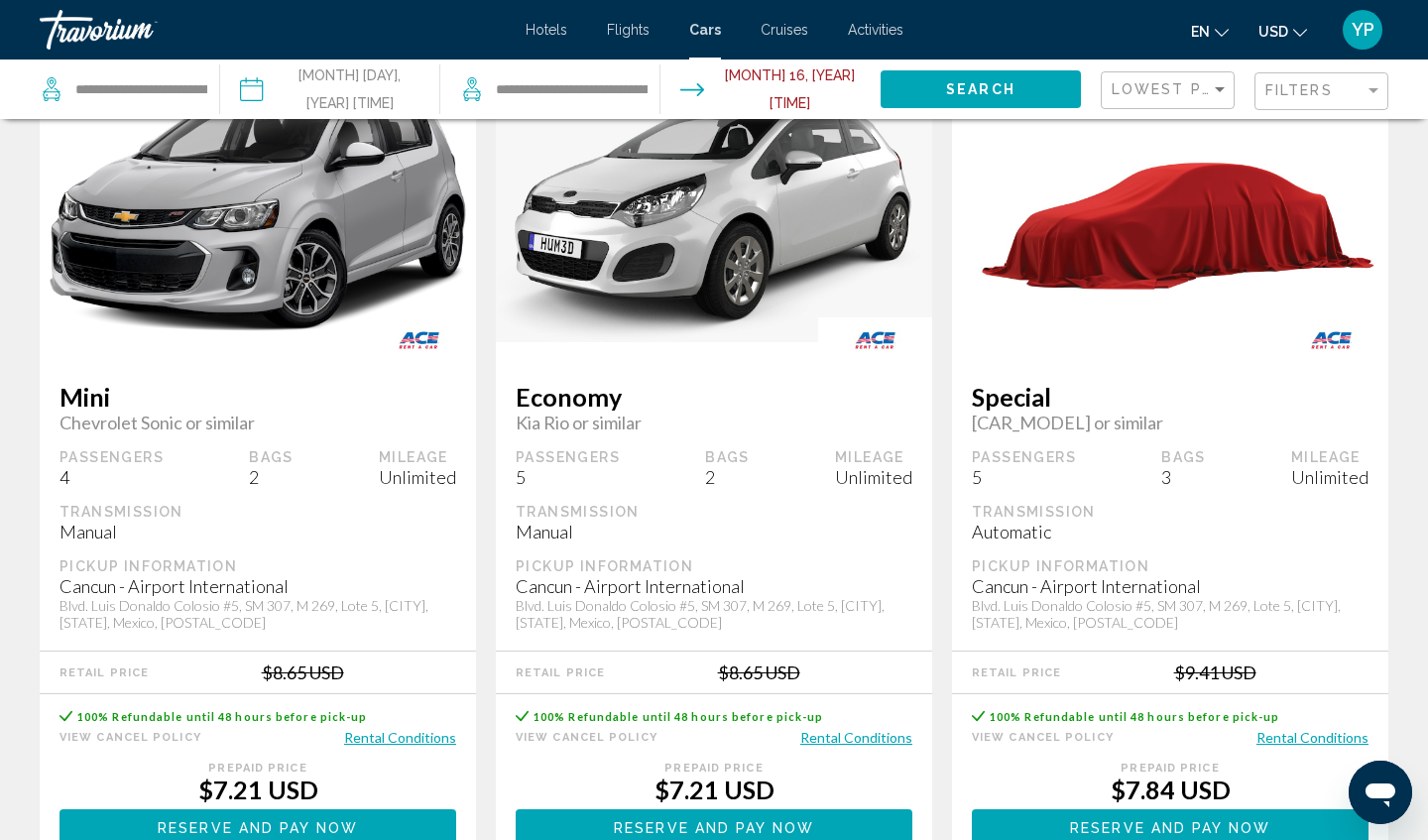 scroll, scrollTop: 220, scrollLeft: 0, axis: vertical 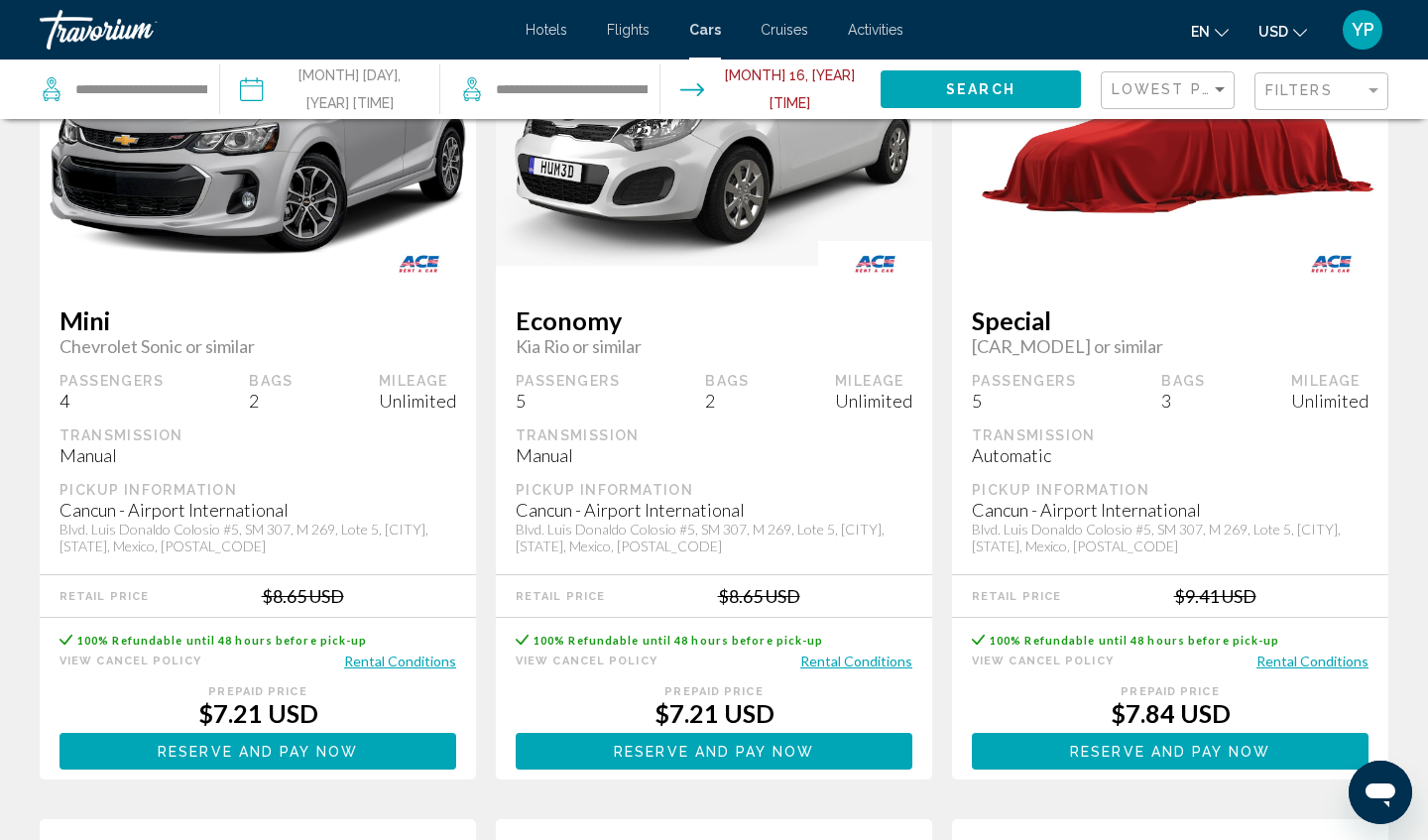 click on "Rental Conditions" at bounding box center [1312, 660] 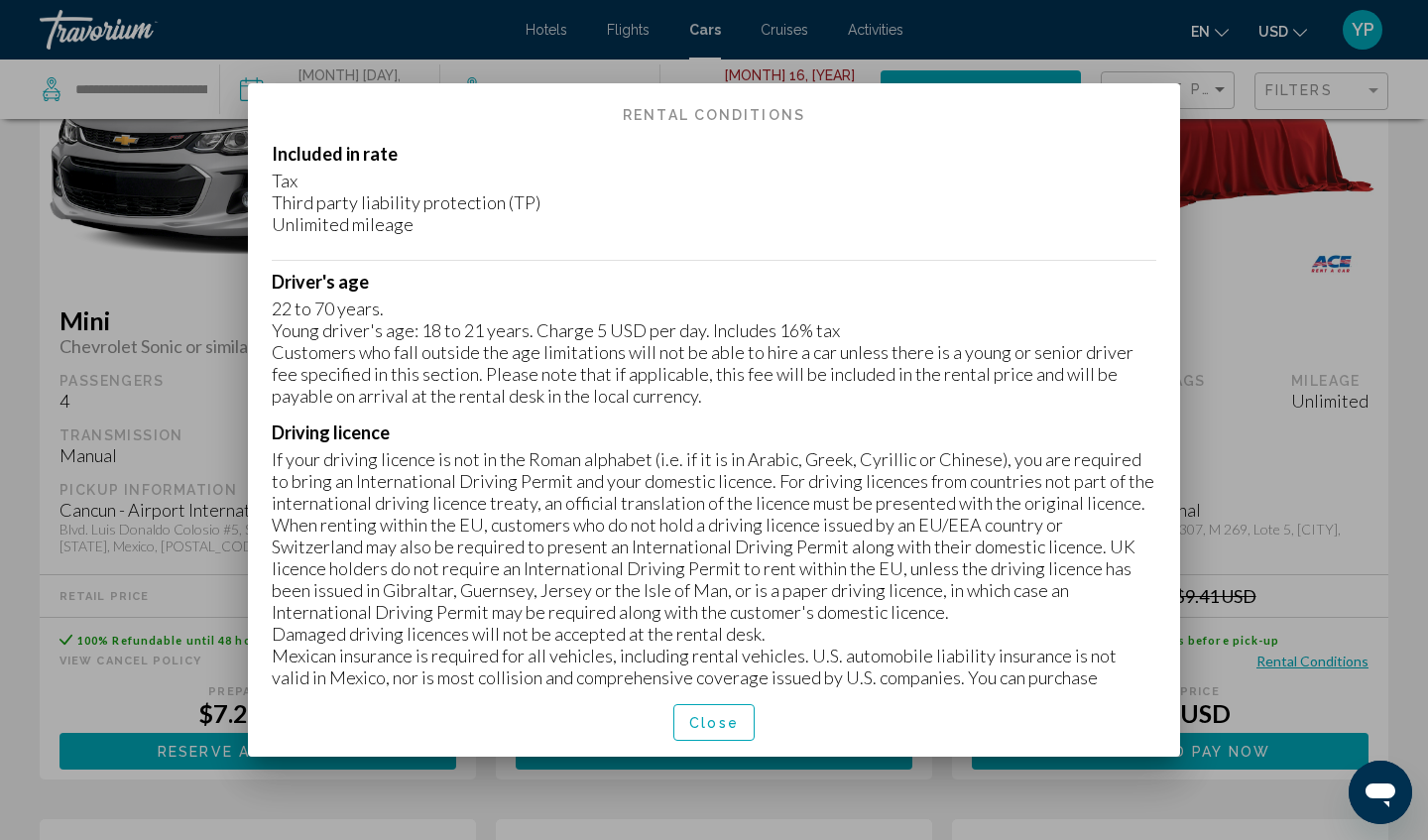 click at bounding box center (714, 420) 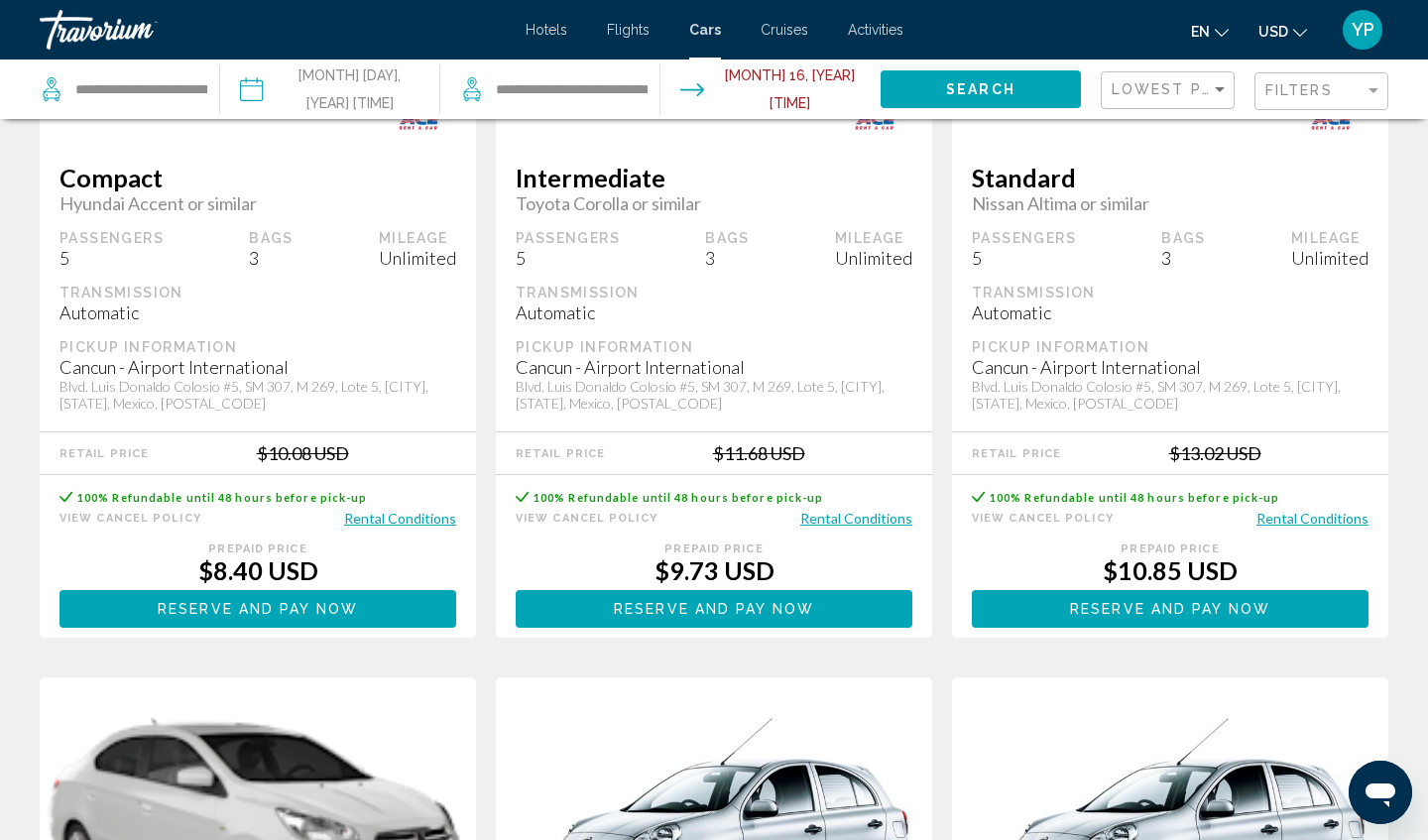 scroll, scrollTop: 1218, scrollLeft: 0, axis: vertical 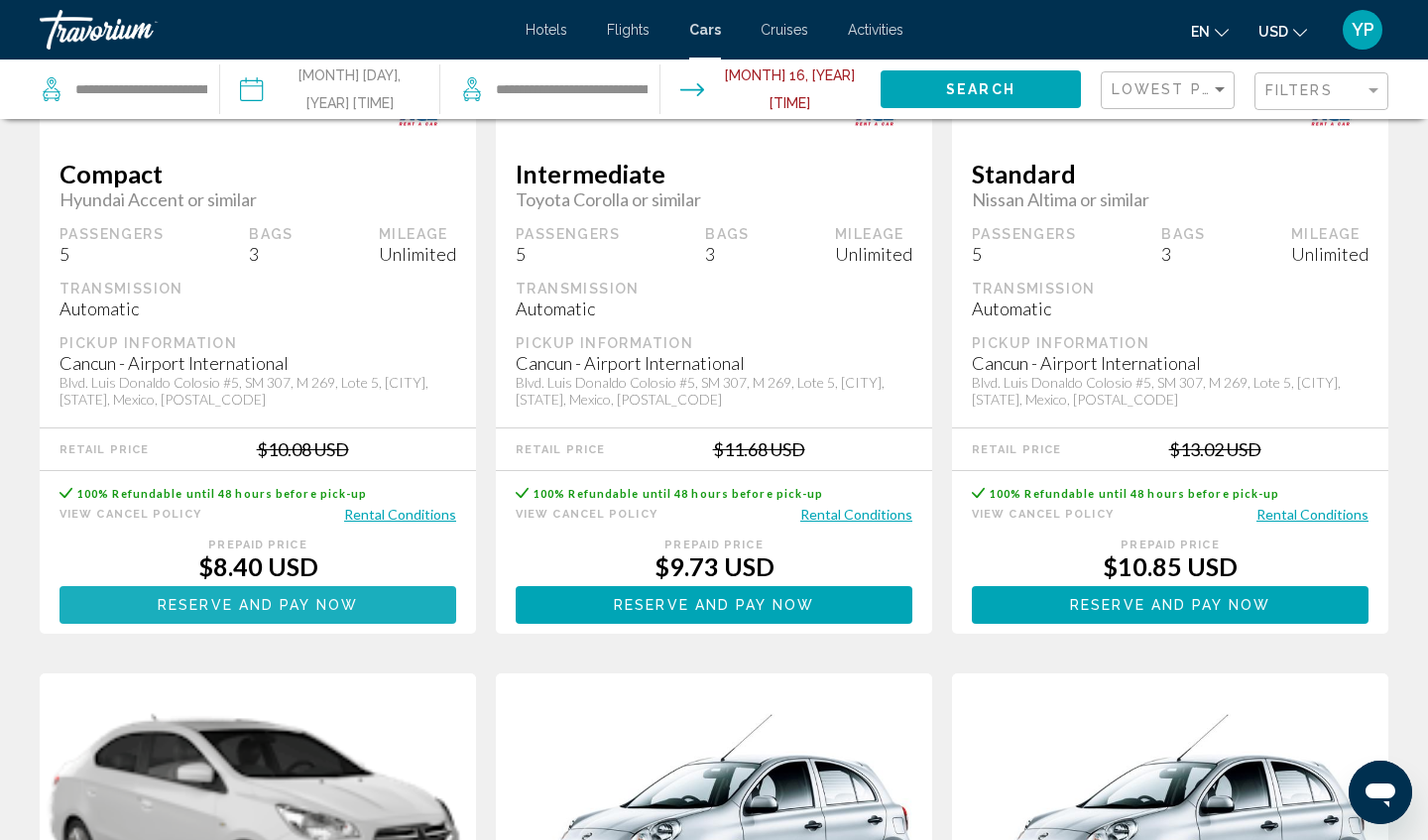 click on "Reserve and pay now" at bounding box center [258, -246] 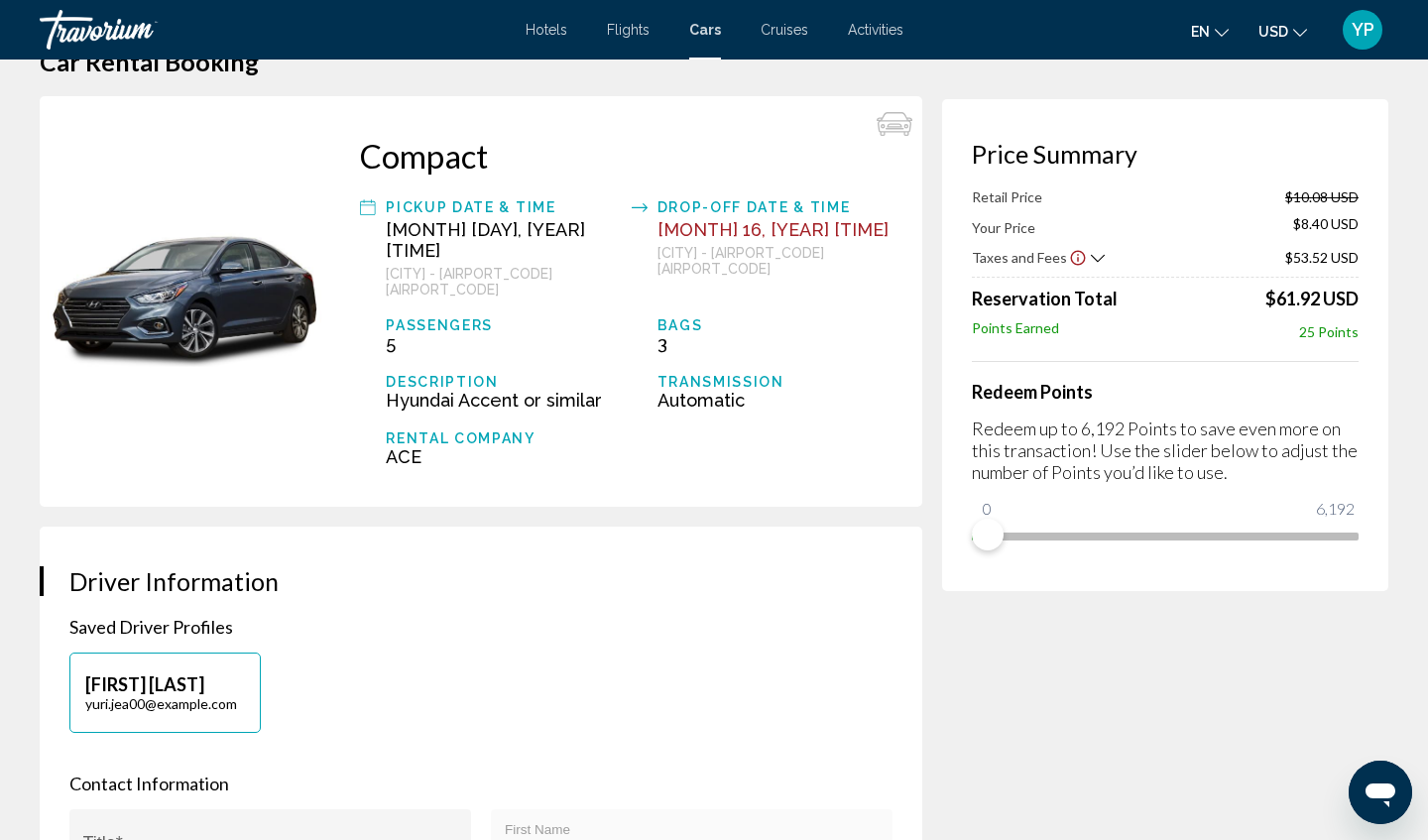 scroll, scrollTop: 45, scrollLeft: 0, axis: vertical 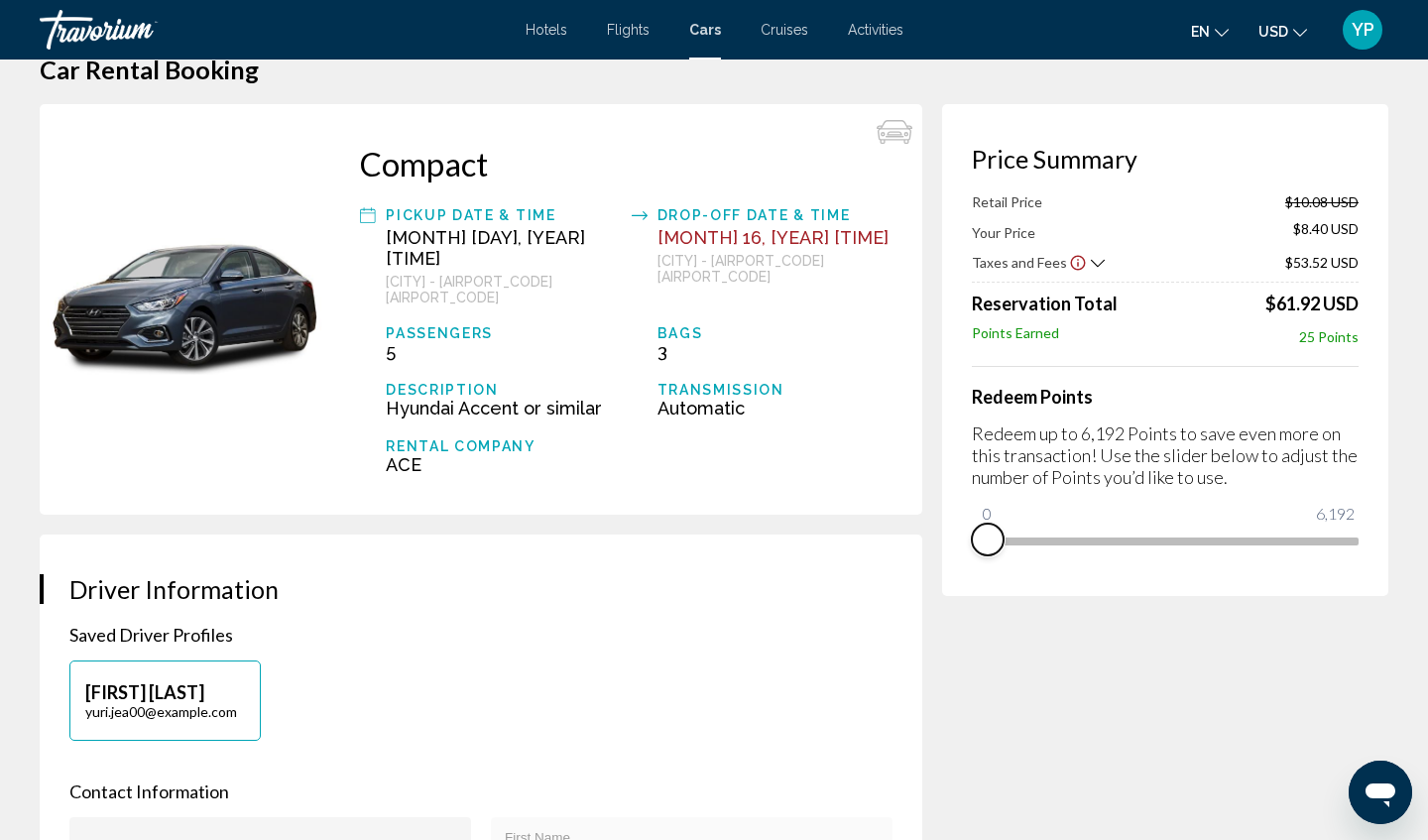 drag, startPoint x: 986, startPoint y: 540, endPoint x: 978, endPoint y: 551, distance: 13.601471 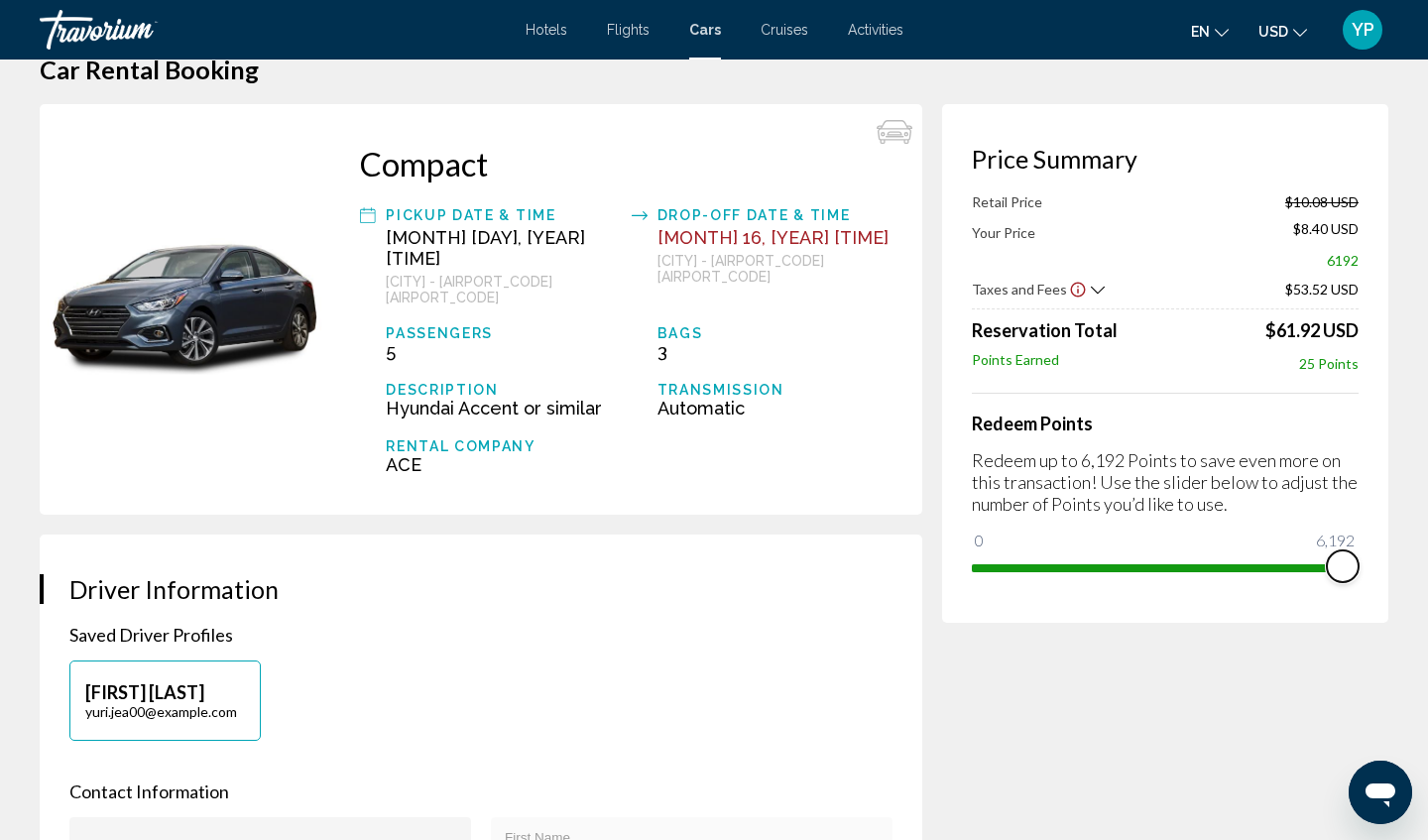 drag, startPoint x: 994, startPoint y: 544, endPoint x: 1427, endPoint y: 556, distance: 433.16625 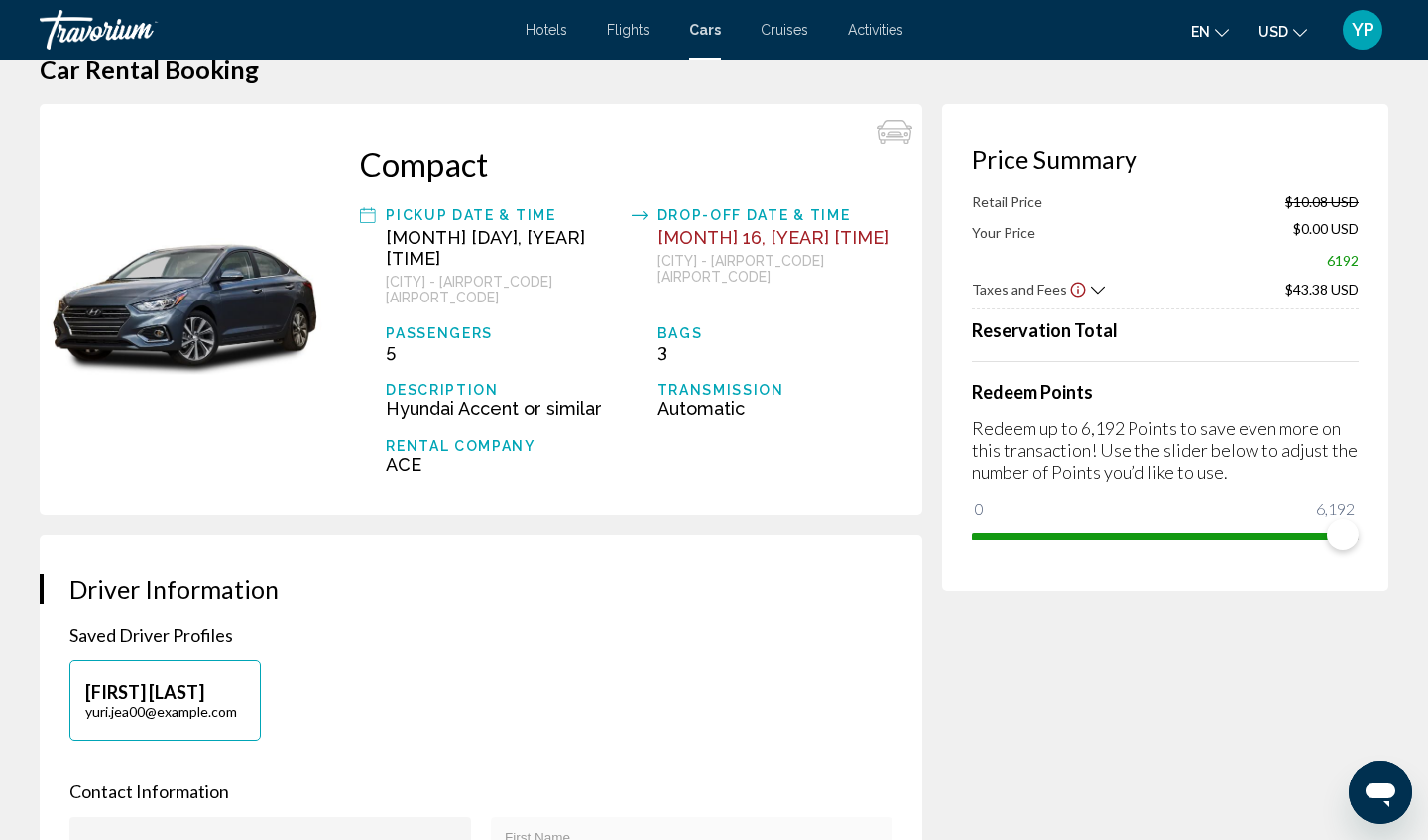 click on "Price Summary Retail Price  $10.08 USD  Your Price $0.00 USD 6192 Taxes and Fees
$43.38 USD Reservation Total    Redeem  Points Redeem up to 6,192  Points to save even more on this transaction! Use the slider below to adjust the number of Points you’d like to use. 0 6,192 6,192" at bounding box center [1165, 1279] 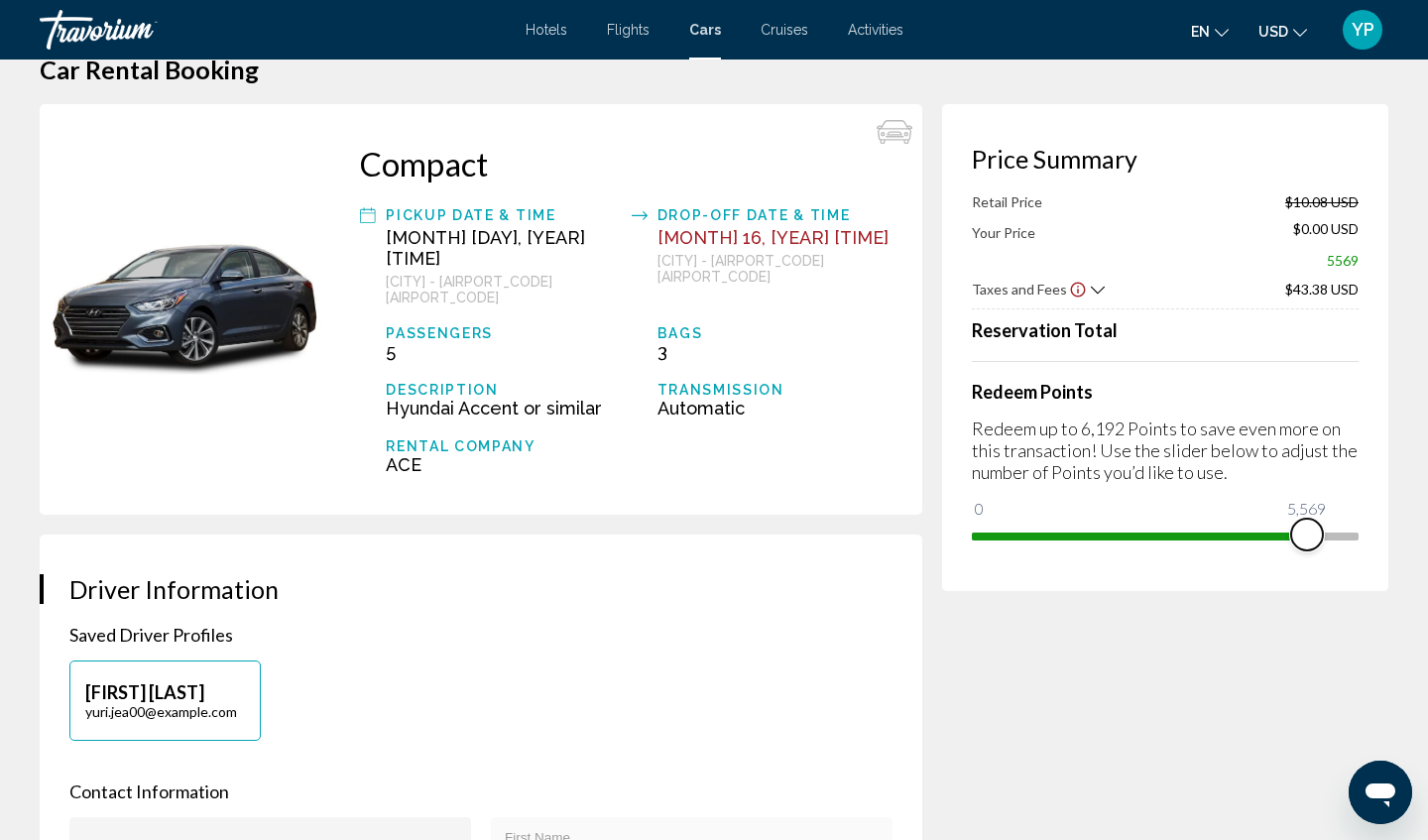 drag, startPoint x: 1345, startPoint y: 532, endPoint x: 1306, endPoint y: 533, distance: 39.012818 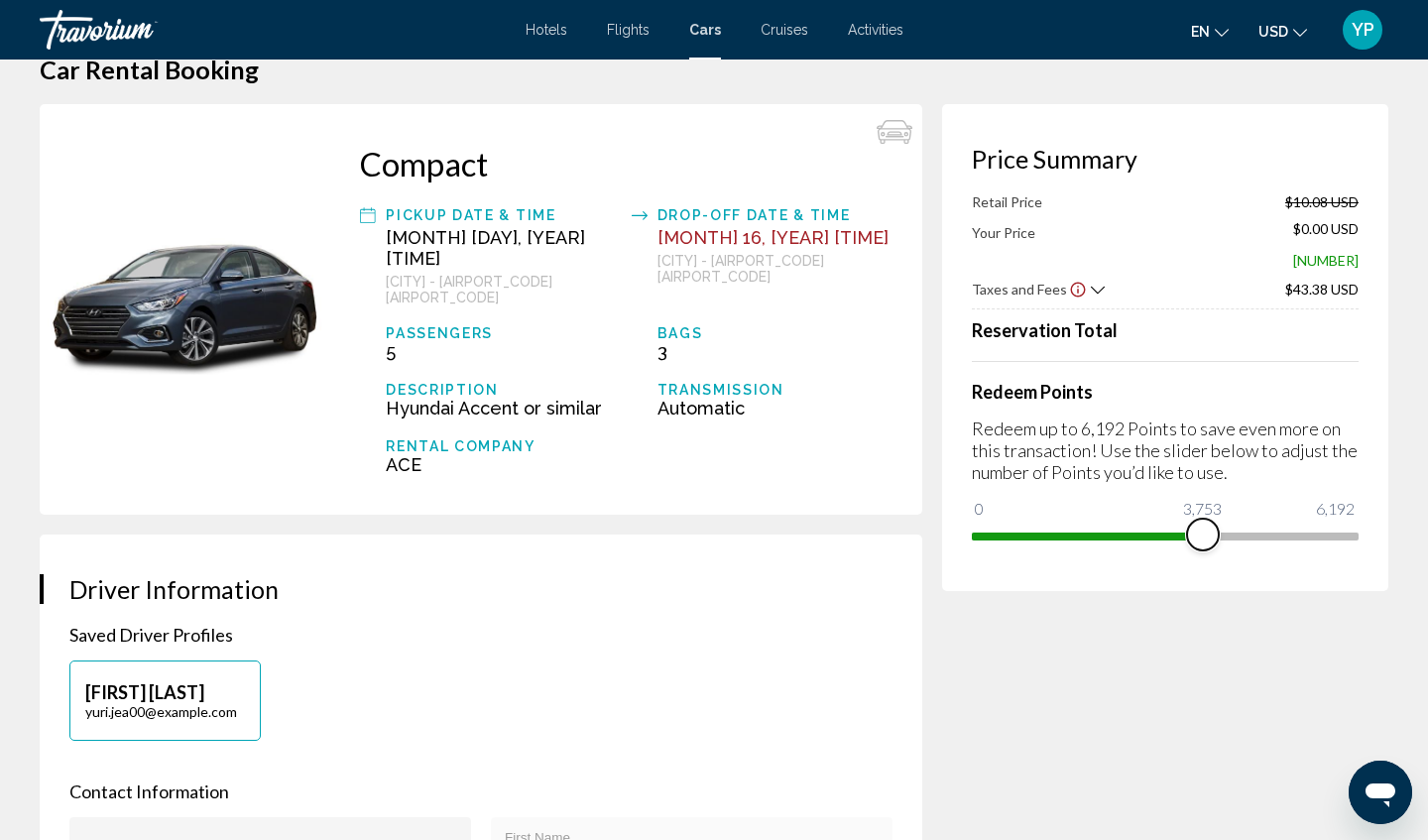 drag, startPoint x: 1313, startPoint y: 539, endPoint x: 1204, endPoint y: 543, distance: 109.07337 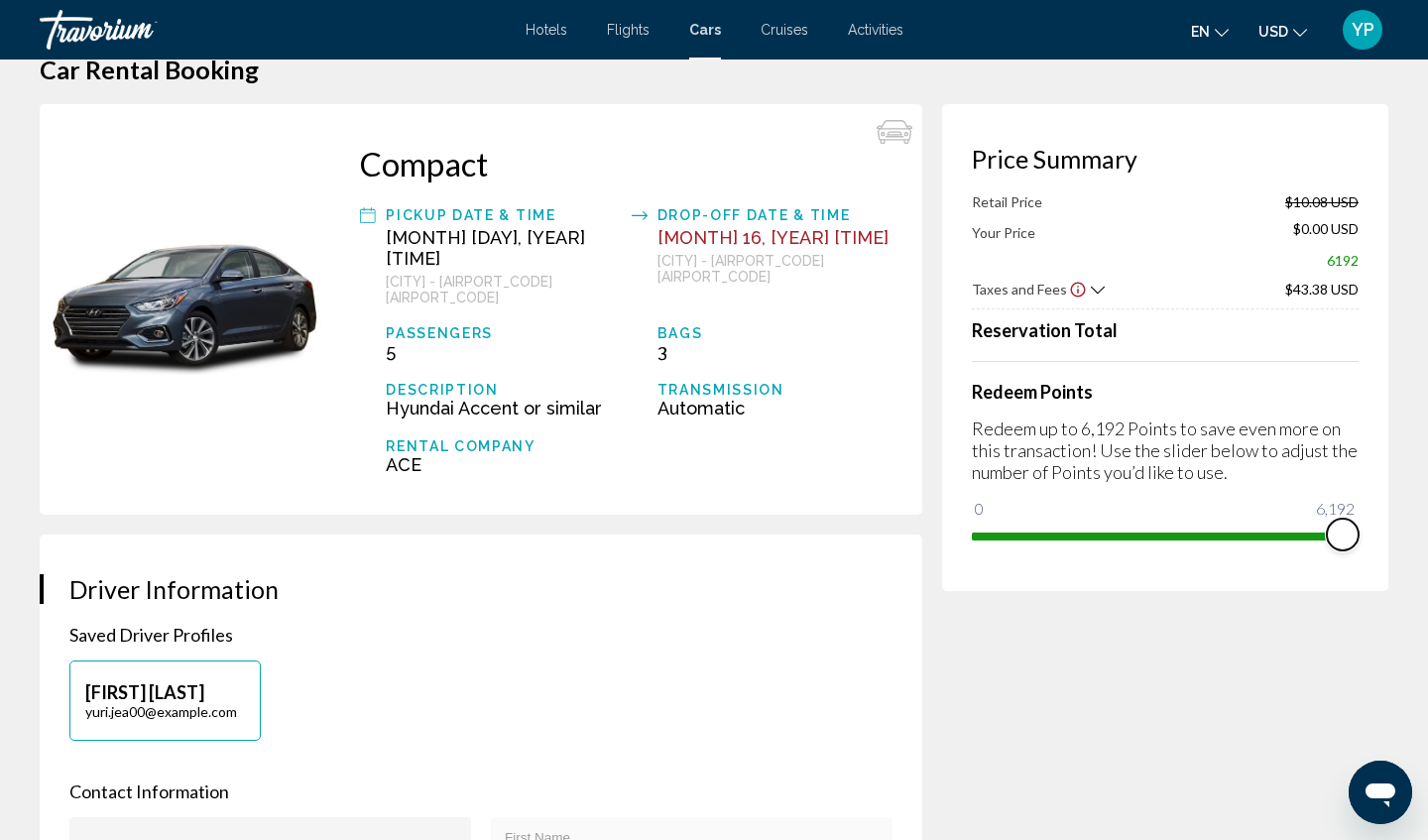 drag, startPoint x: 1204, startPoint y: 543, endPoint x: 1371, endPoint y: 535, distance: 167.19151 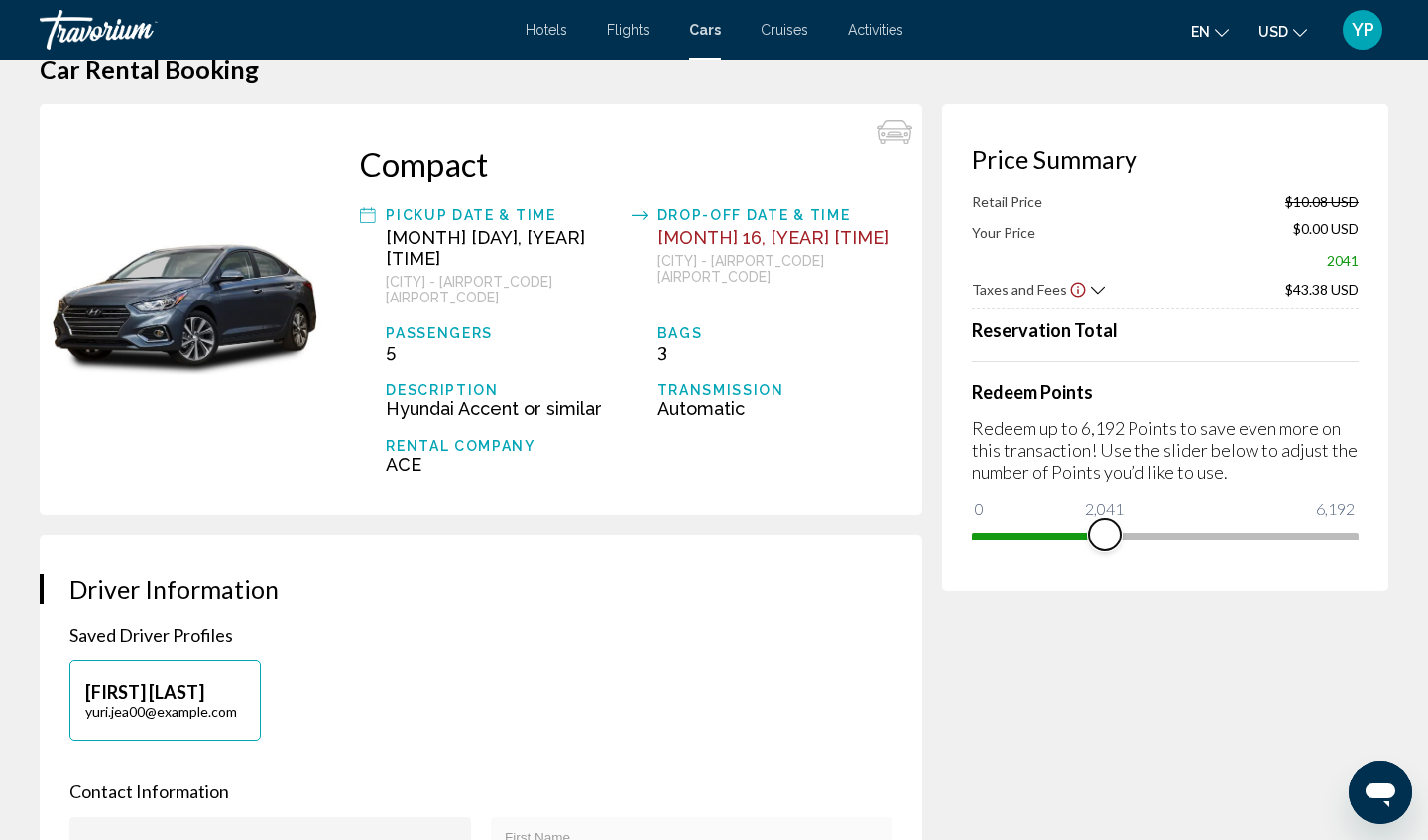 drag, startPoint x: 1347, startPoint y: 540, endPoint x: 1042, endPoint y: 673, distance: 332.73713 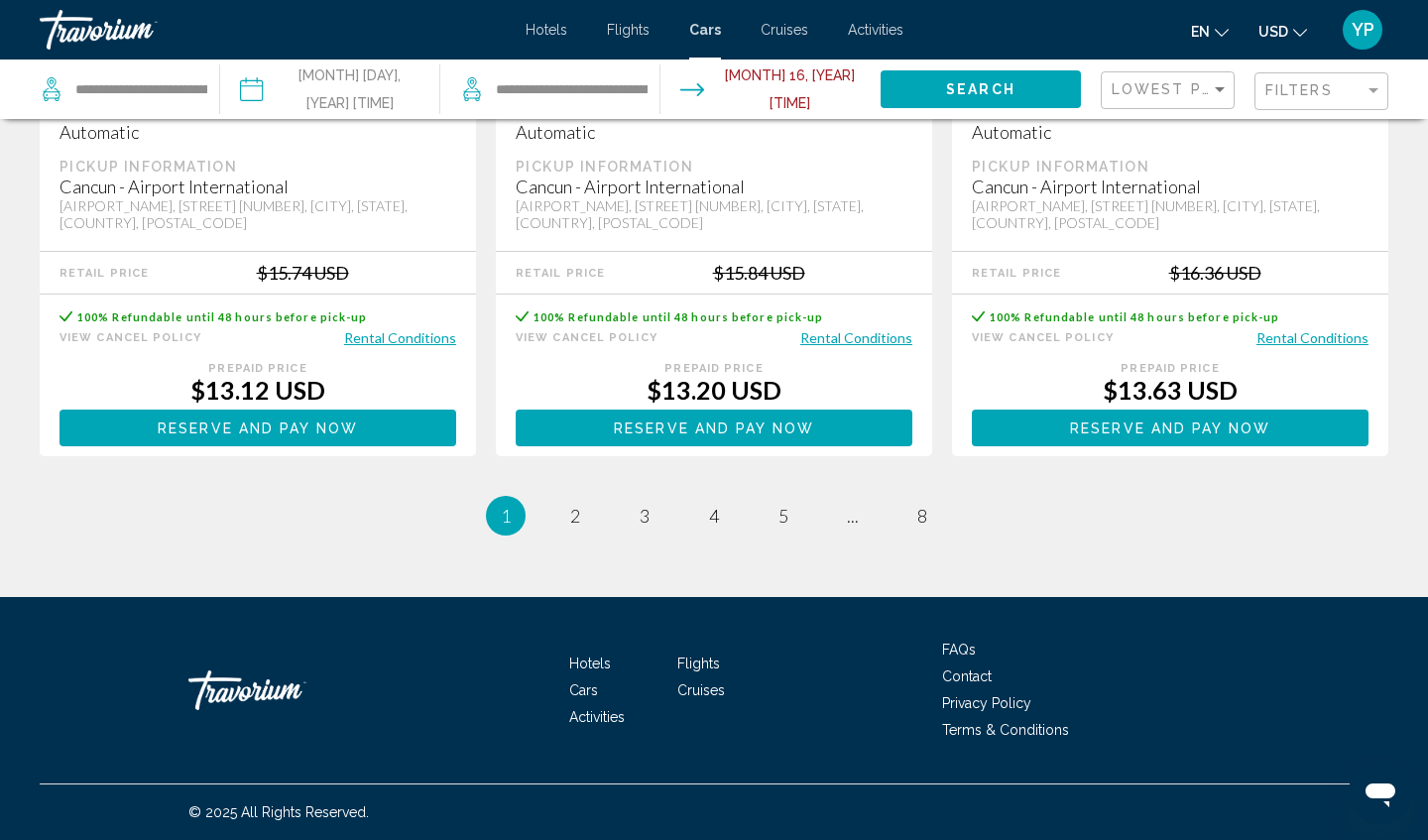scroll, scrollTop: 3110, scrollLeft: 0, axis: vertical 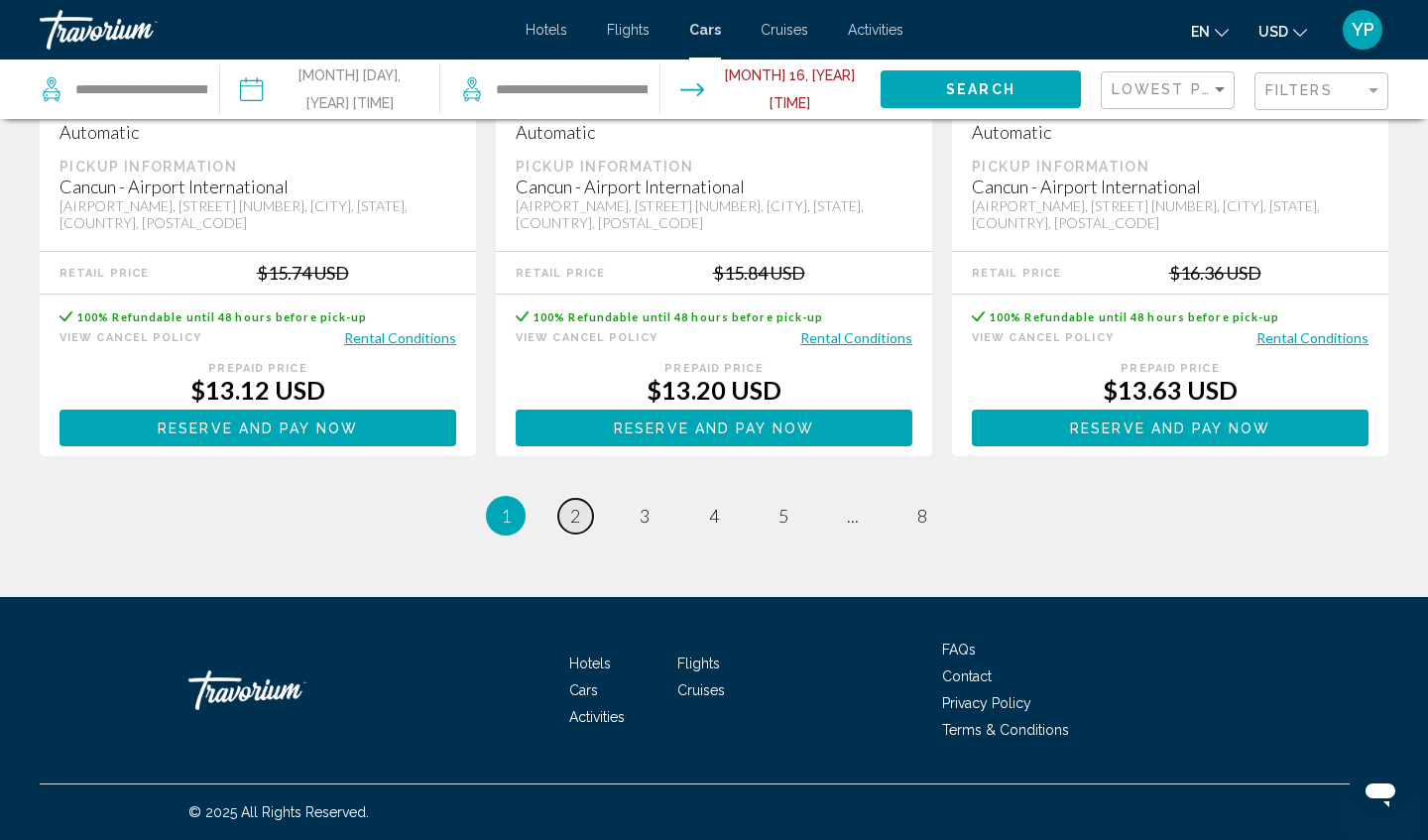 click on "page  2" at bounding box center (575, 516) 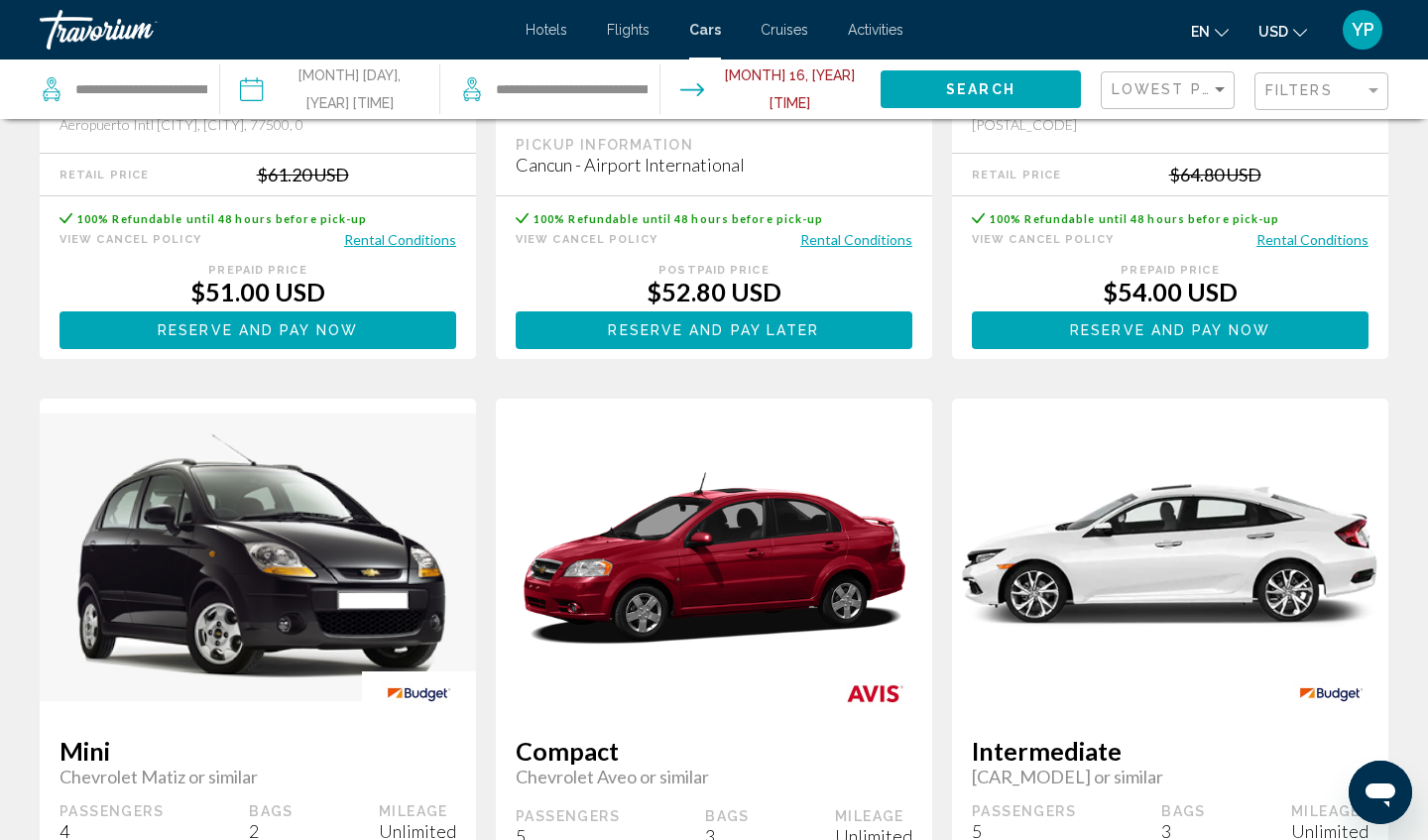 scroll, scrollTop: 1554, scrollLeft: 0, axis: vertical 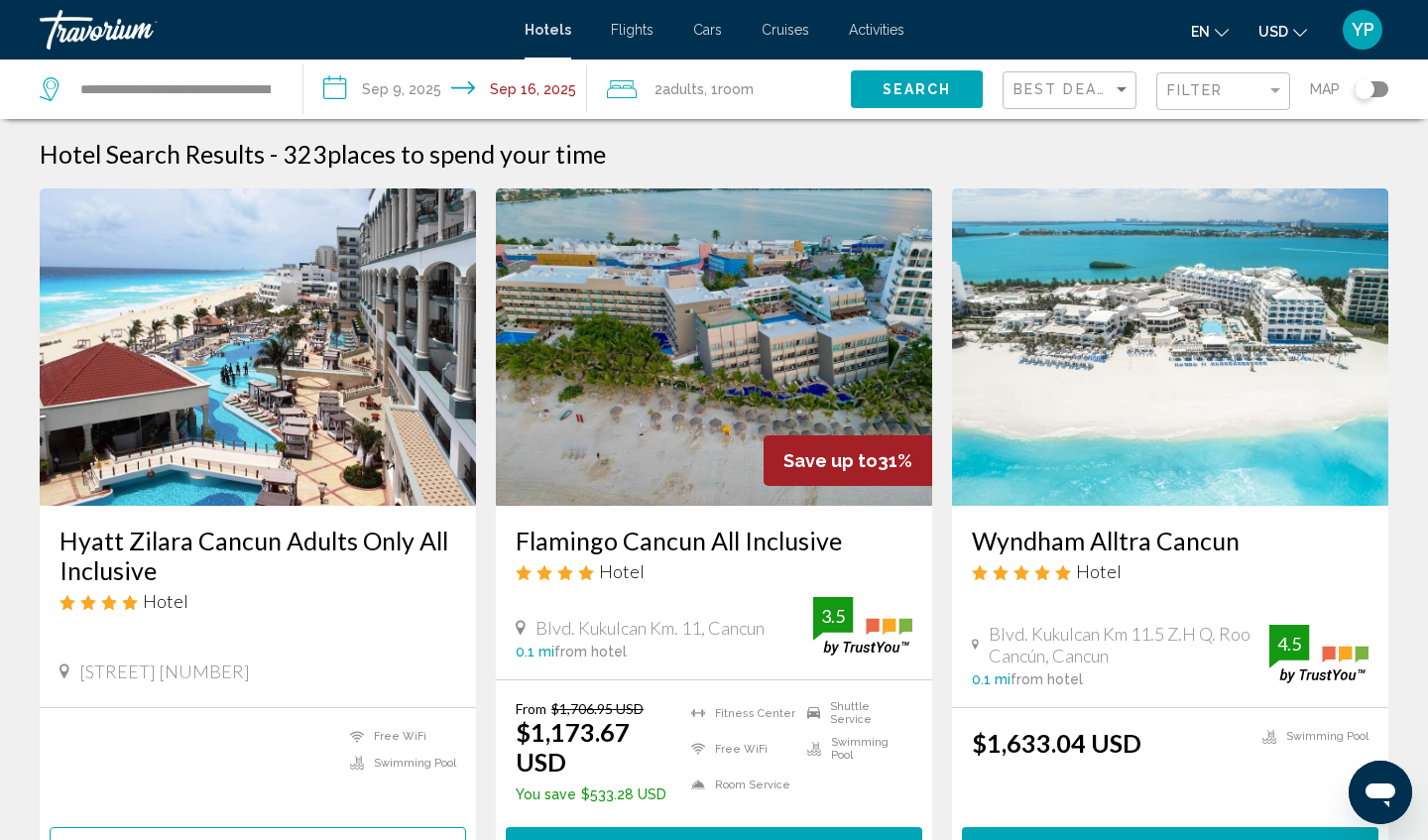 click on "Cruises" at bounding box center (785, 30) 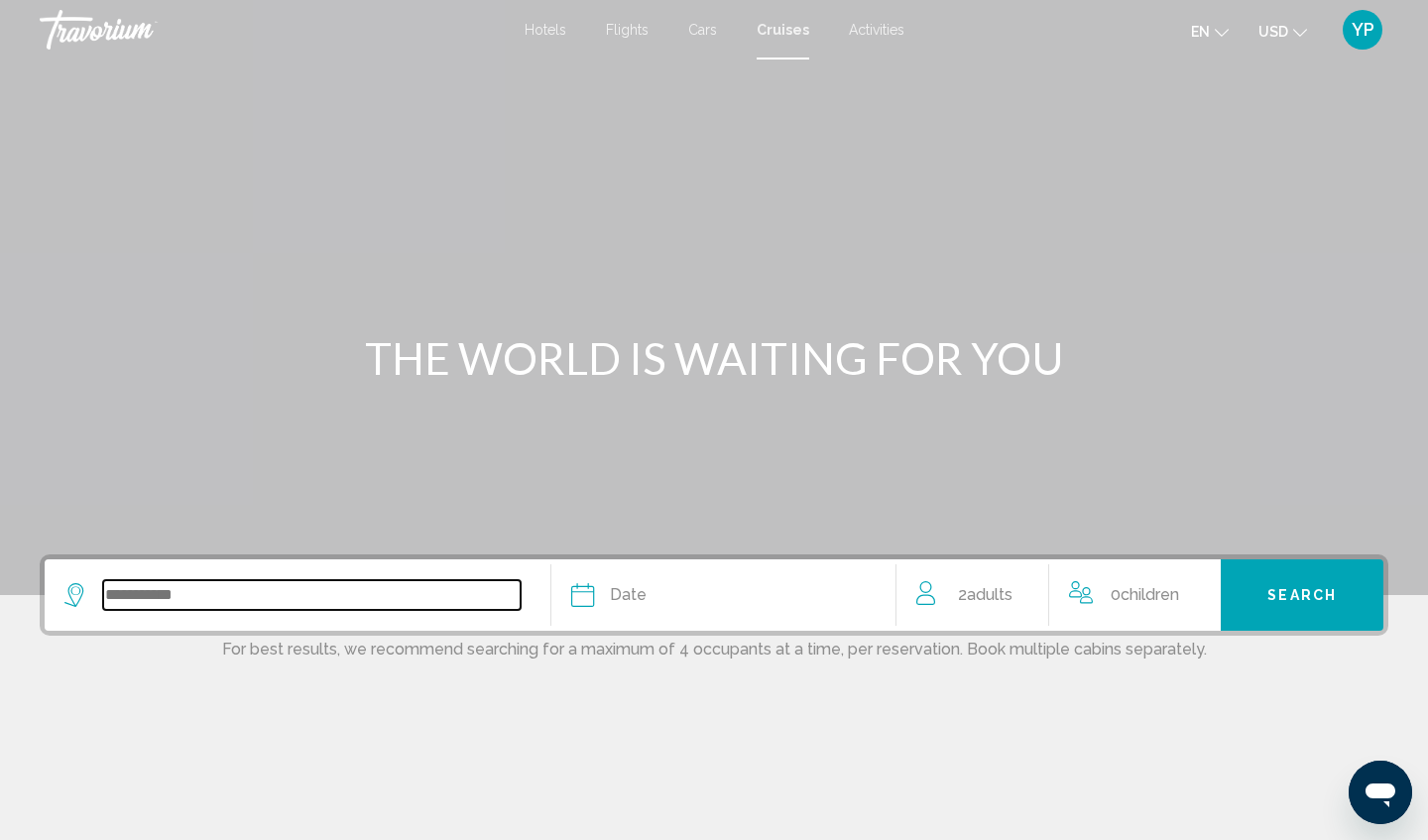 click at bounding box center [311, 595] 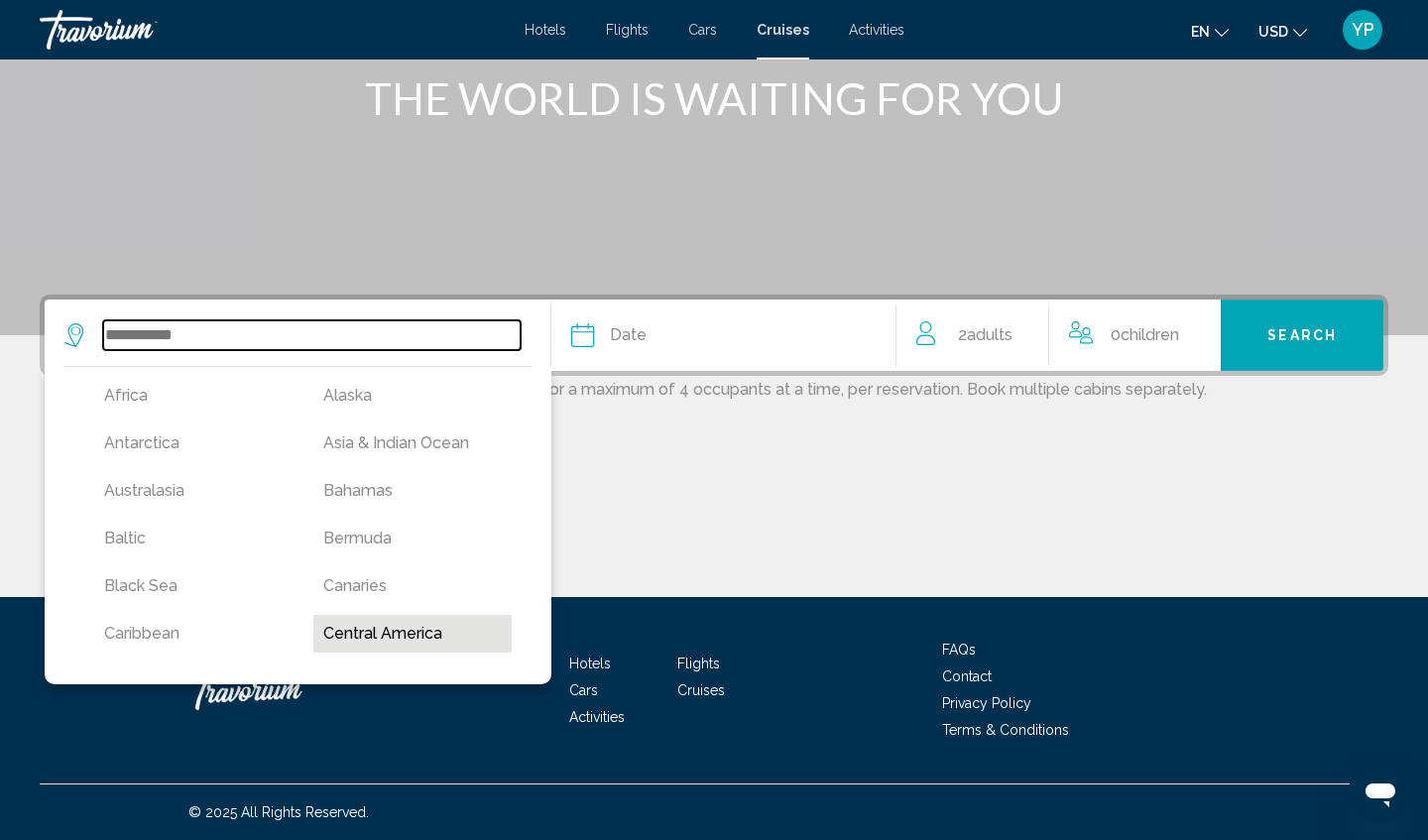 scroll, scrollTop: 260, scrollLeft: 0, axis: vertical 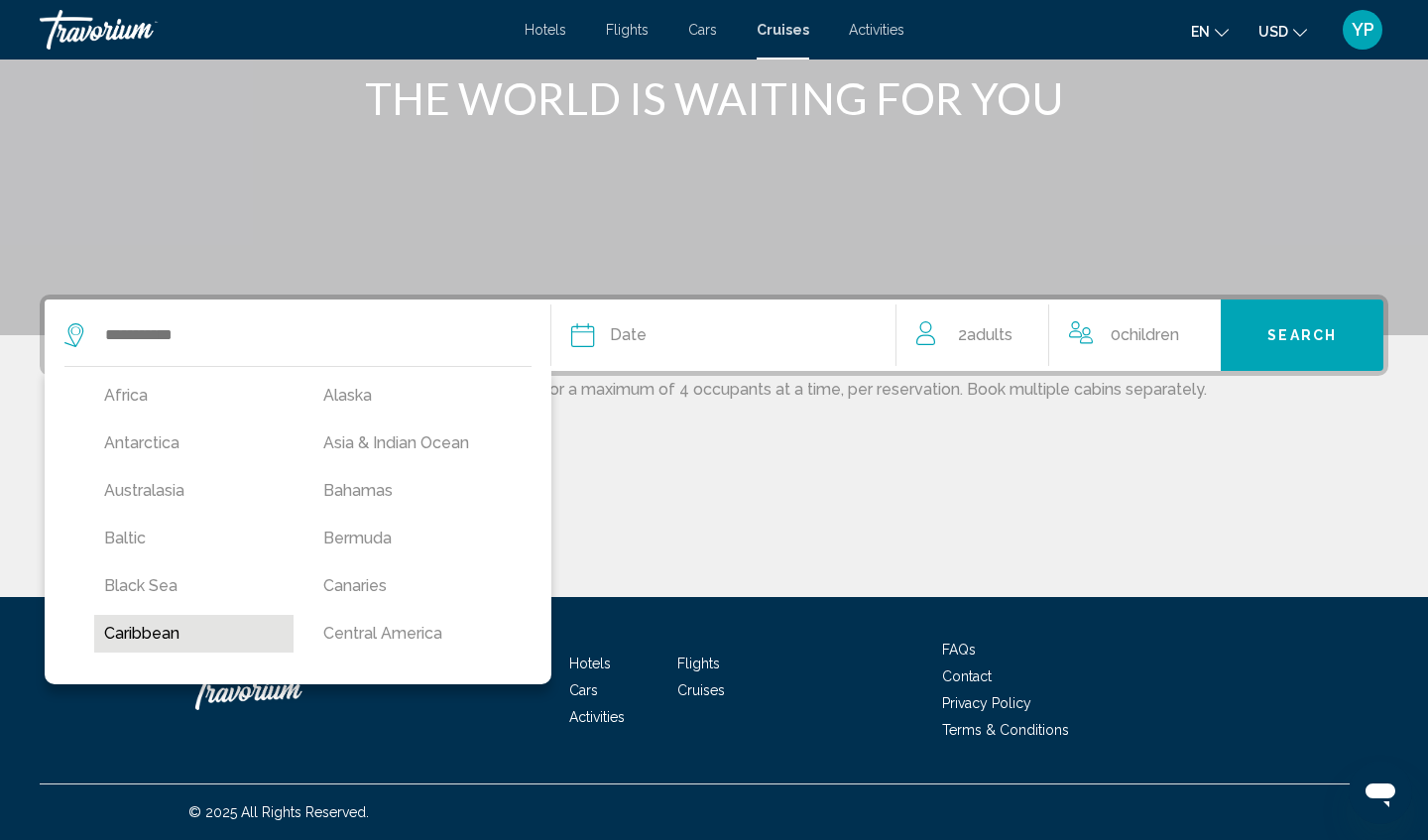 click on "Caribbean" at bounding box center [193, 634] 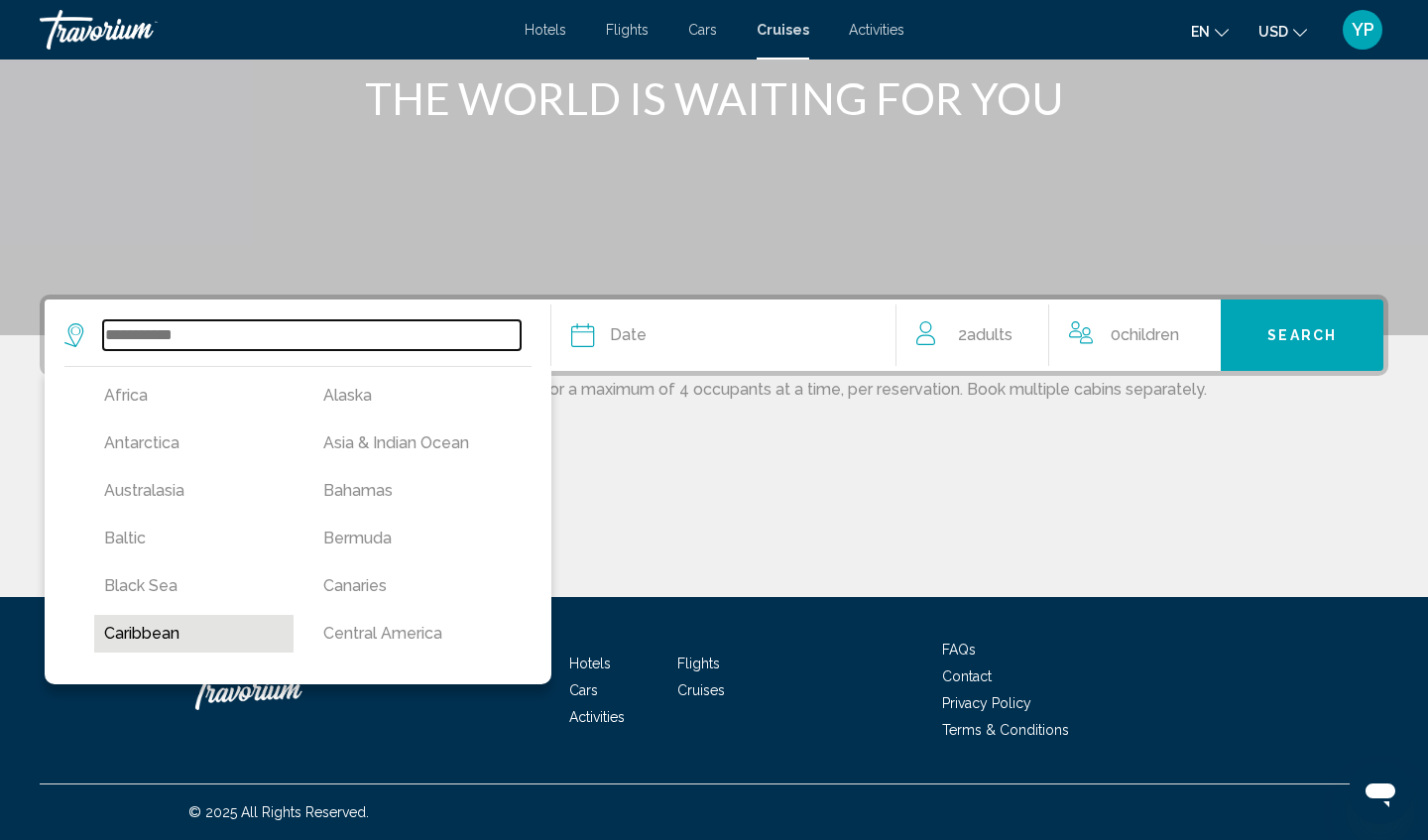 type on "*********" 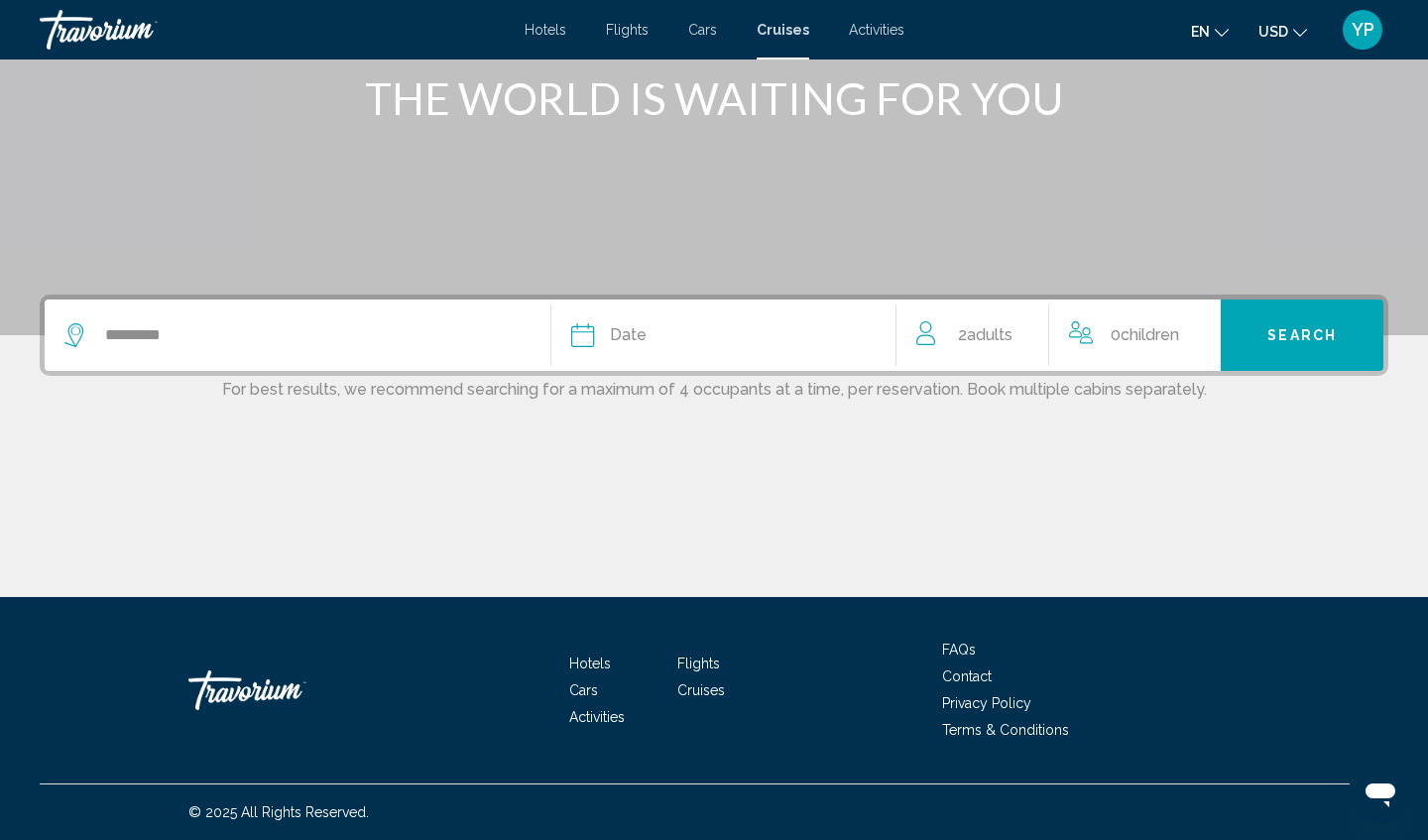 click 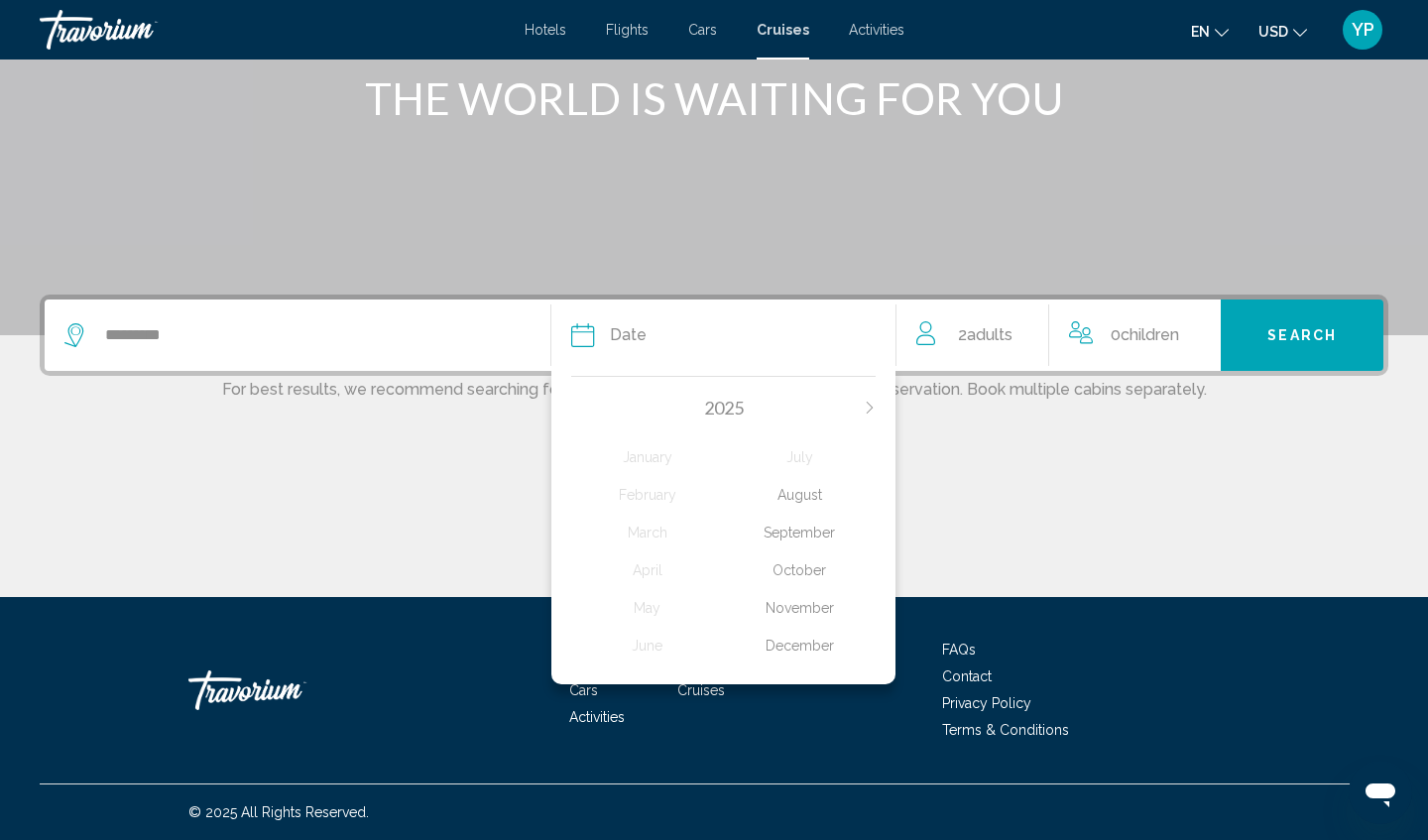click on "October" 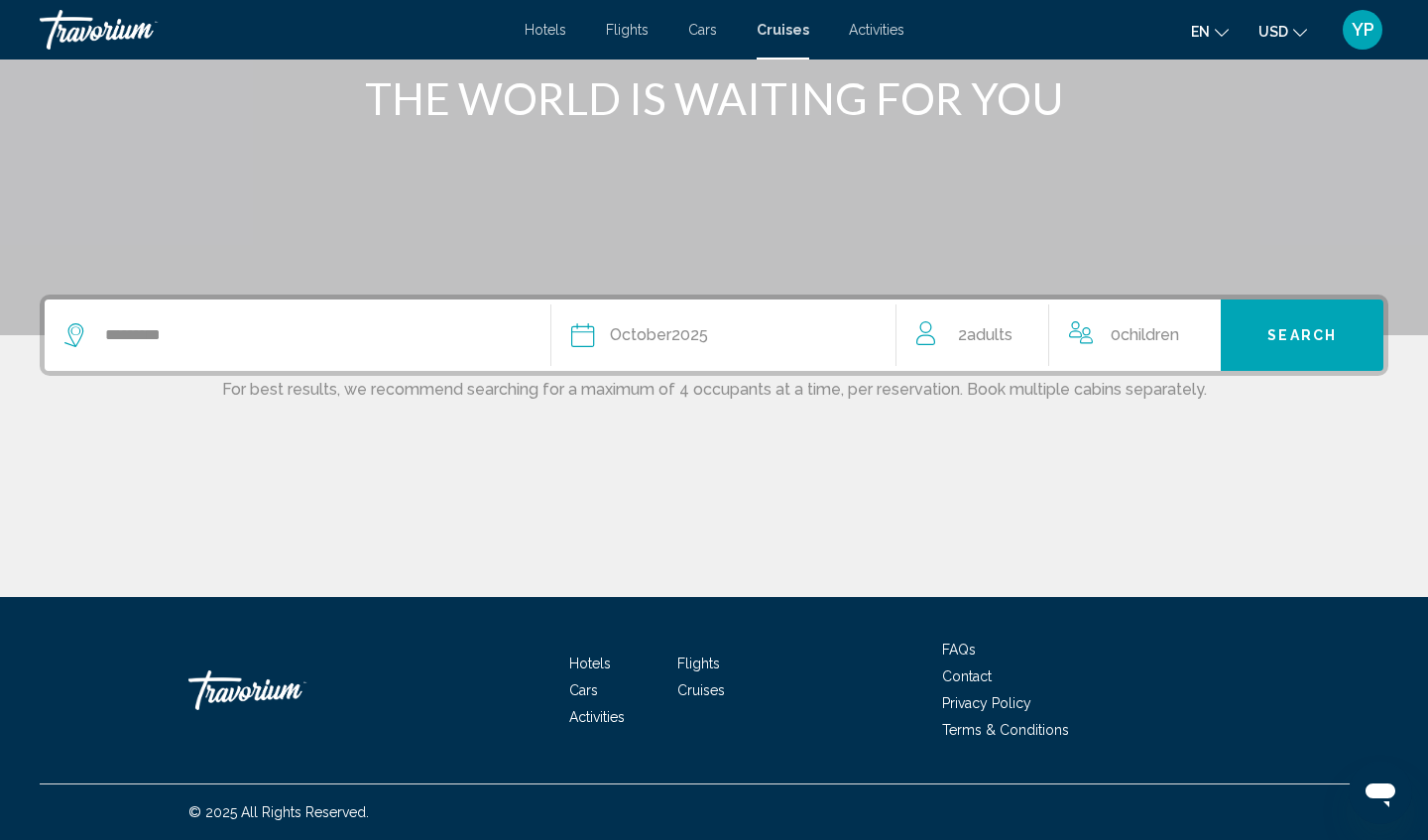 click 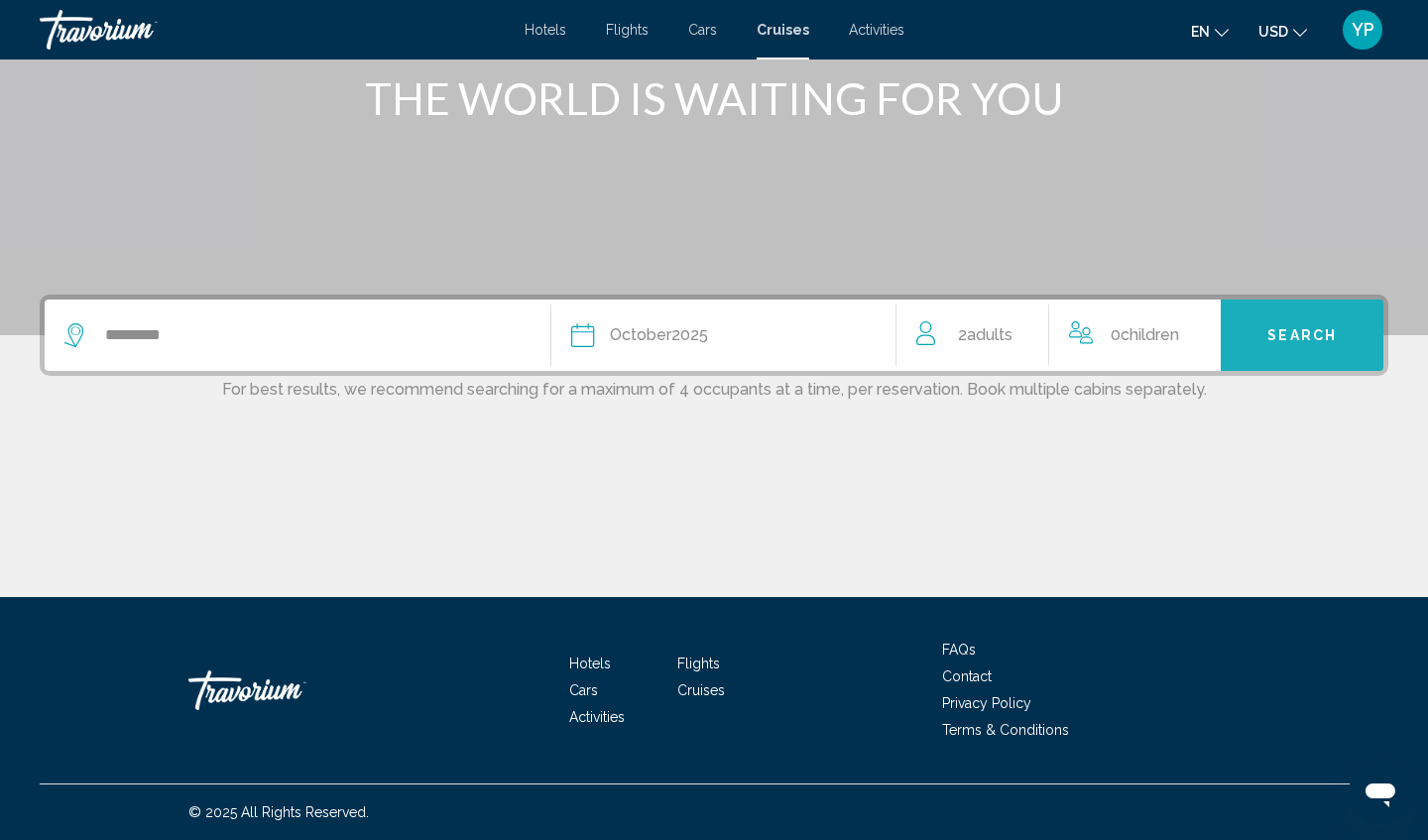 click on "Search" at bounding box center [1302, 336] 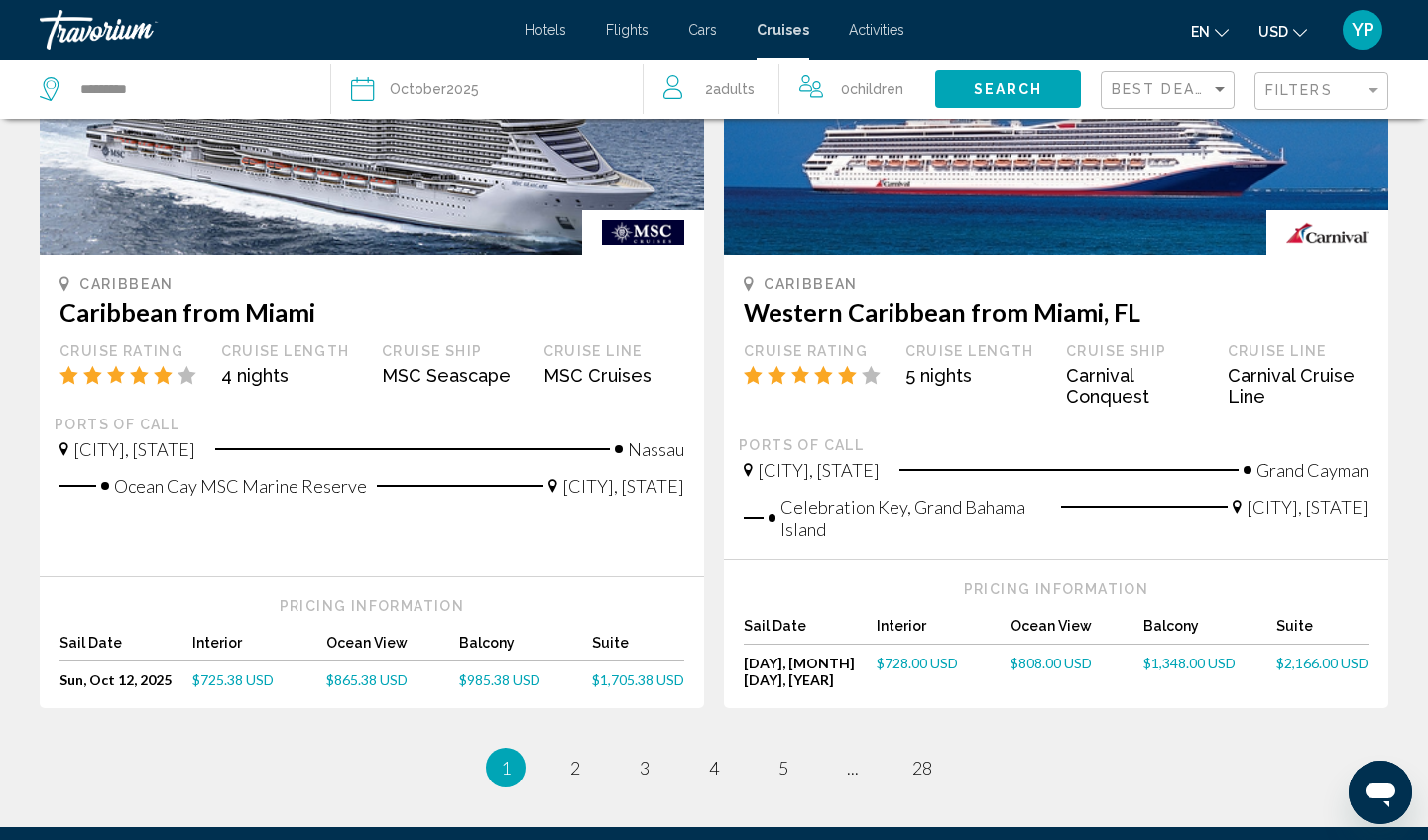 scroll, scrollTop: 1951, scrollLeft: 0, axis: vertical 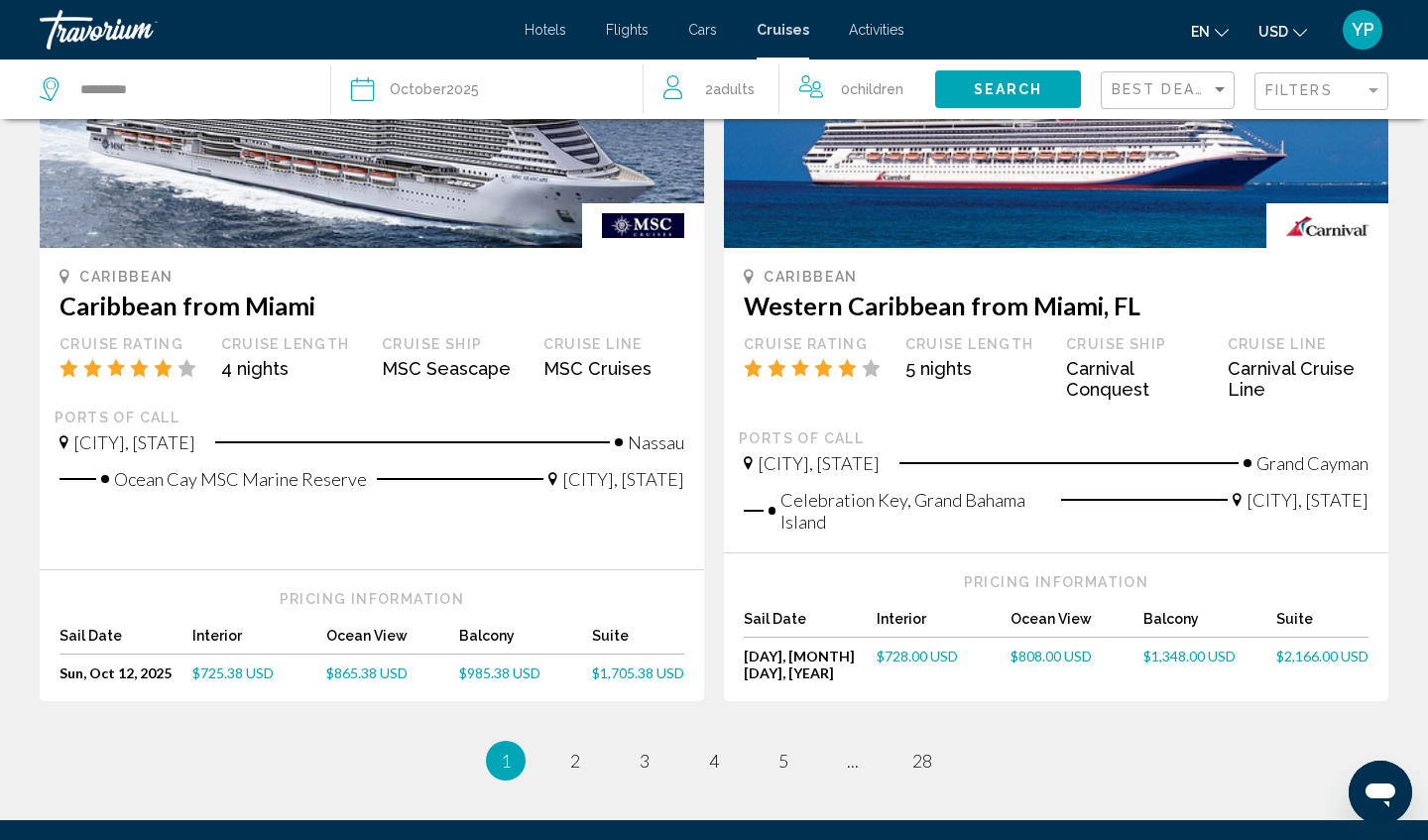 click on "$985.38 USD" at bounding box center [500, 672] 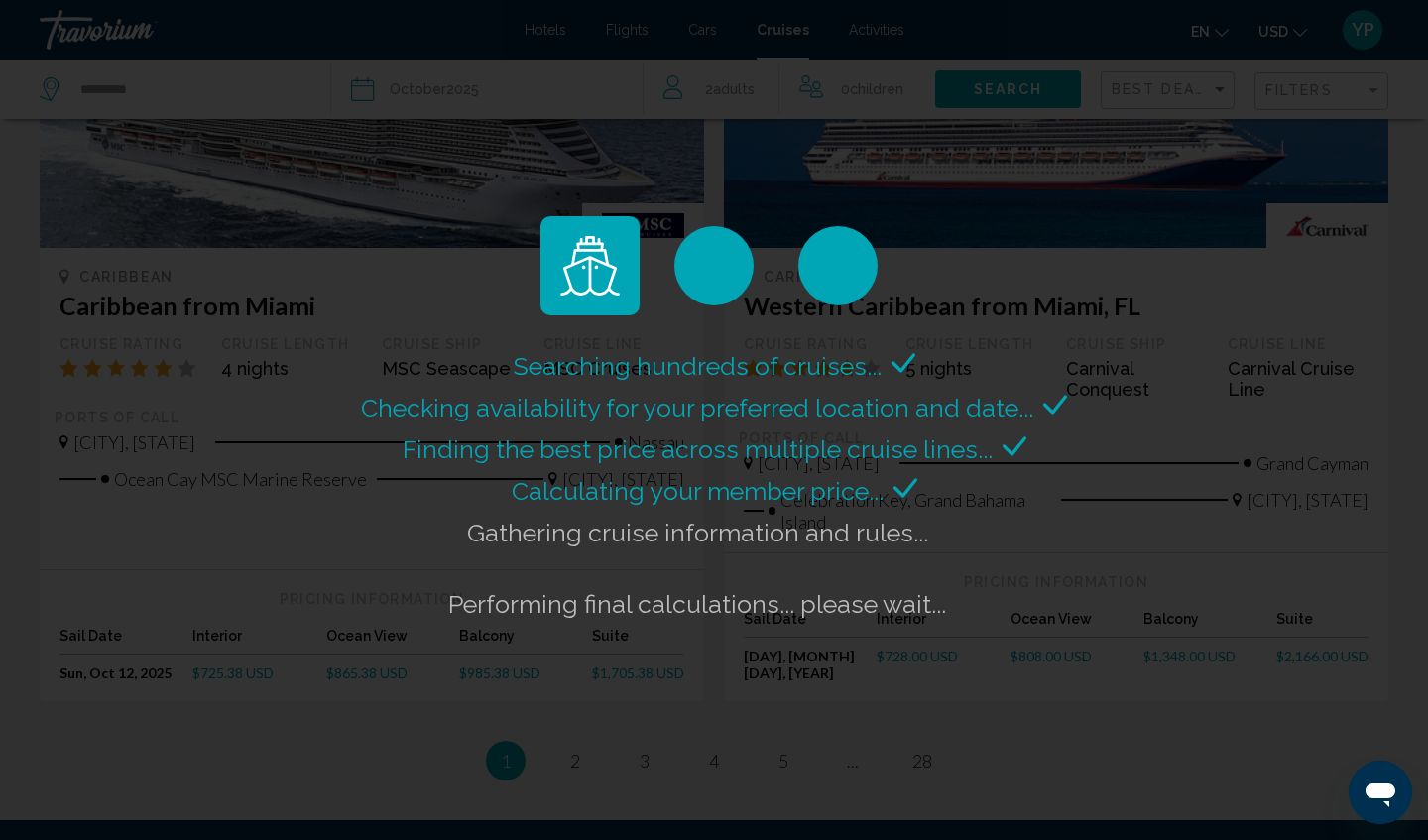 scroll, scrollTop: 0, scrollLeft: 0, axis: both 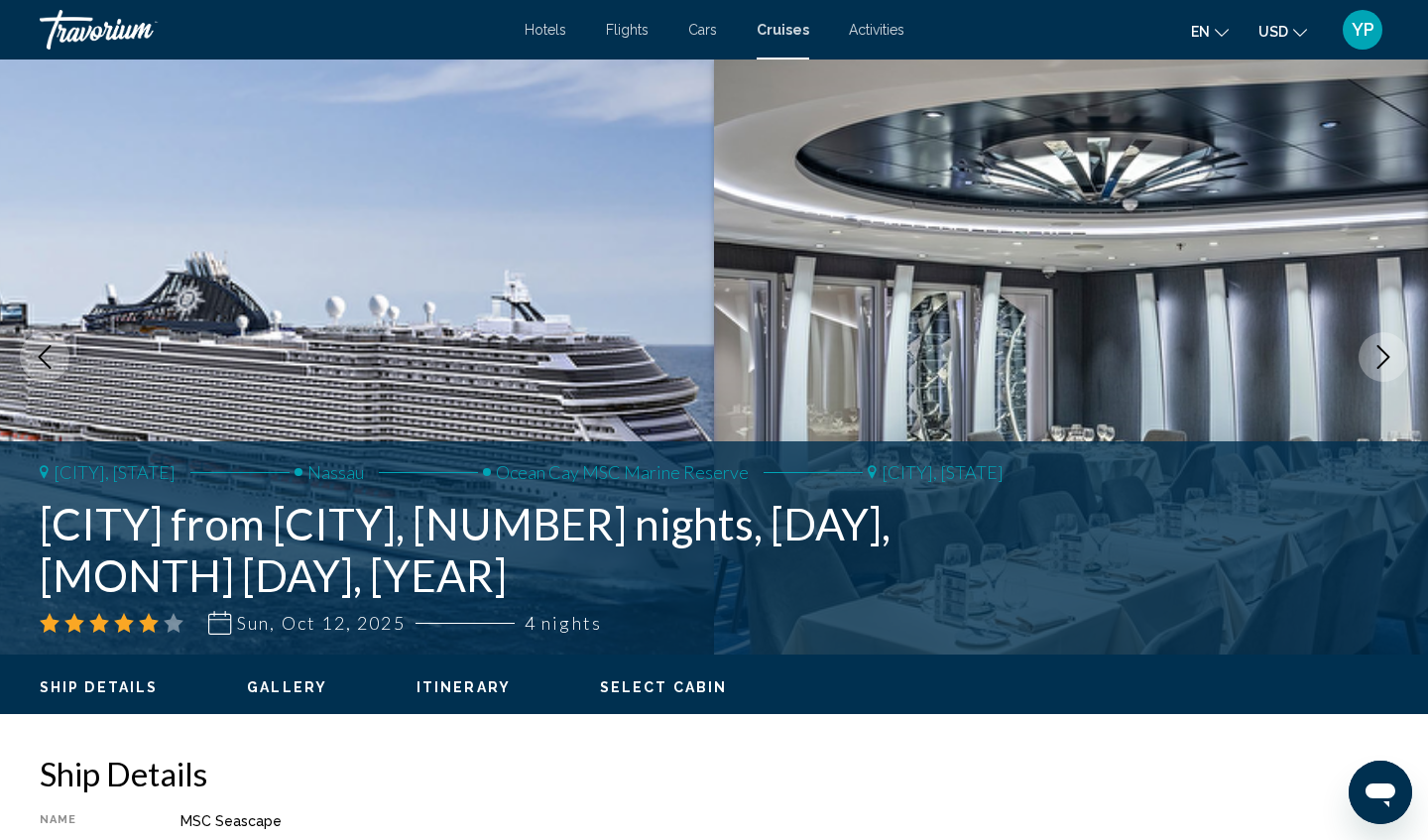type 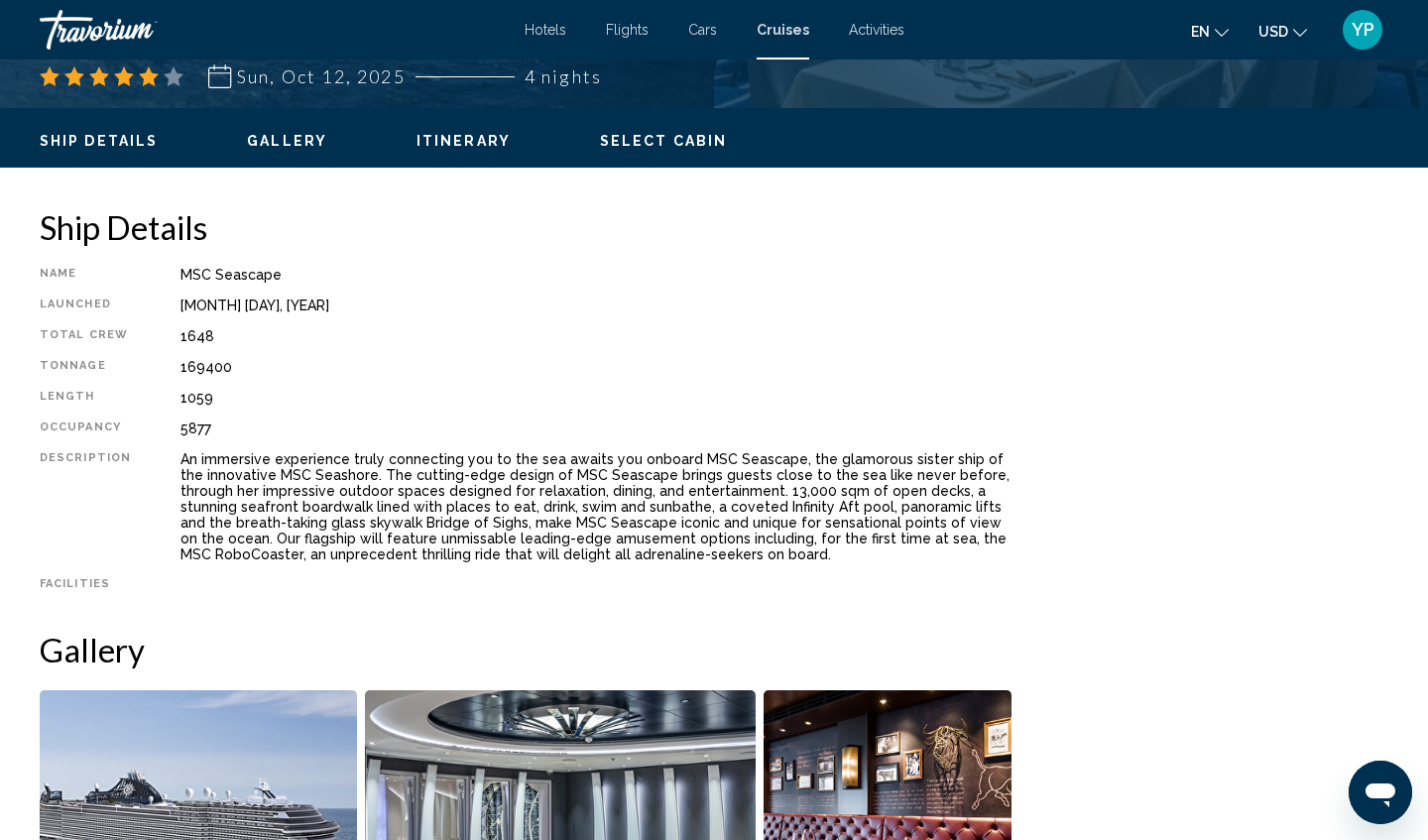 scroll, scrollTop: 609, scrollLeft: 0, axis: vertical 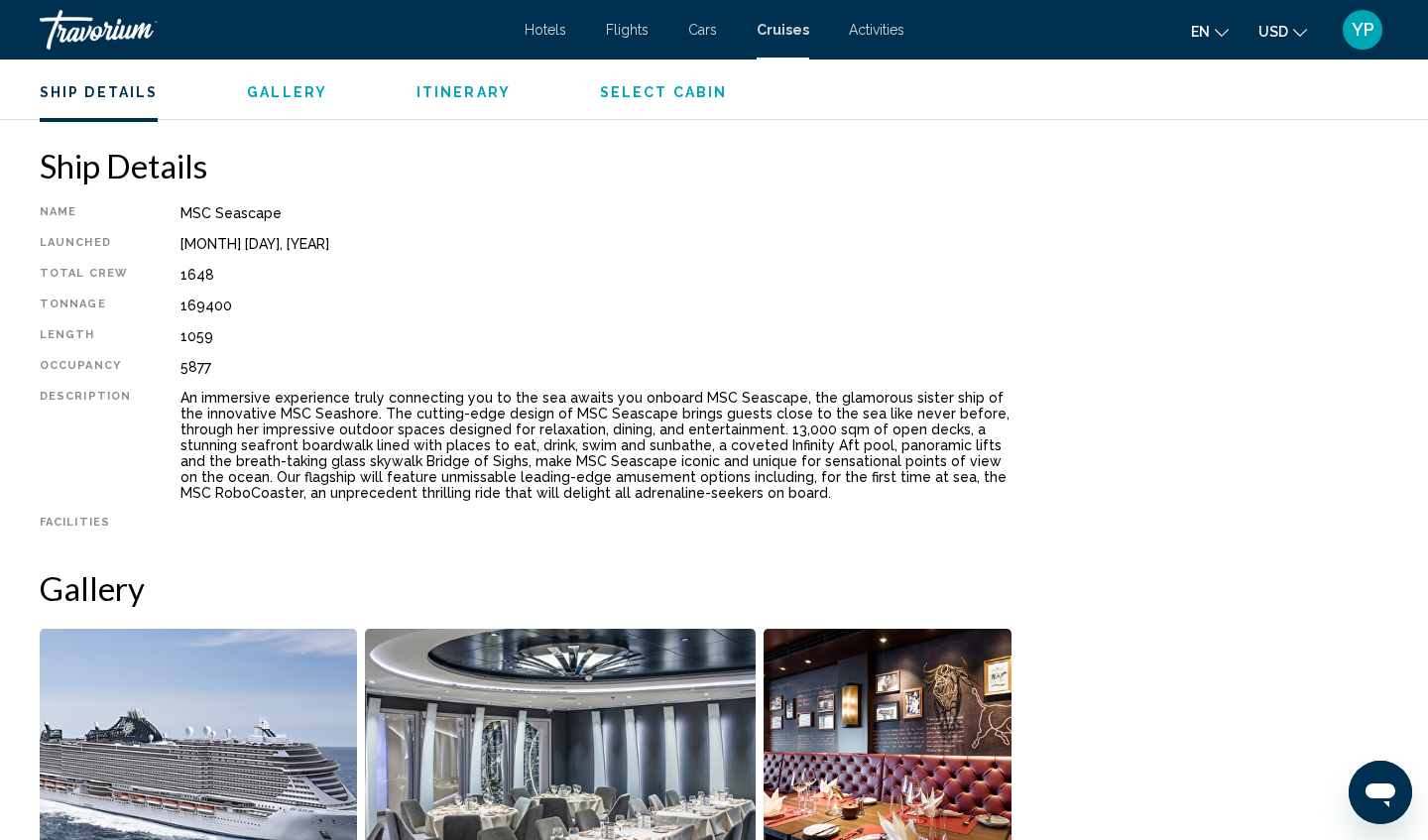 click on "Select Cabin" at bounding box center [663, 92] 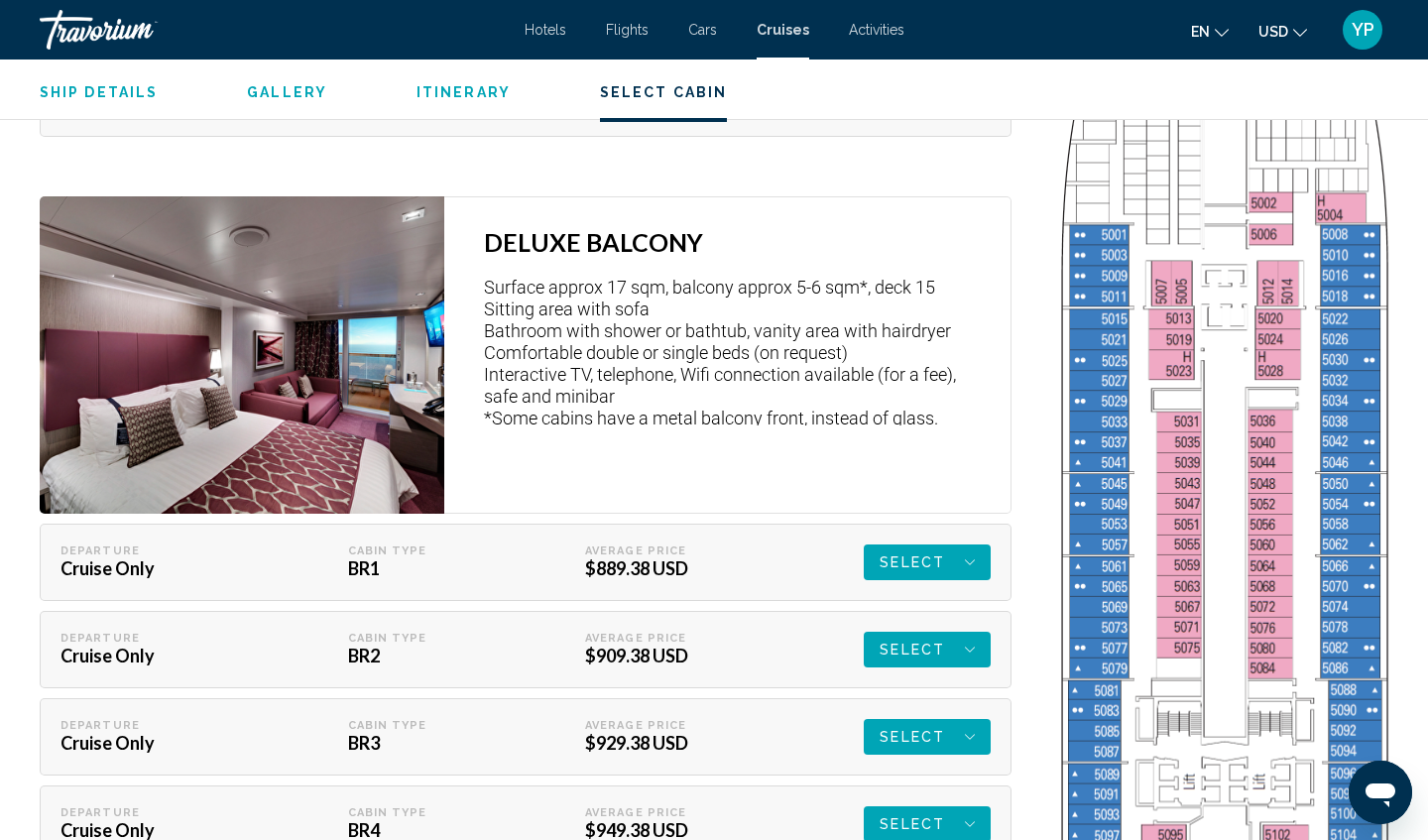 scroll, scrollTop: 3000, scrollLeft: 0, axis: vertical 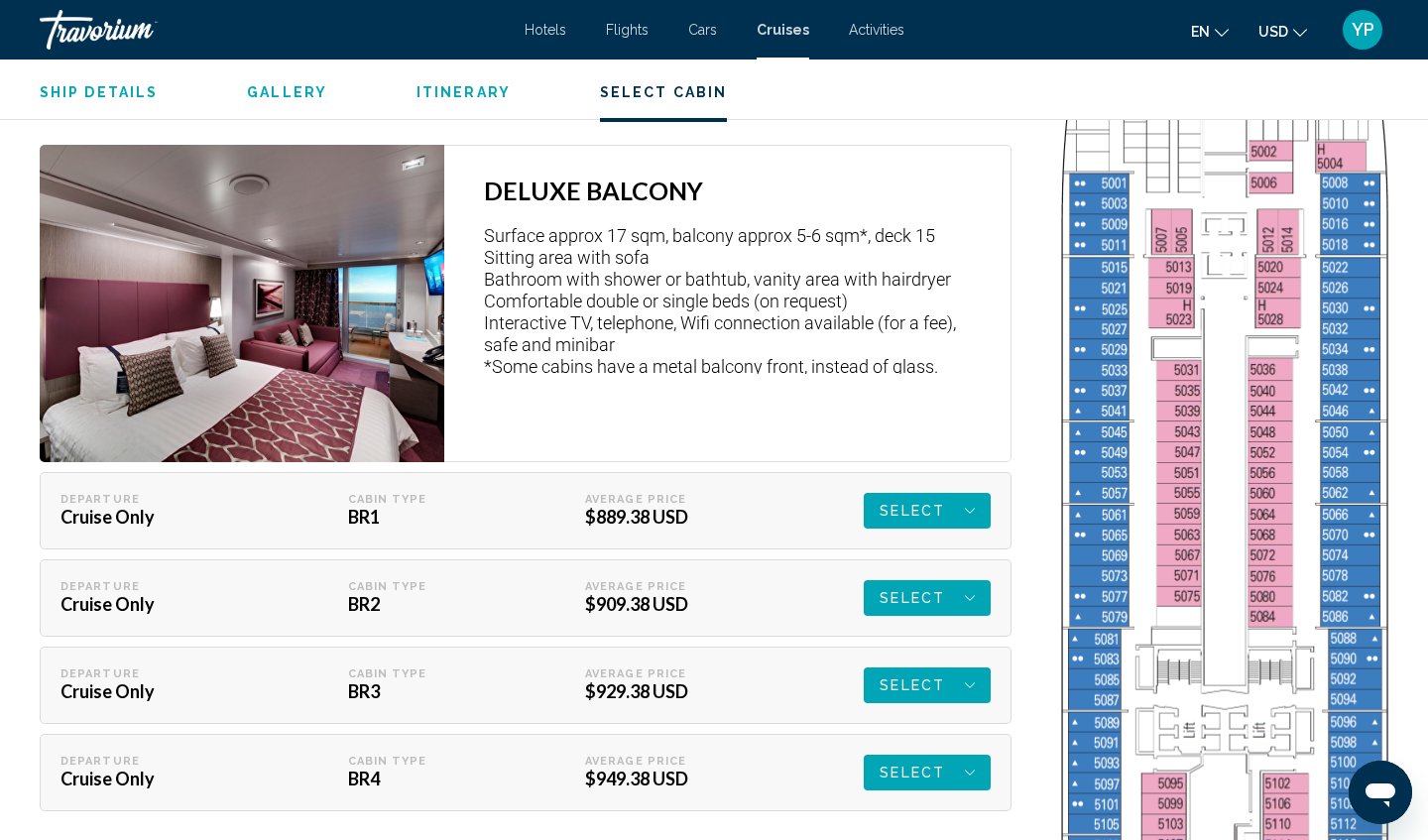click on "Select" at bounding box center [927, 47] 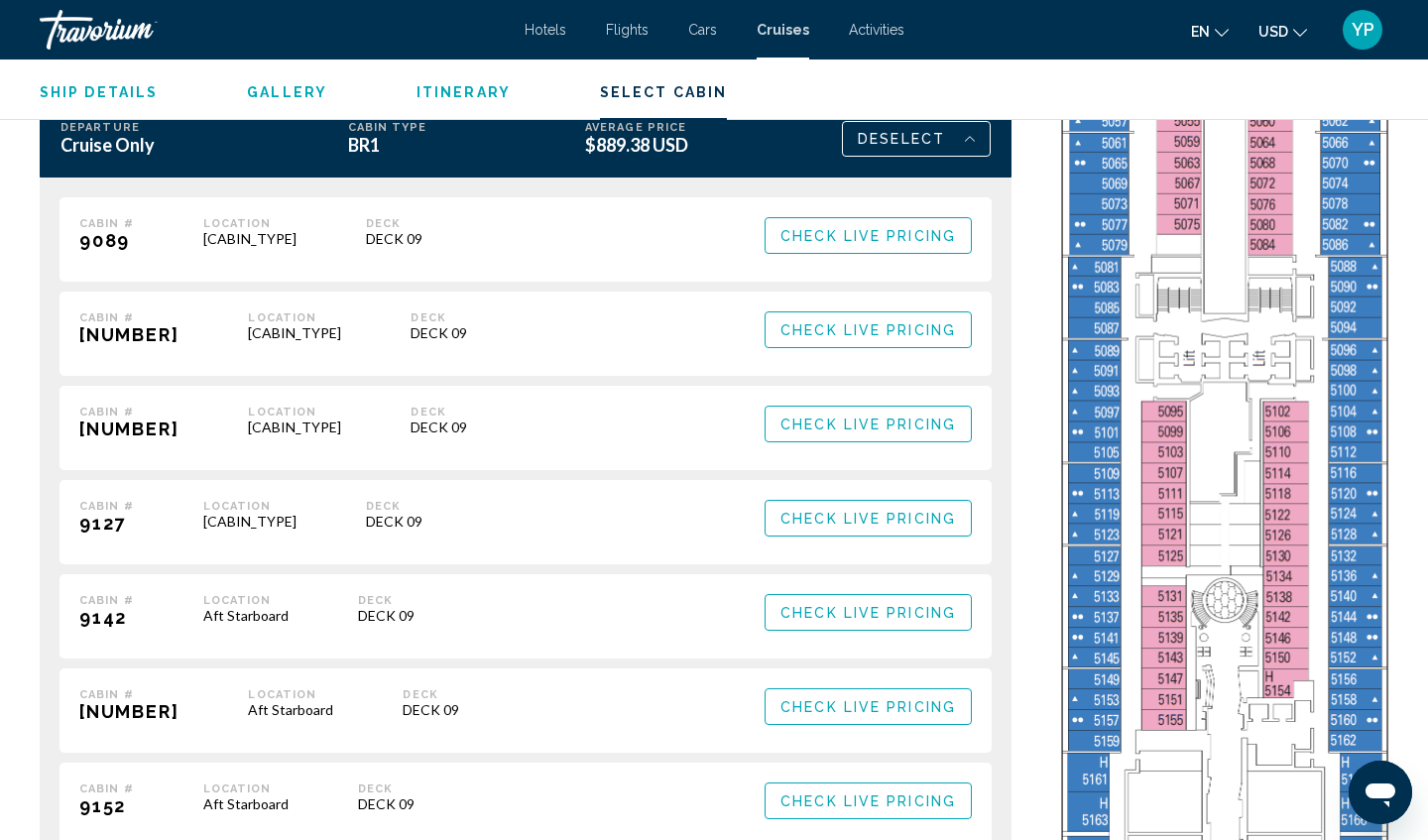 scroll, scrollTop: 3367, scrollLeft: 0, axis: vertical 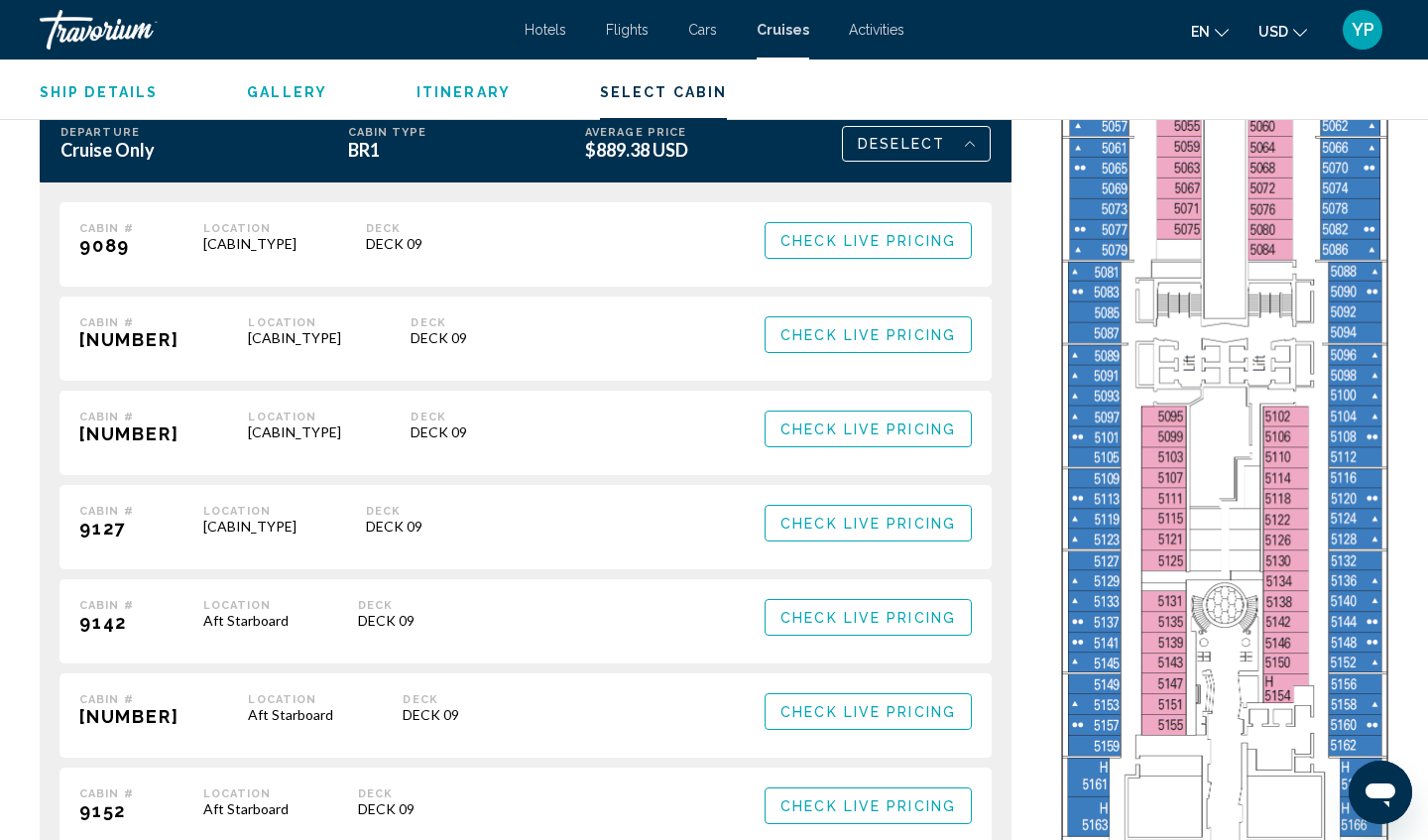 click on "Check Live Pricing" at bounding box center (868, 240) 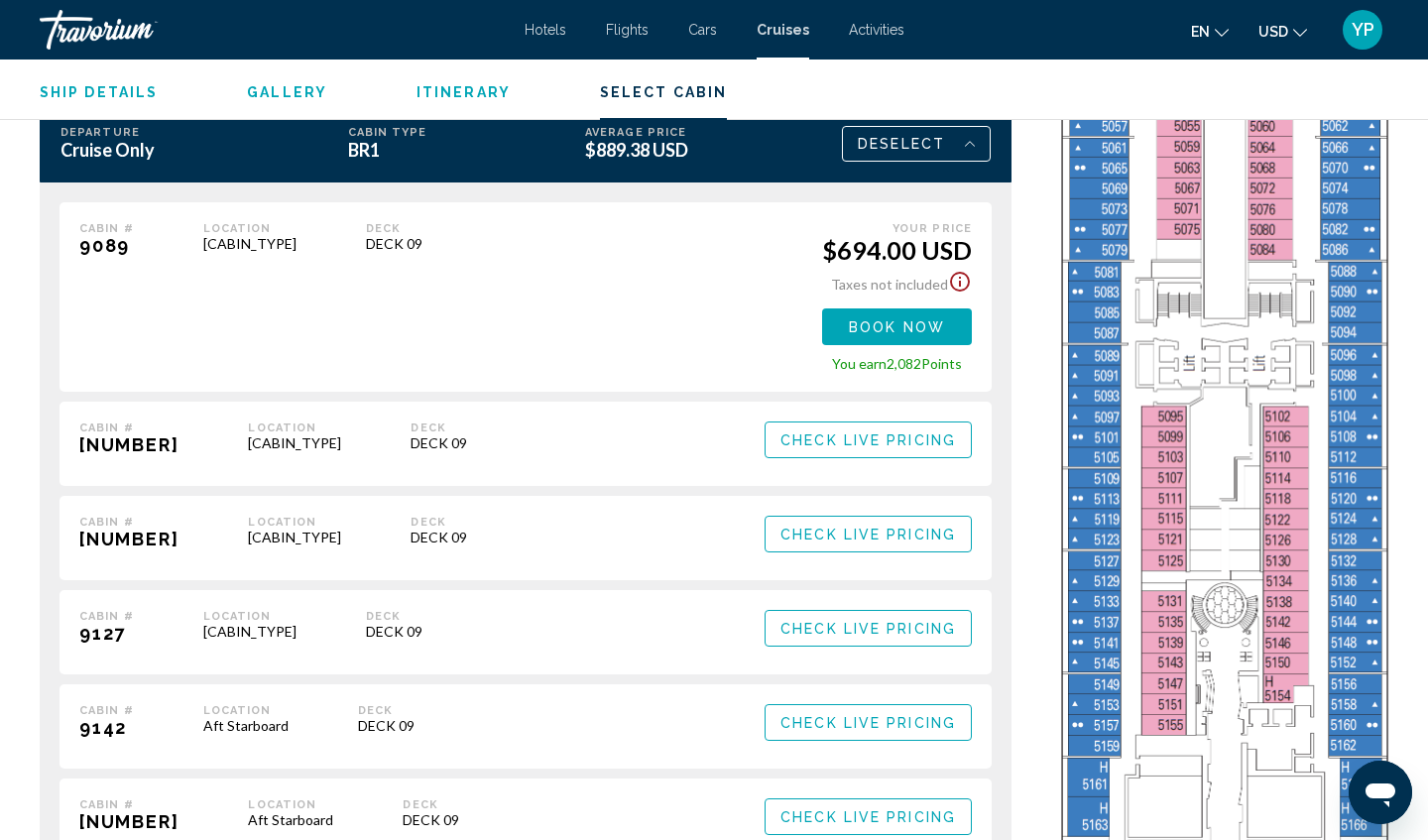 click on "Book now" at bounding box center (896, 327) 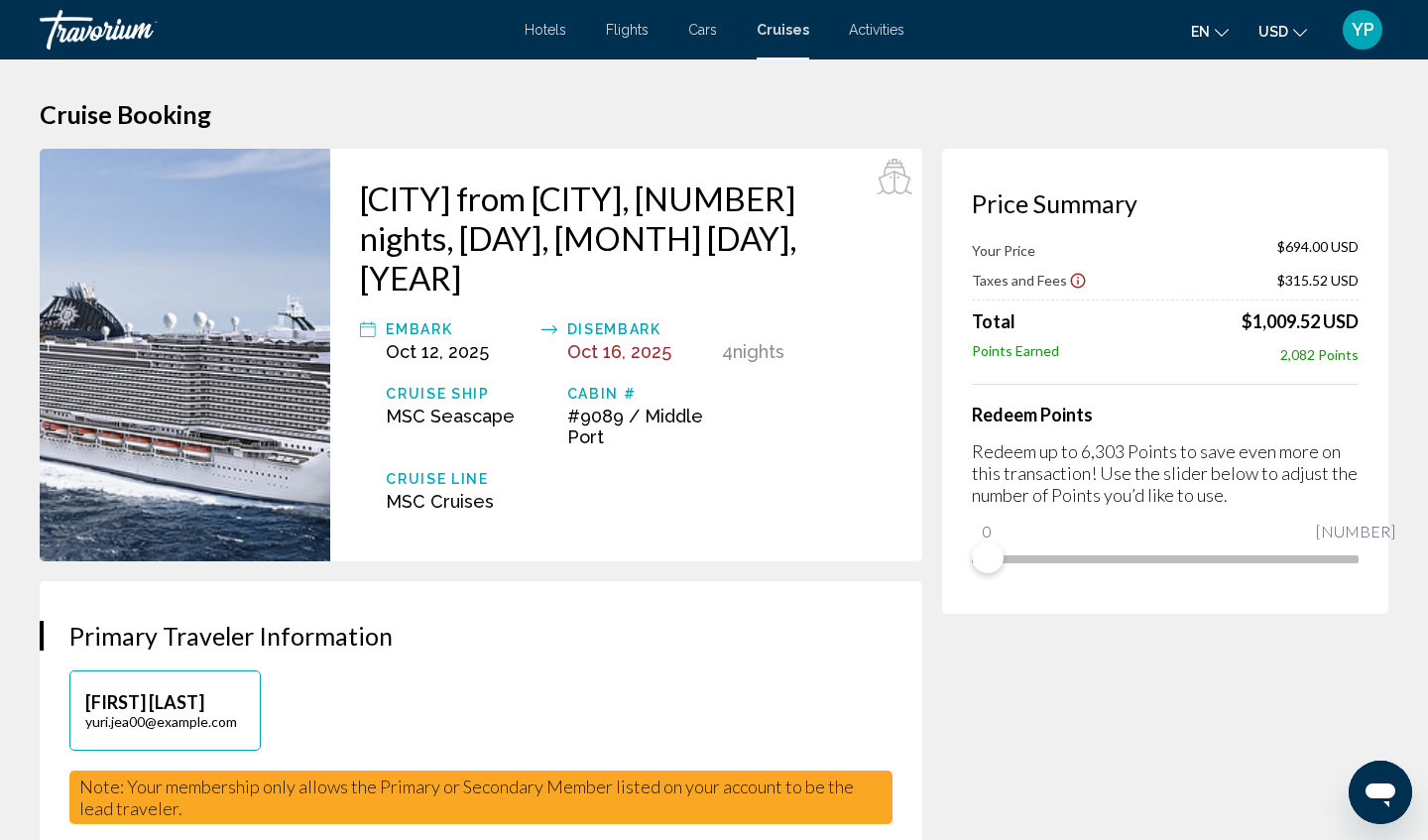 scroll, scrollTop: 0, scrollLeft: 0, axis: both 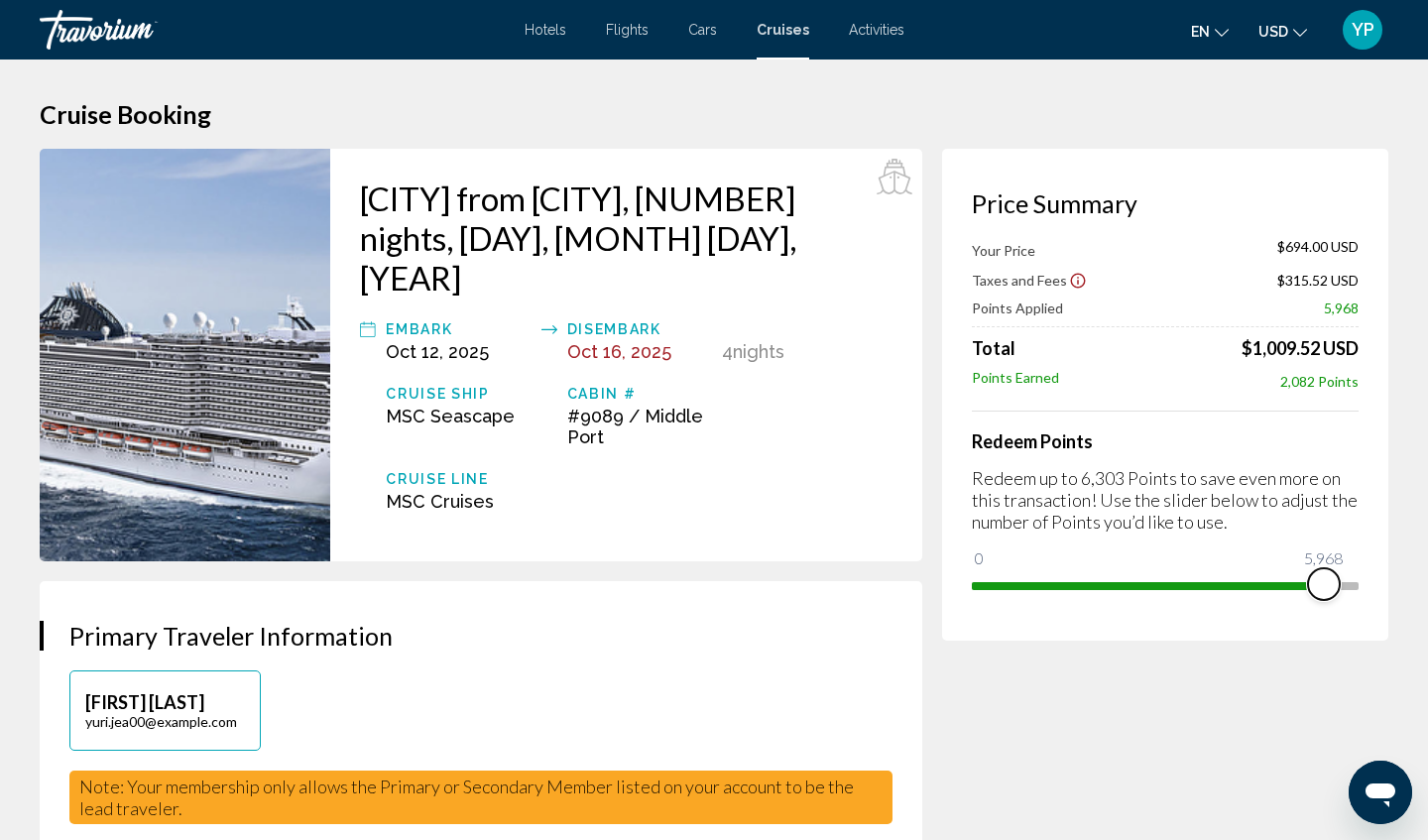 drag, startPoint x: 992, startPoint y: 559, endPoint x: 1324, endPoint y: 520, distance: 334.2828 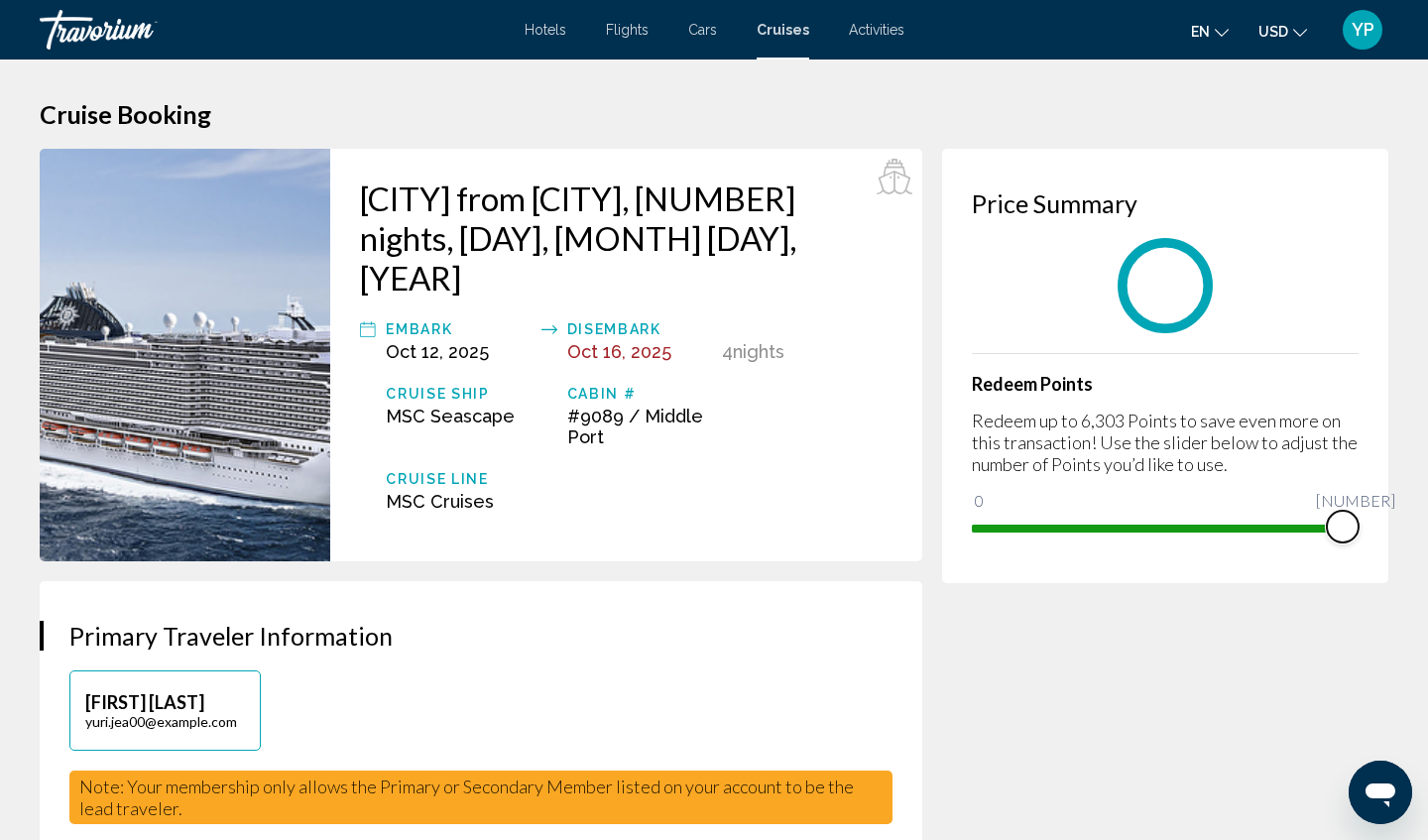 drag, startPoint x: 1335, startPoint y: 520, endPoint x: 1418, endPoint y: 514, distance: 83.21658 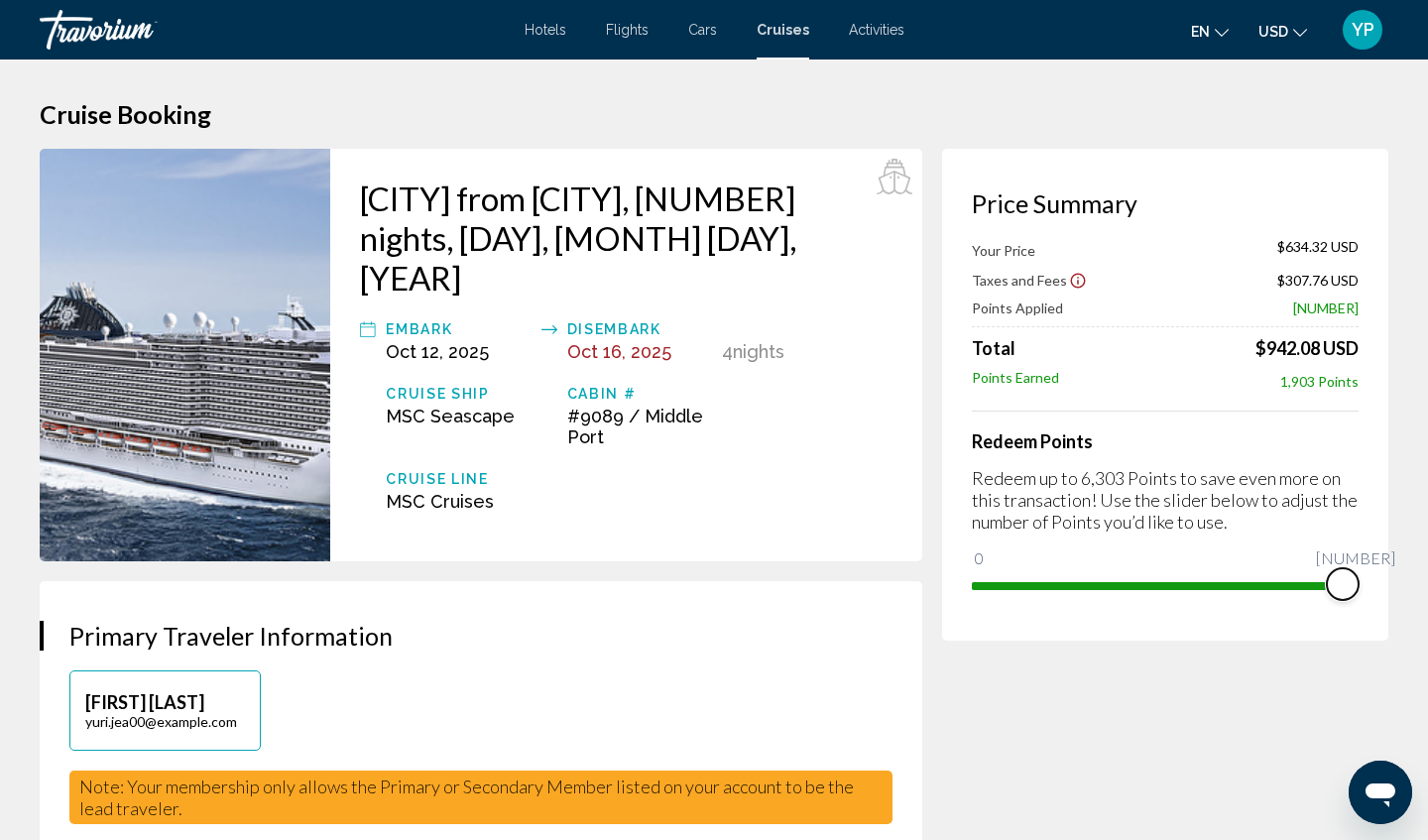 drag, startPoint x: 1324, startPoint y: 581, endPoint x: 1404, endPoint y: 572, distance: 80.50466 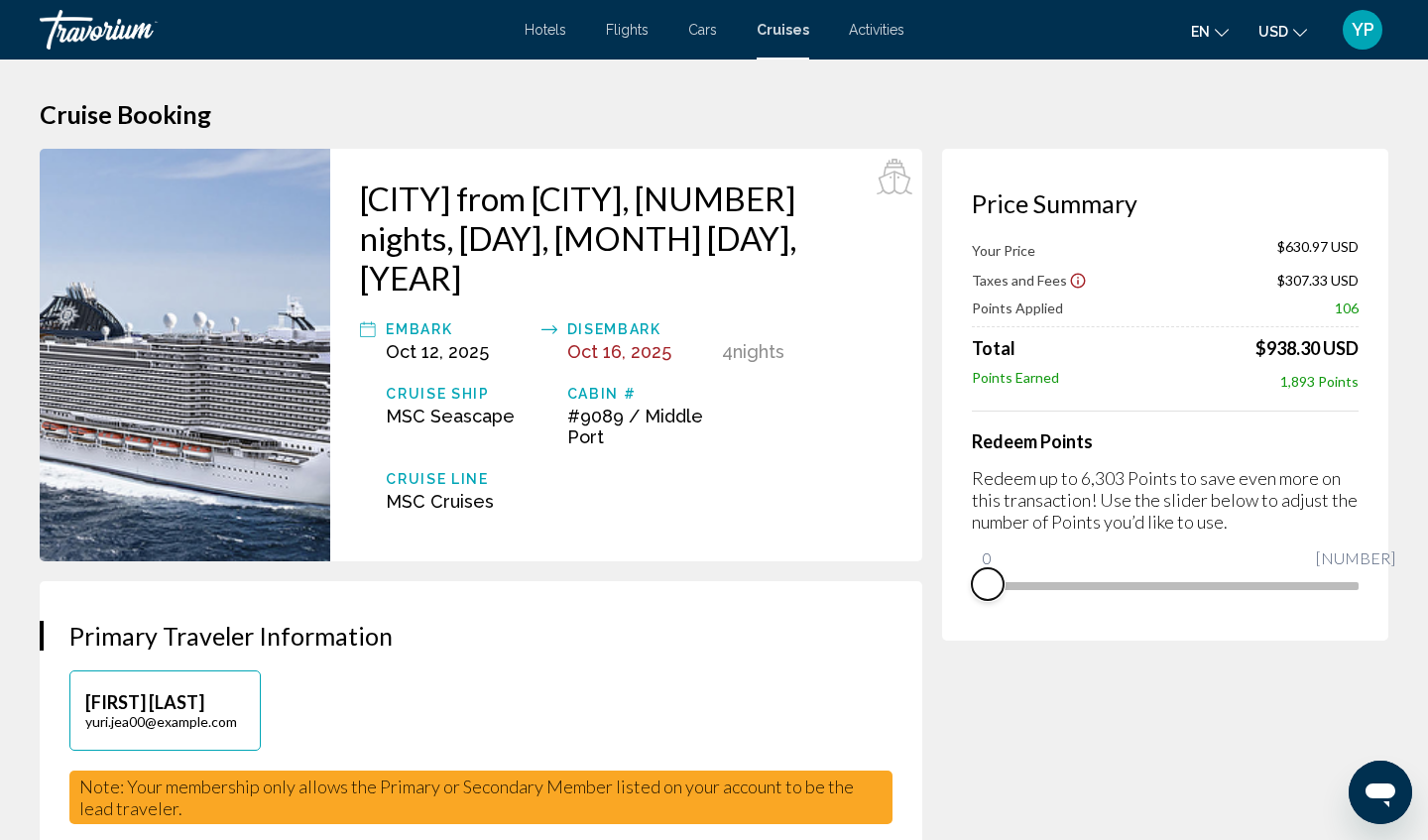drag, startPoint x: 1344, startPoint y: 584, endPoint x: 812, endPoint y: 603, distance: 532.3392 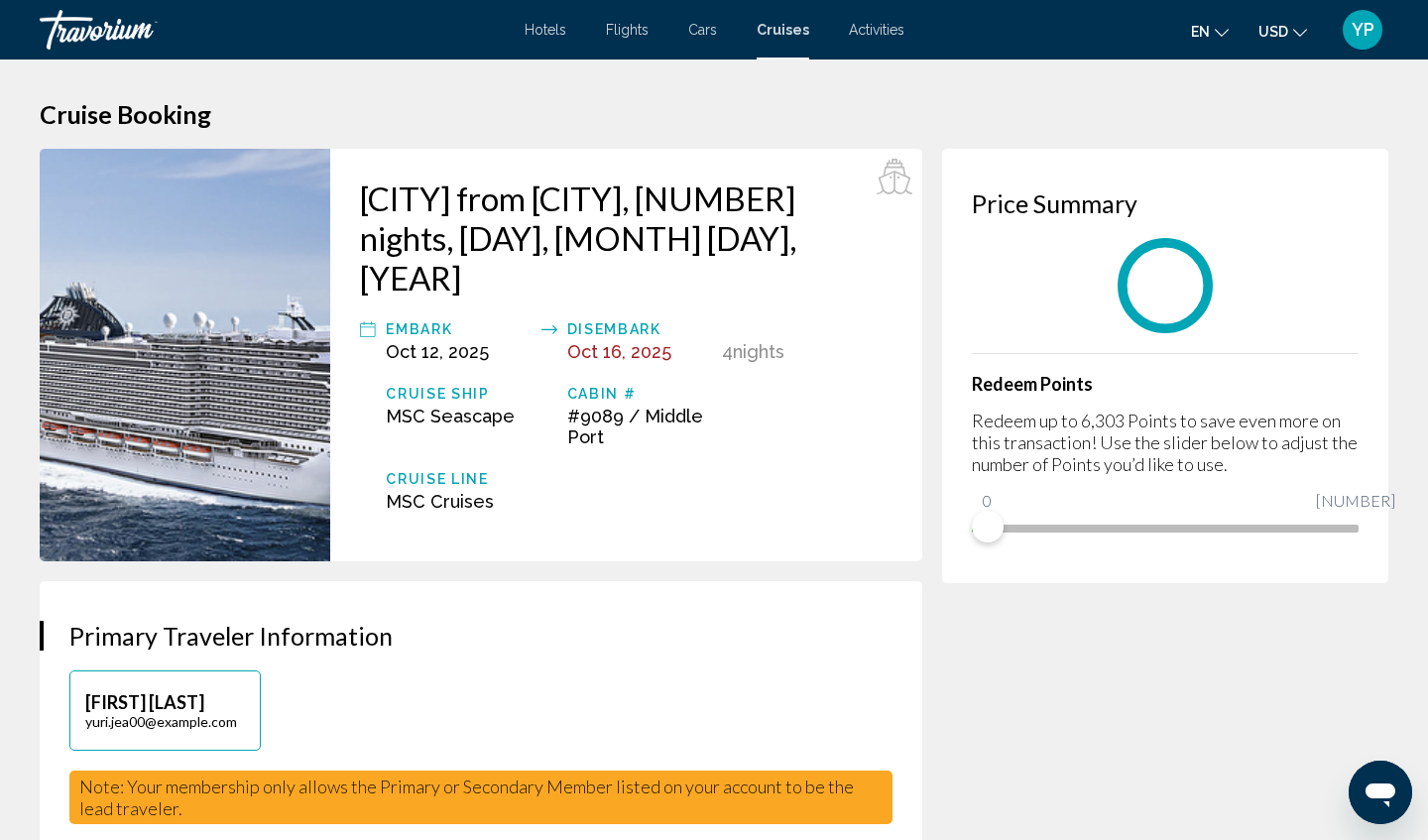 click on "**********" at bounding box center [491, 2295] 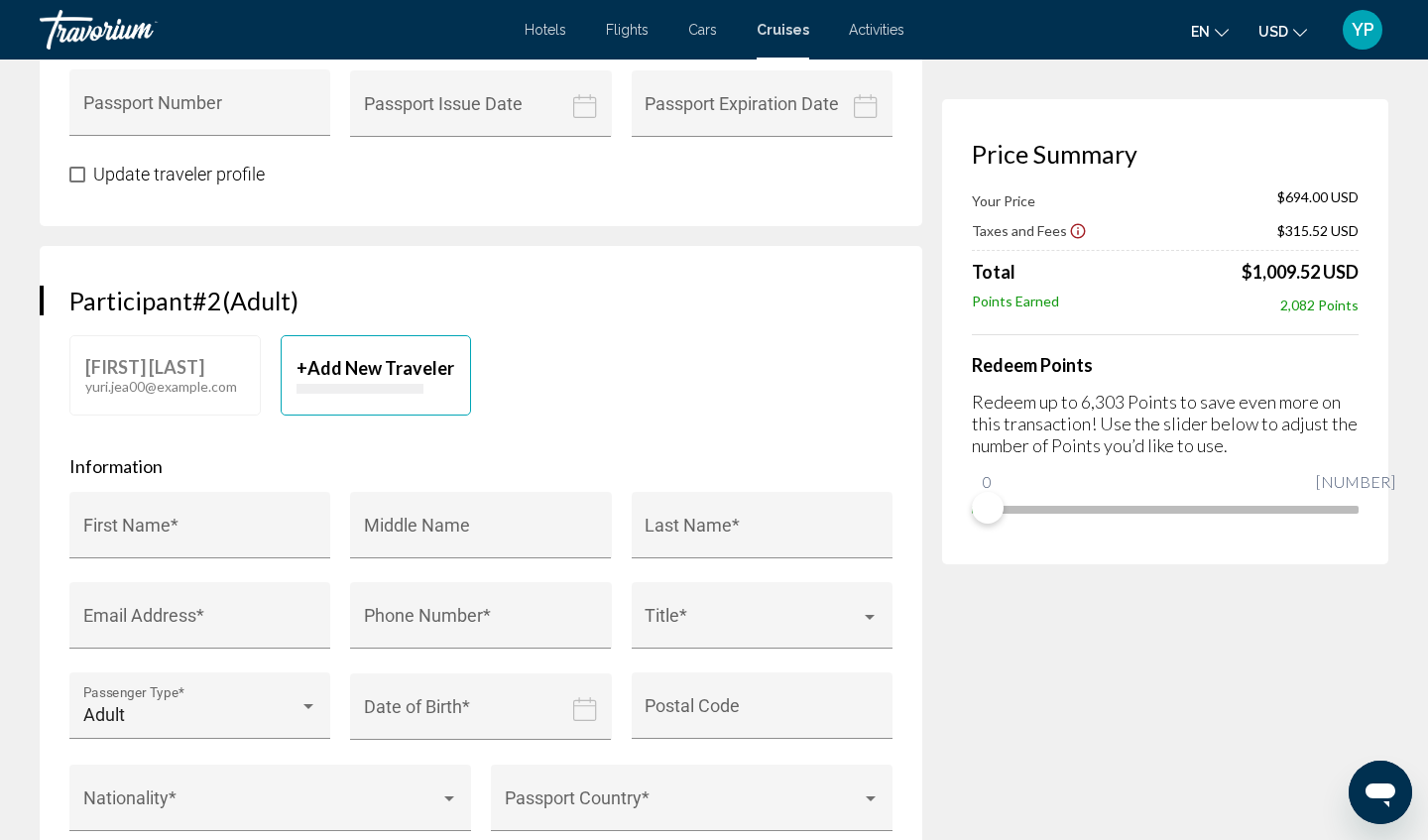 scroll, scrollTop: 1236, scrollLeft: 0, axis: vertical 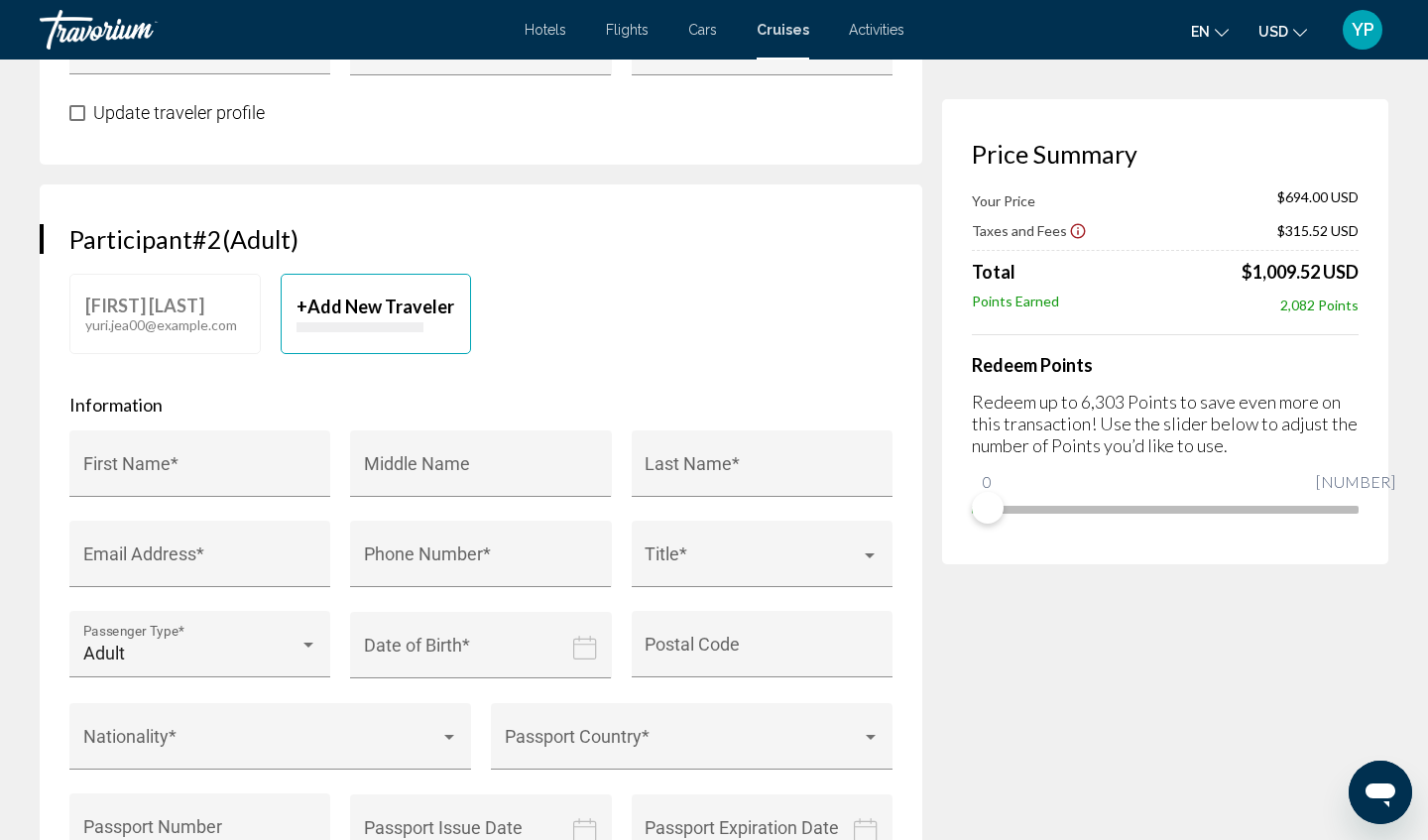 click on "Add New Traveler" at bounding box center [381, 306] 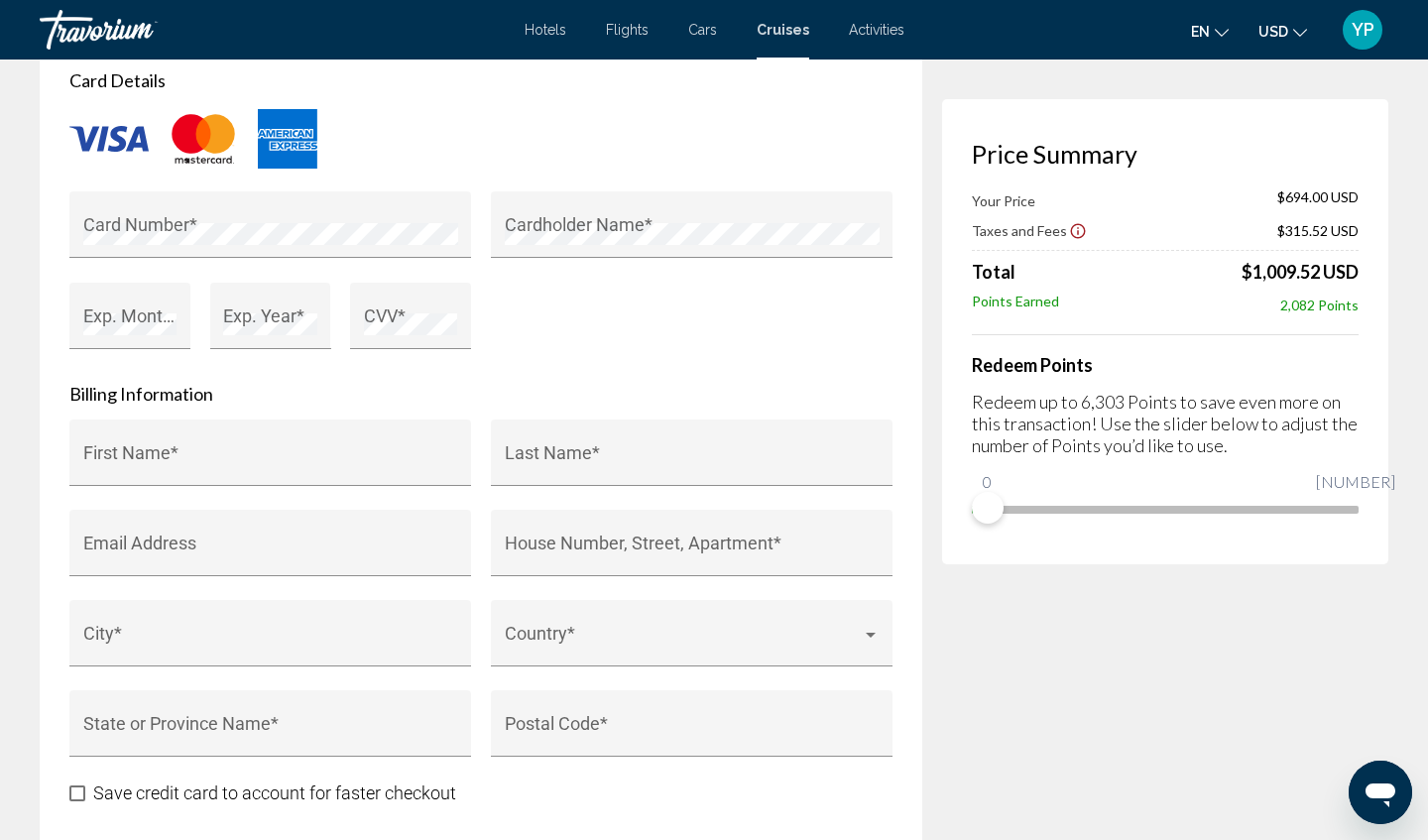 scroll, scrollTop: 3013, scrollLeft: 0, axis: vertical 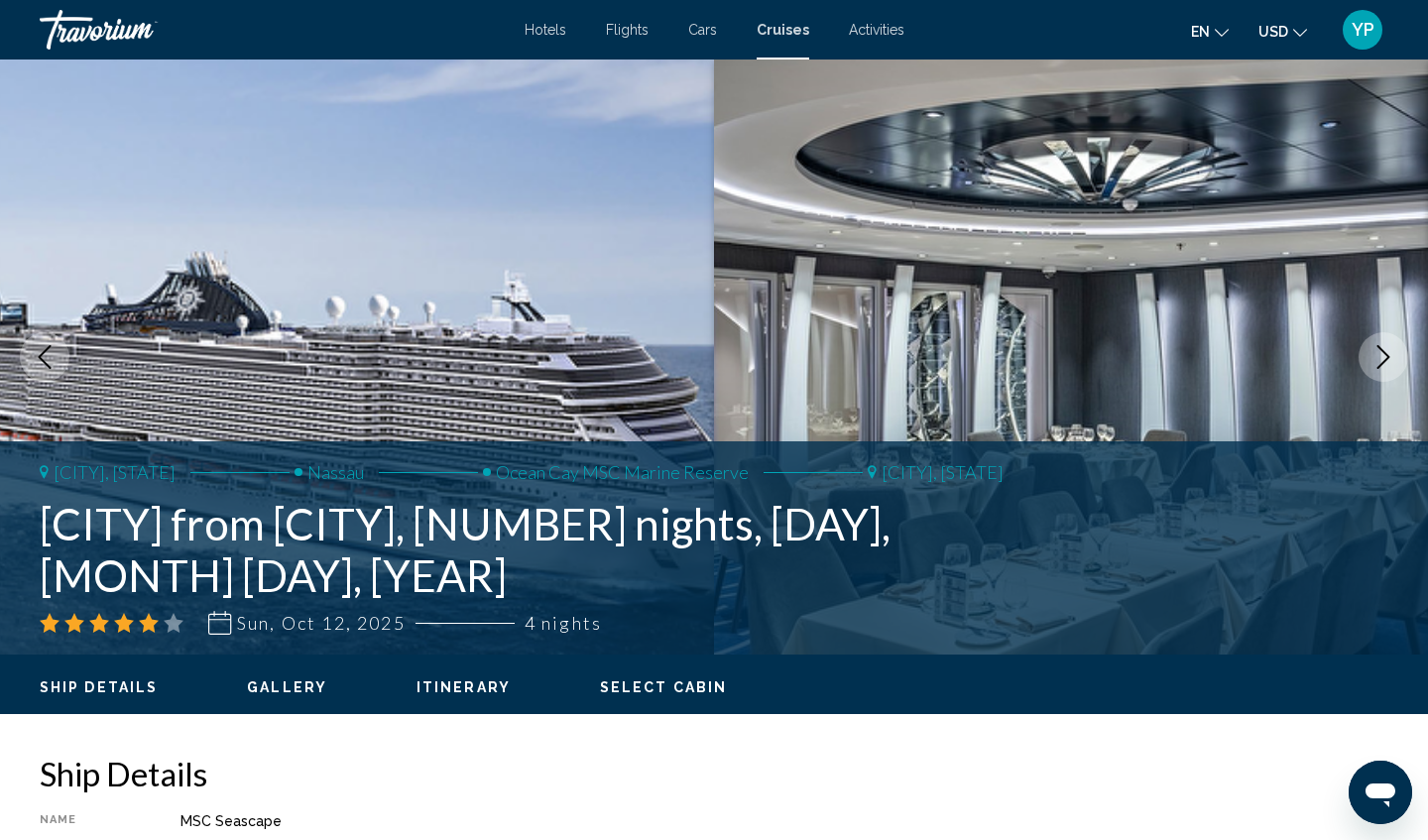 type 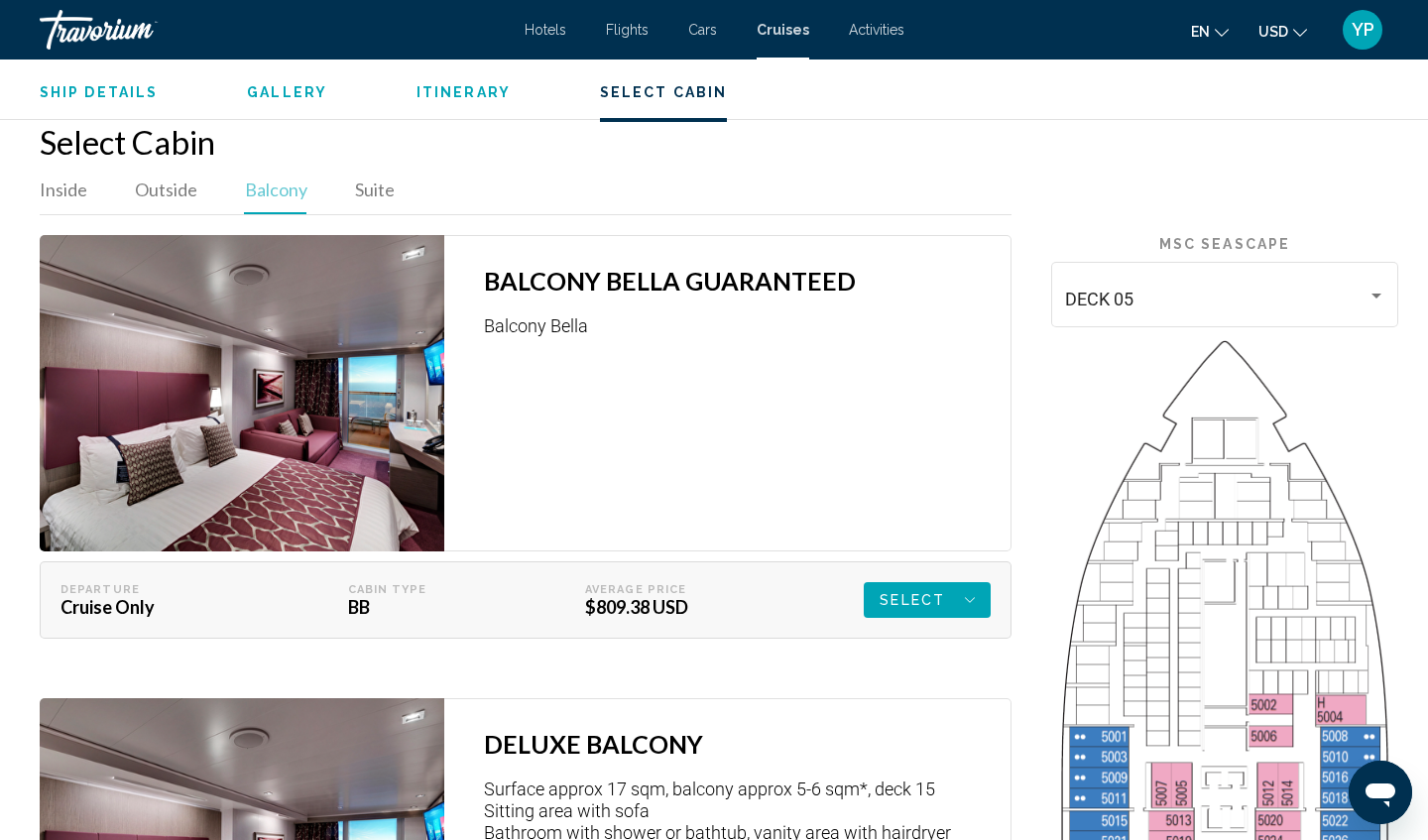 scroll, scrollTop: 2442, scrollLeft: 0, axis: vertical 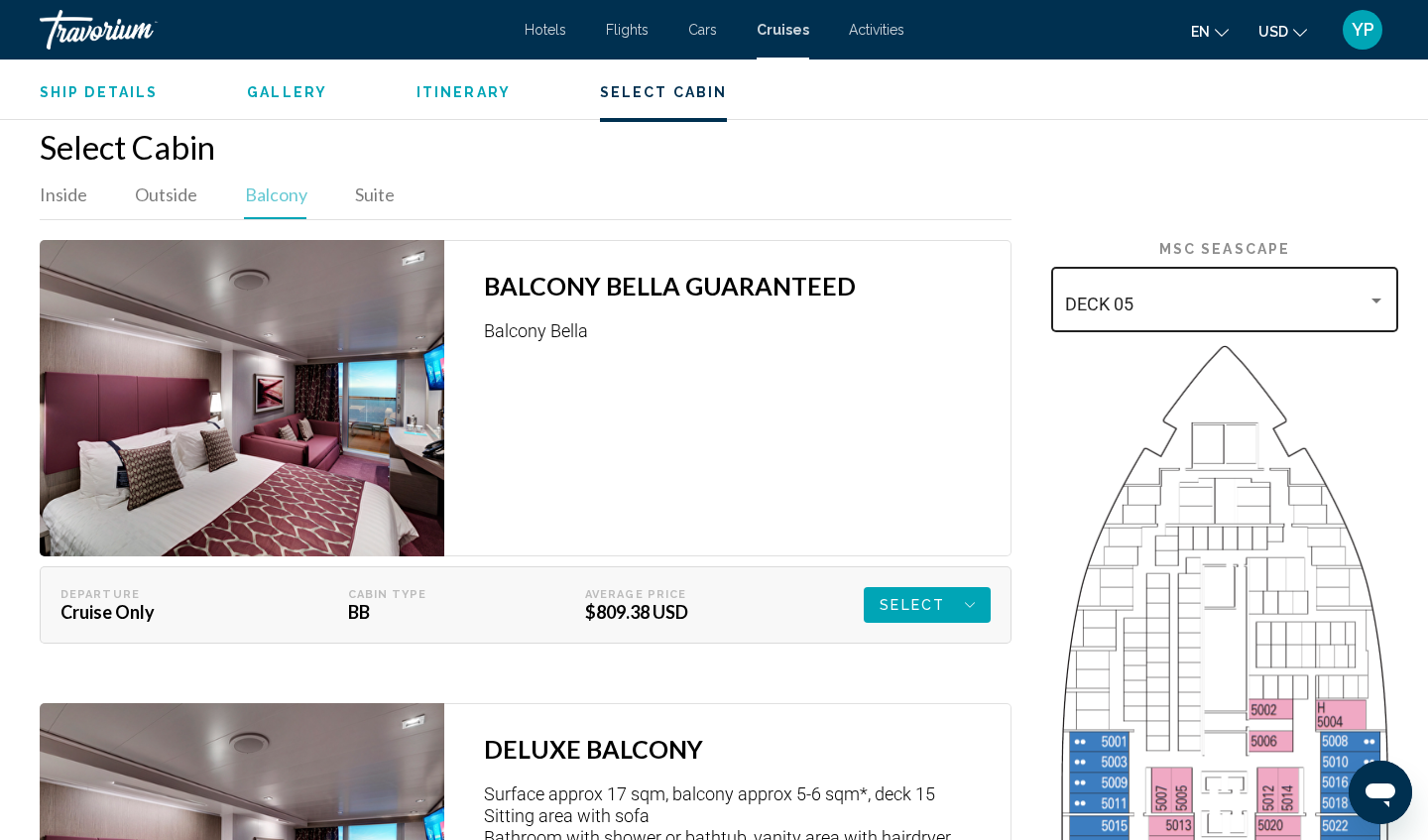 click at bounding box center (1376, 300) 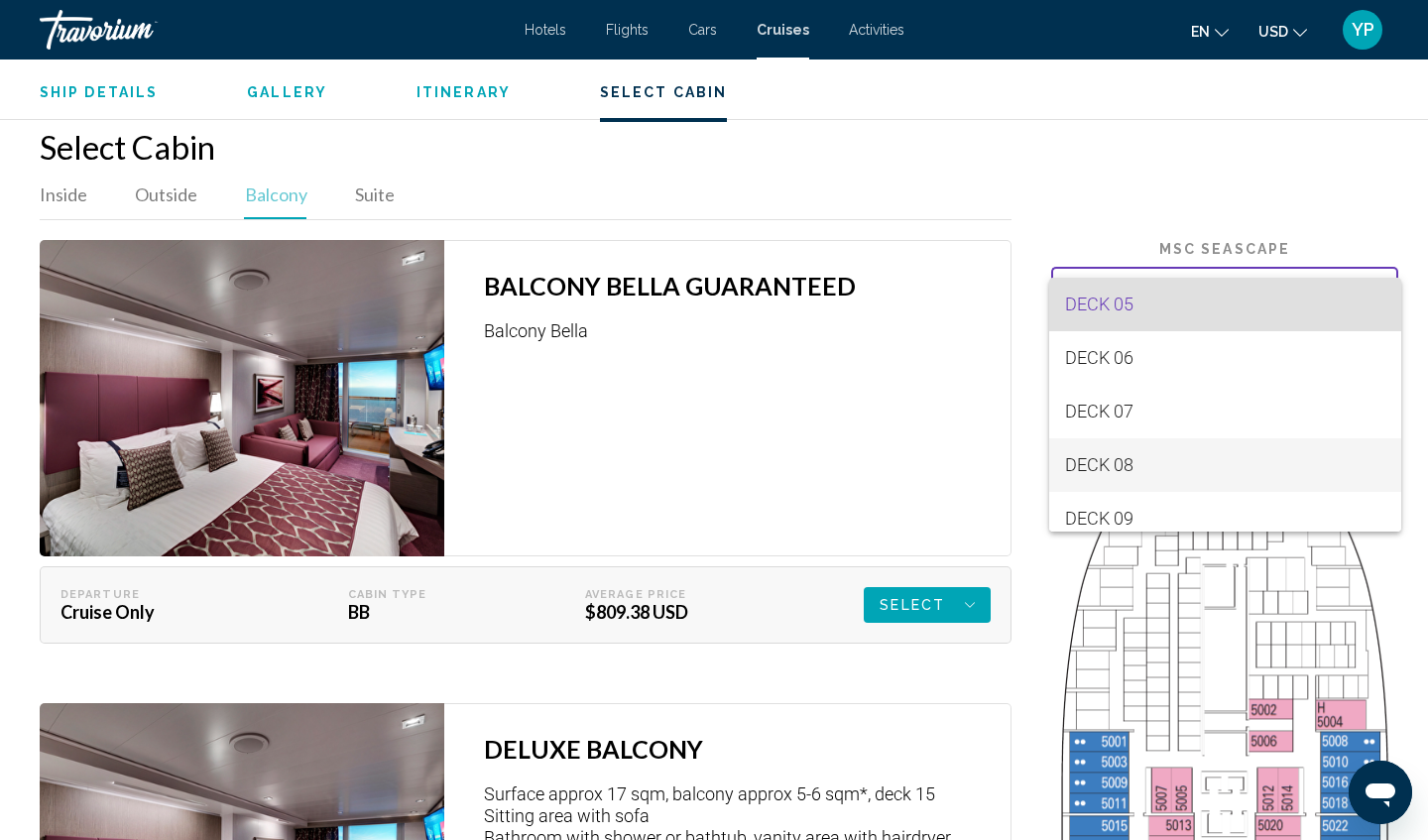 click on "DECK 08" at bounding box center [1225, 465] 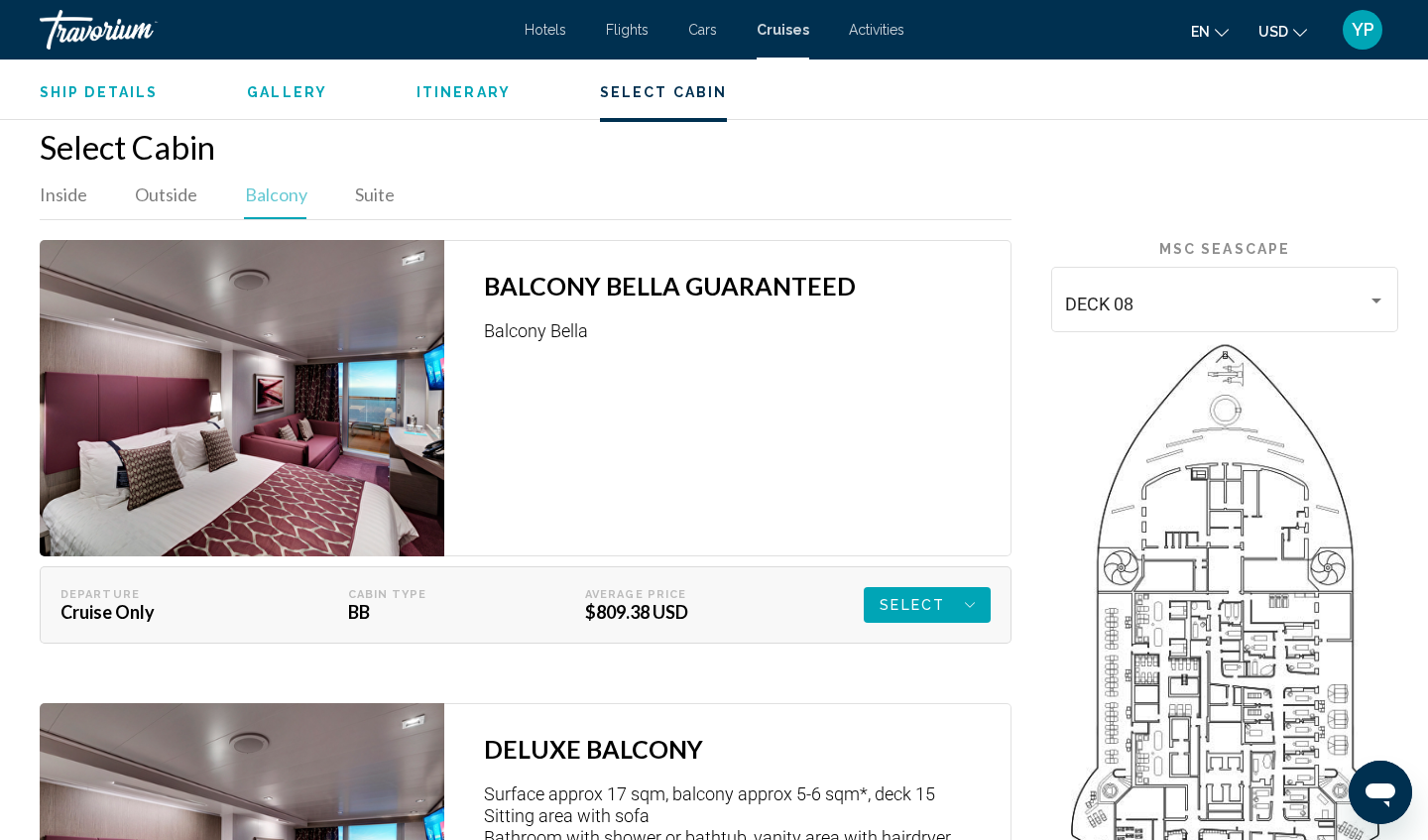click at bounding box center [1225, 1389] 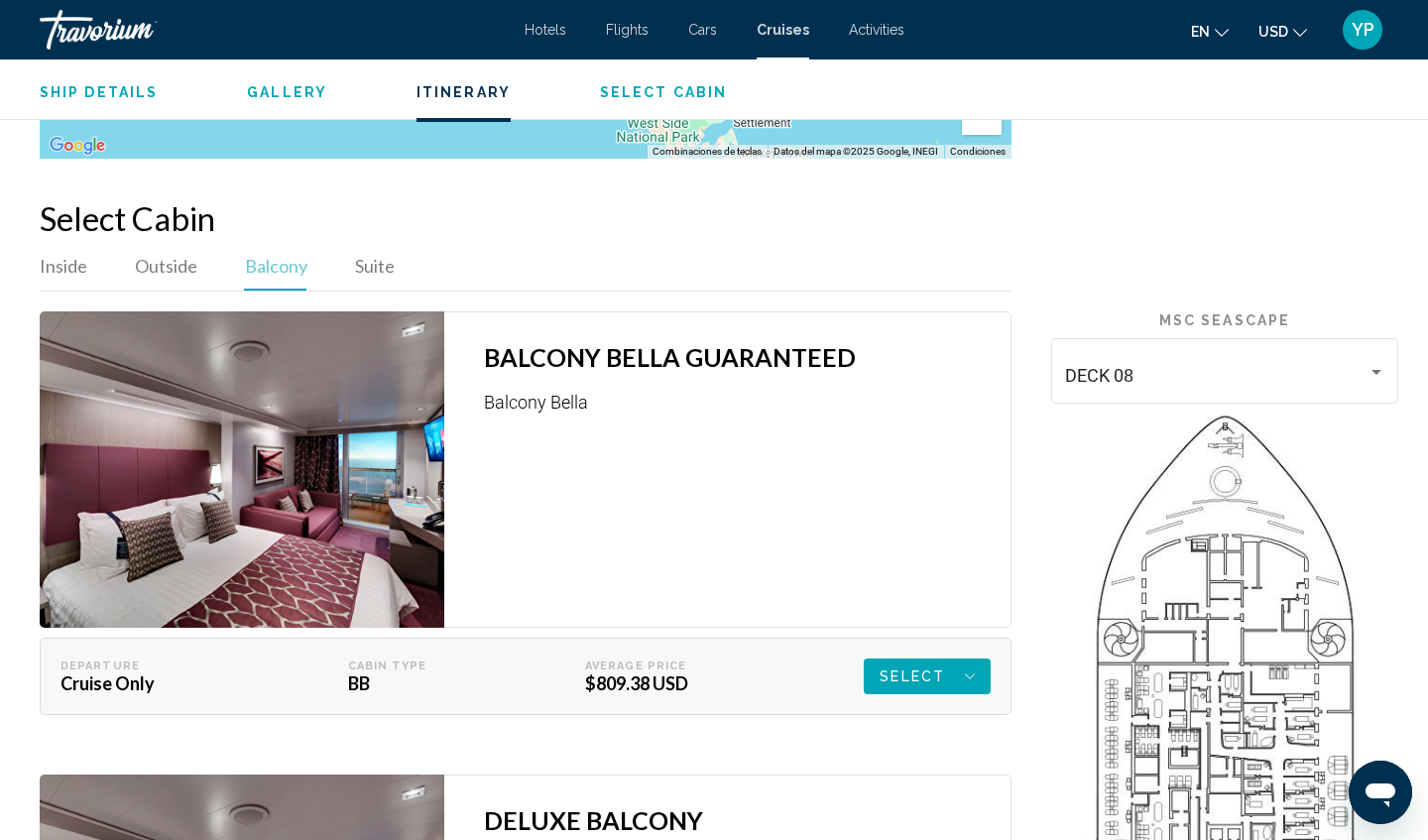 scroll, scrollTop: 2358, scrollLeft: 0, axis: vertical 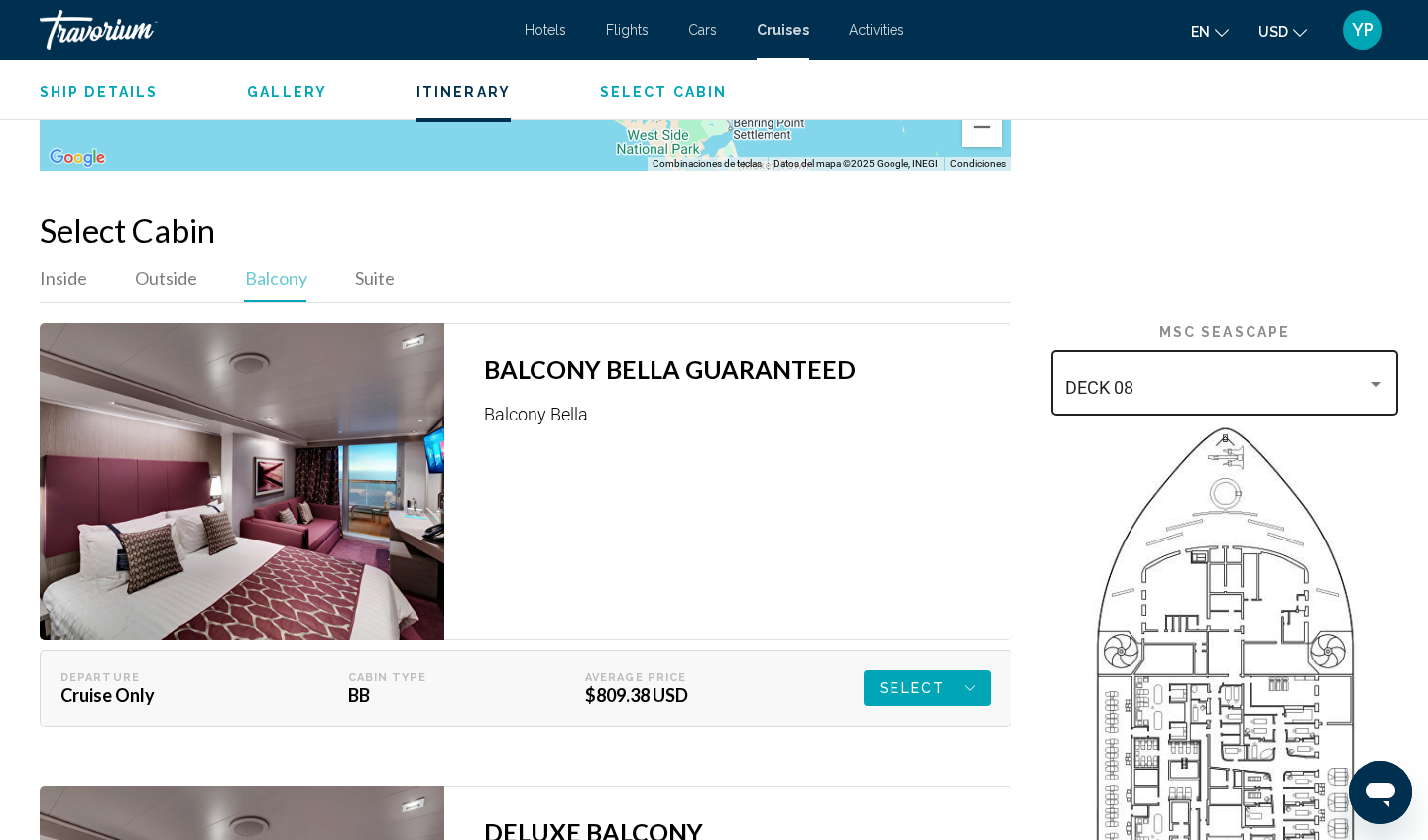 click on "DECK 08" at bounding box center [1225, 380] 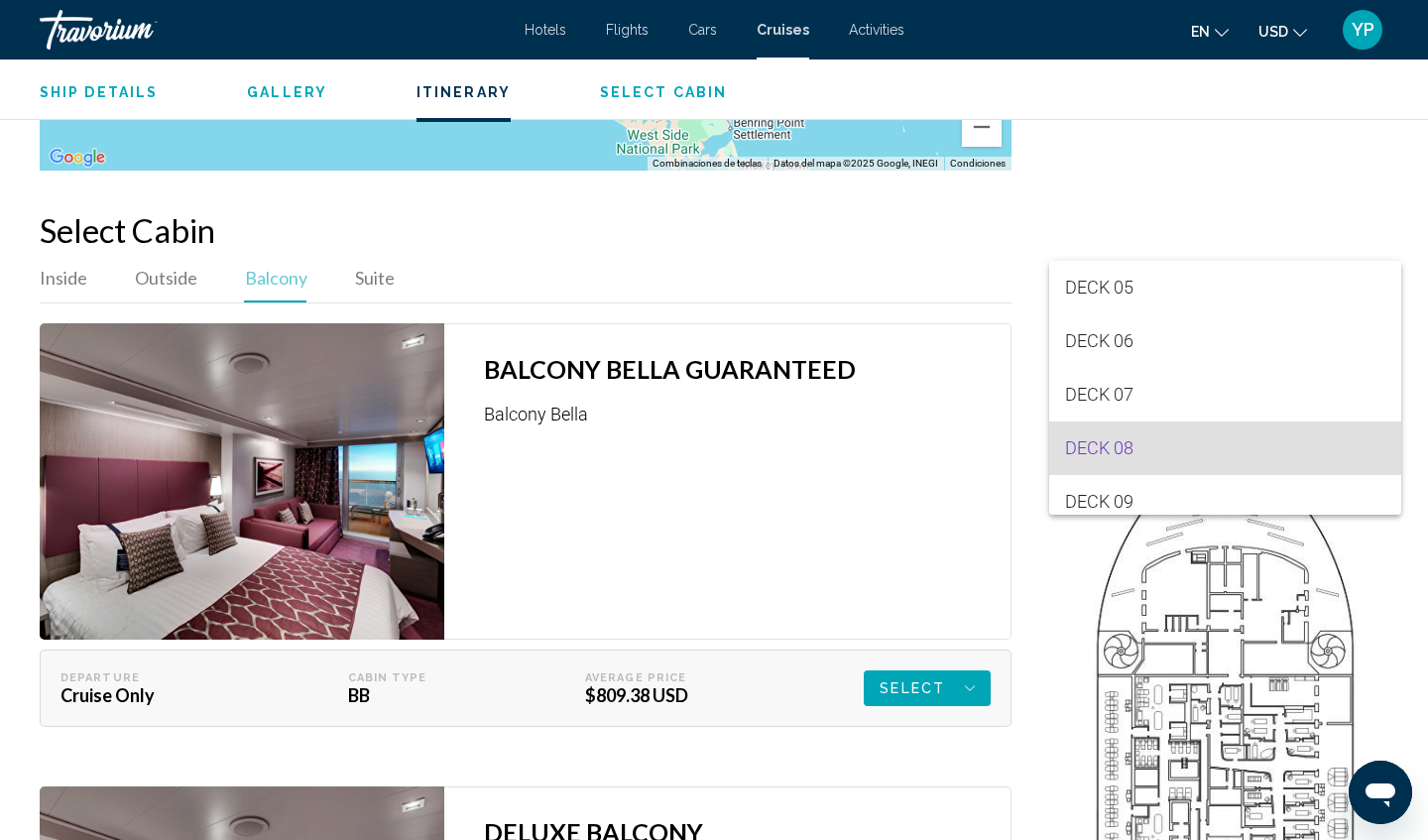 scroll, scrollTop: 60, scrollLeft: 0, axis: vertical 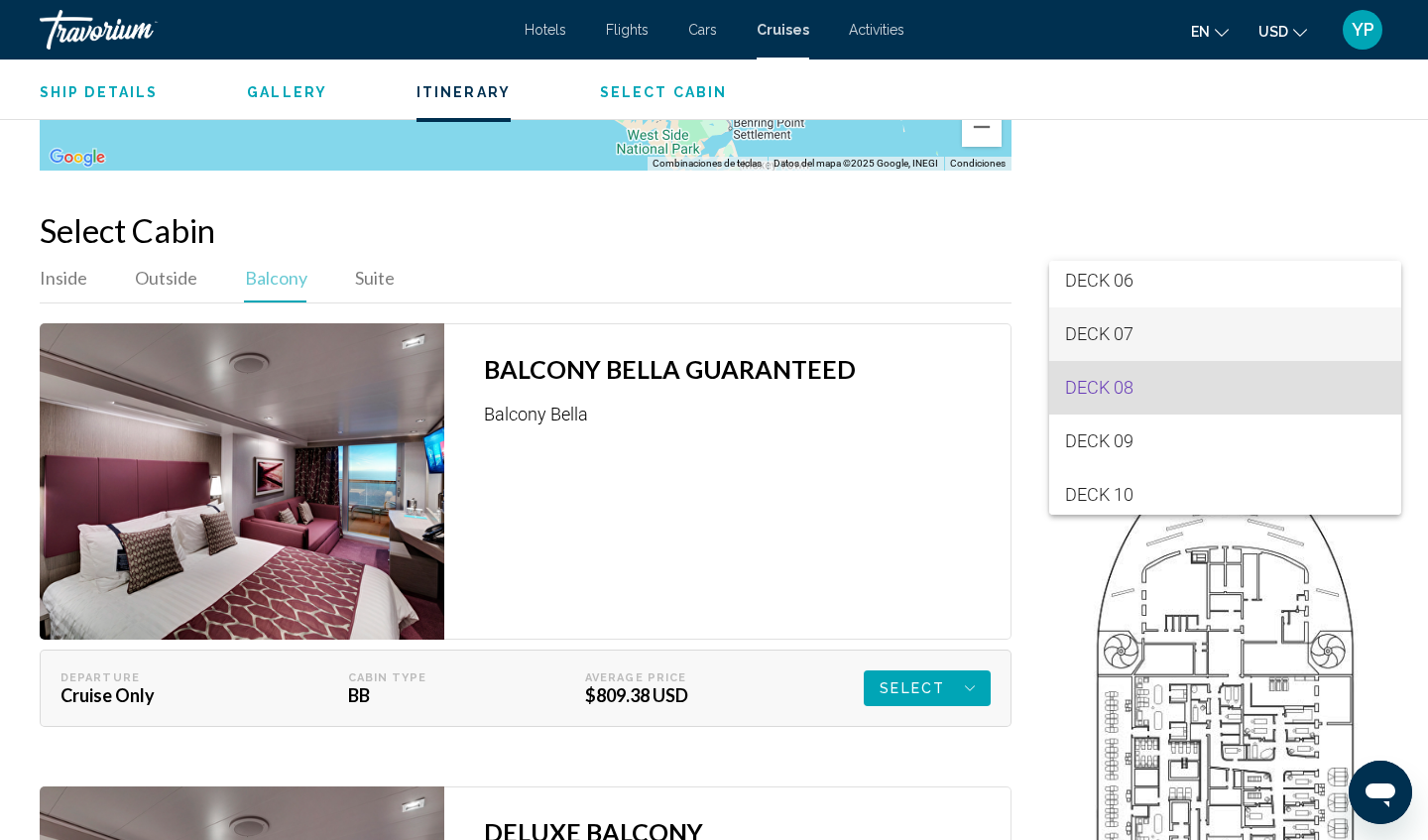 click on "DECK 07" at bounding box center [1225, 334] 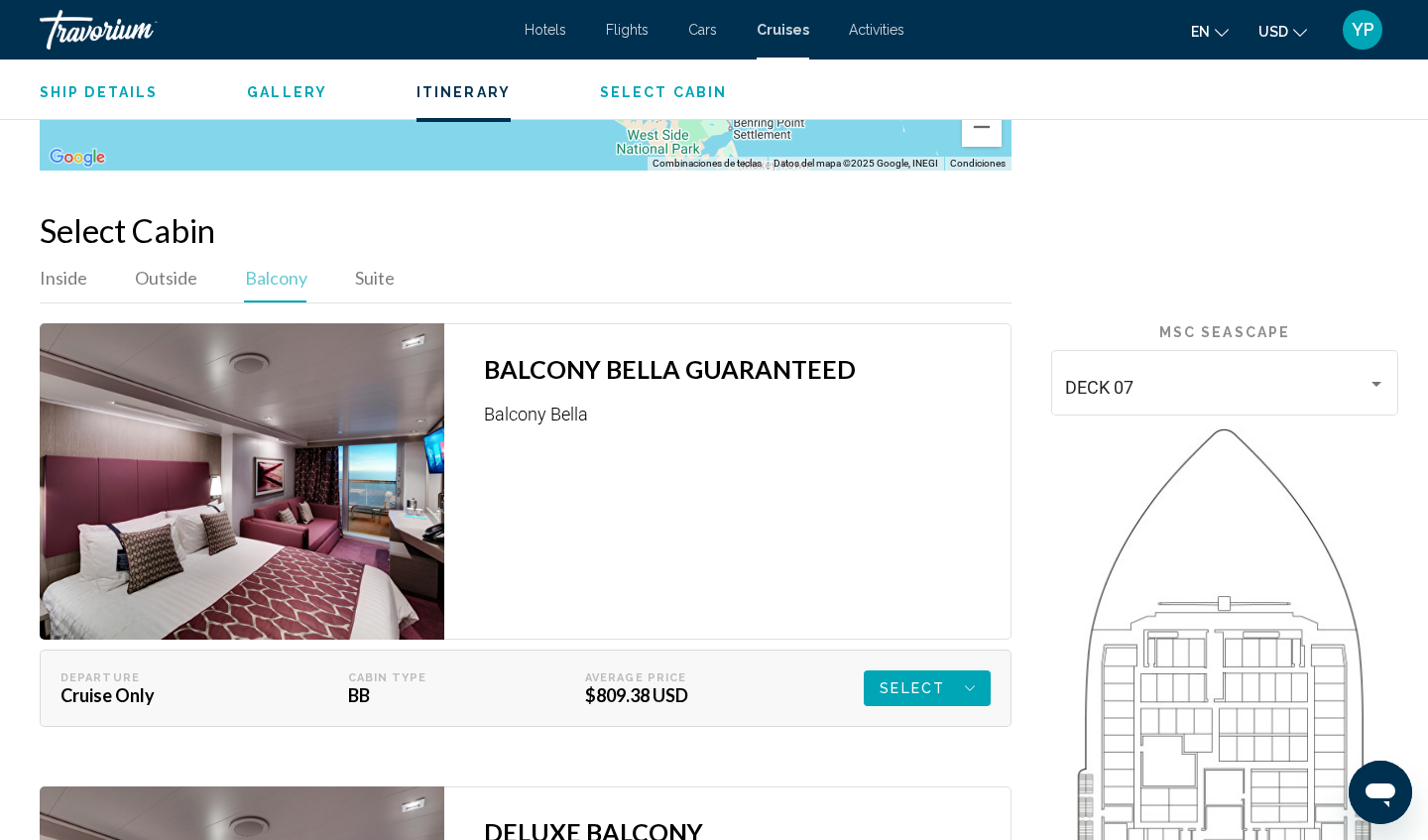 click at bounding box center [1225, 1540] 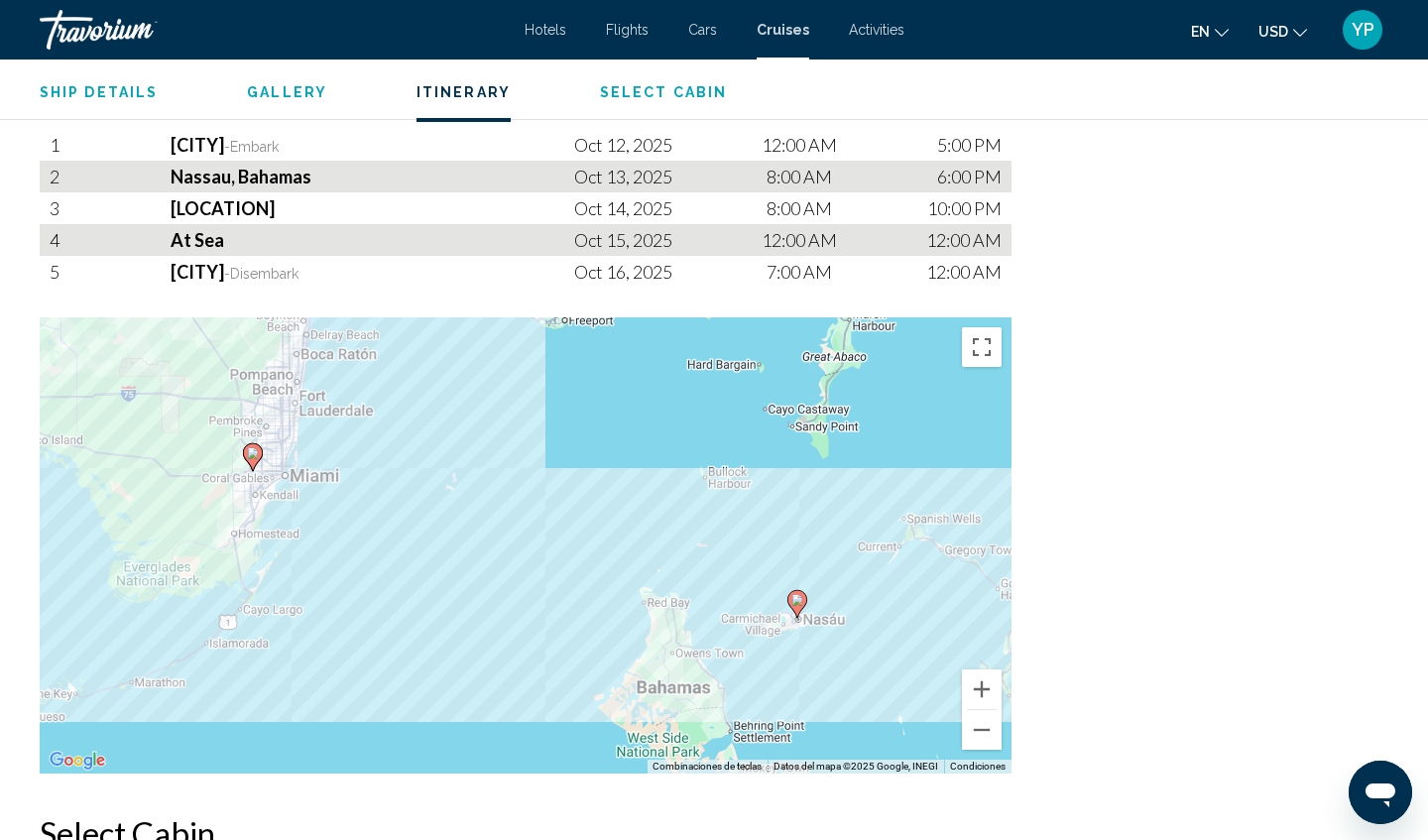 scroll, scrollTop: 1747, scrollLeft: 0, axis: vertical 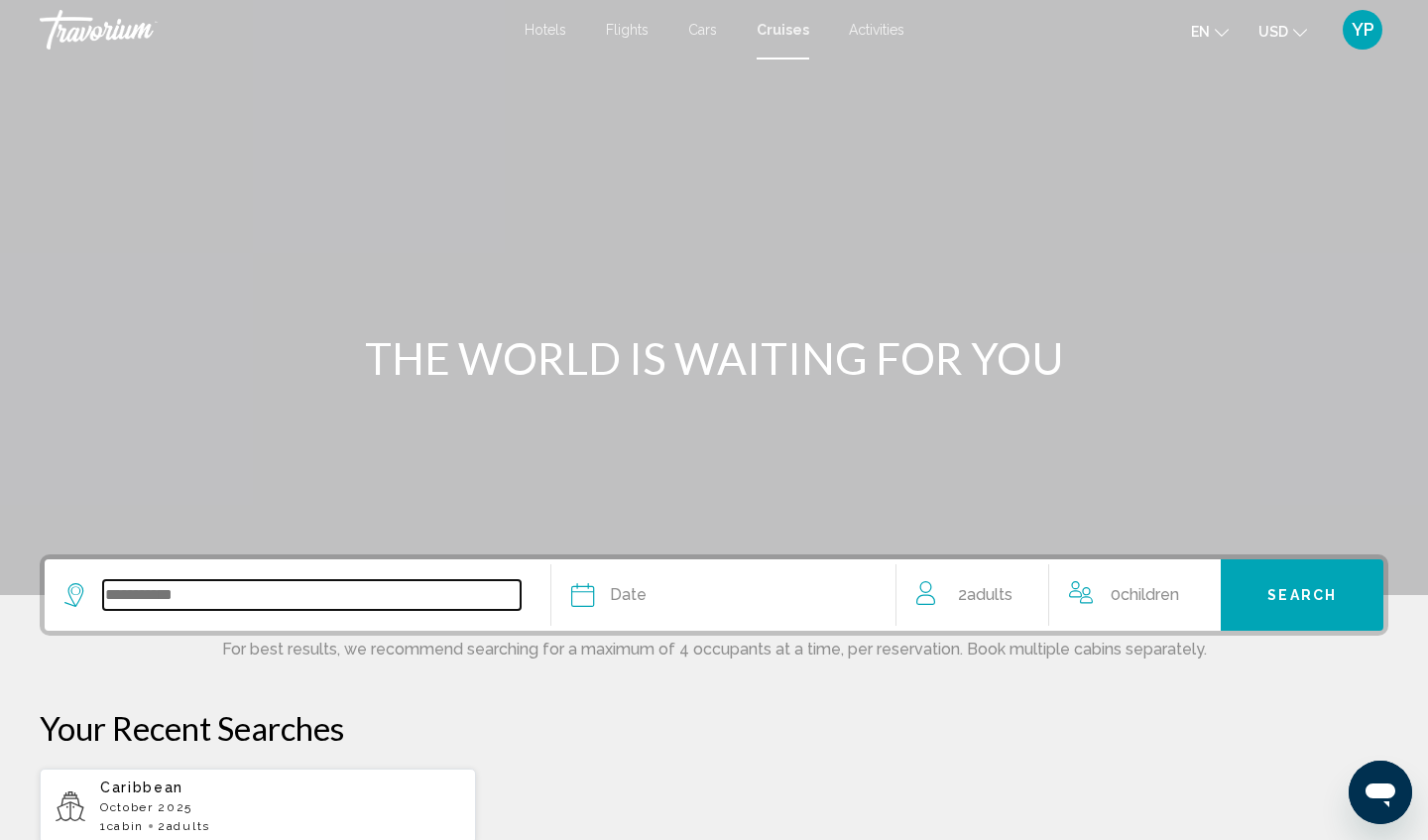 click at bounding box center (311, 595) 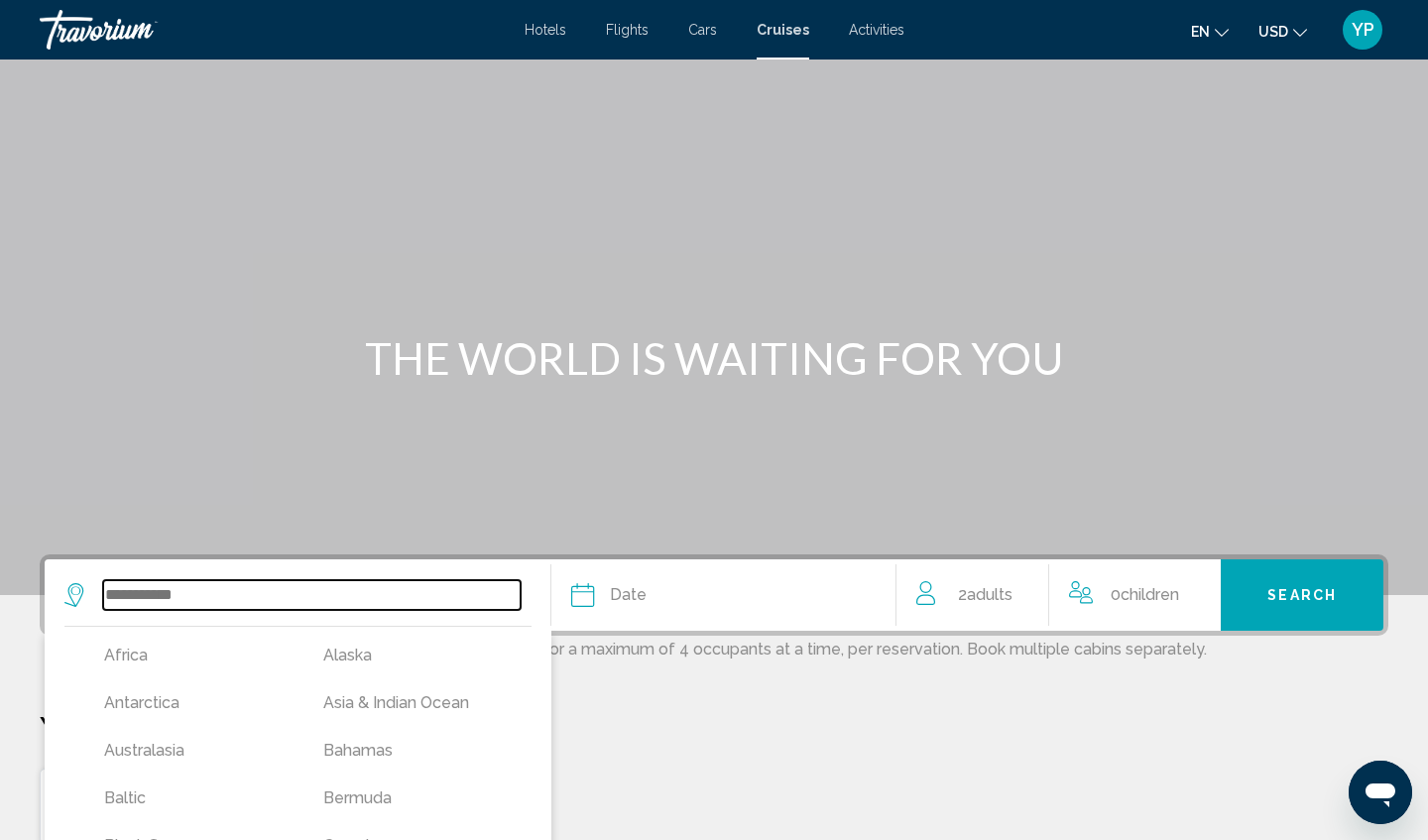 scroll, scrollTop: 310, scrollLeft: 0, axis: vertical 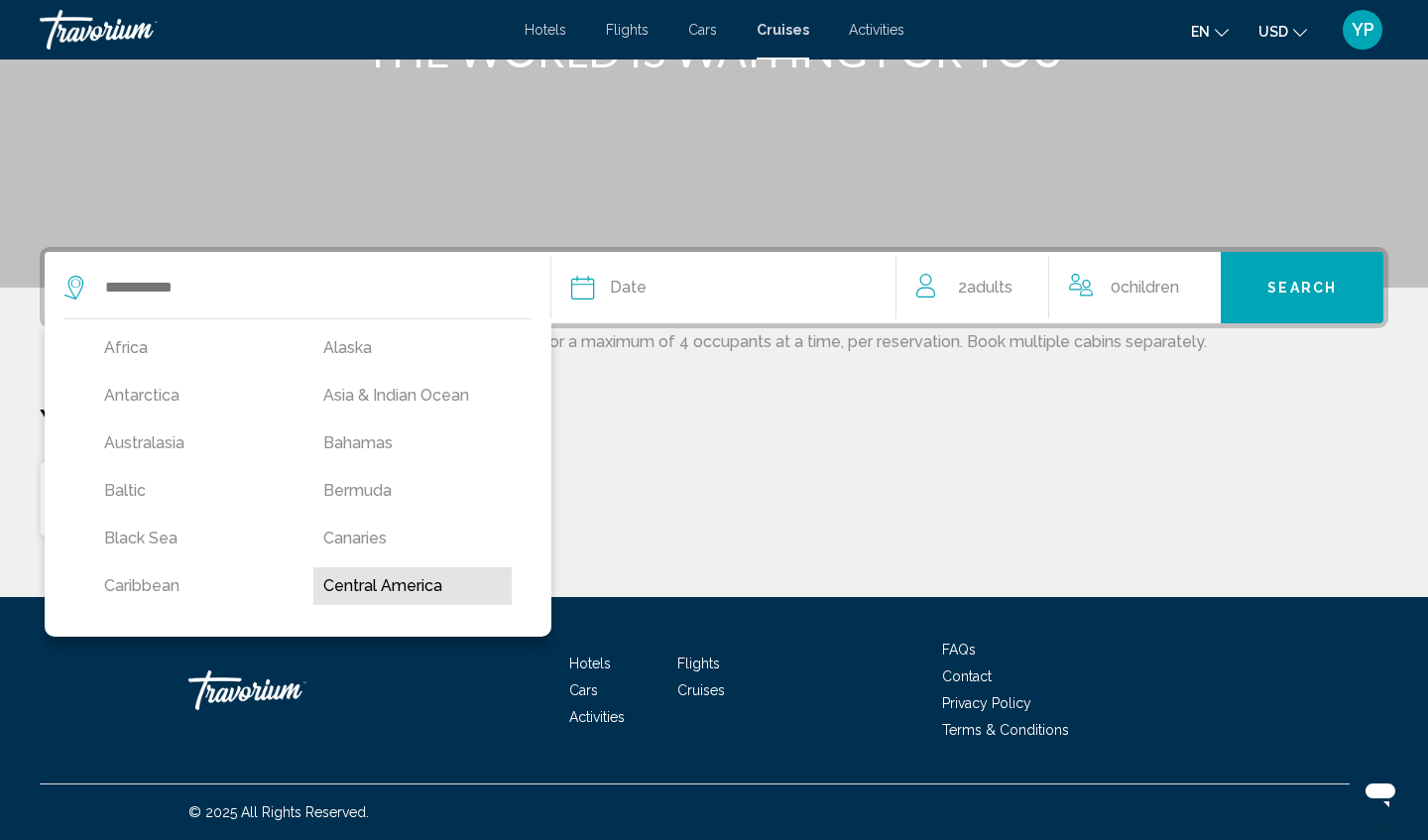 click on "Central America" at bounding box center [413, 586] 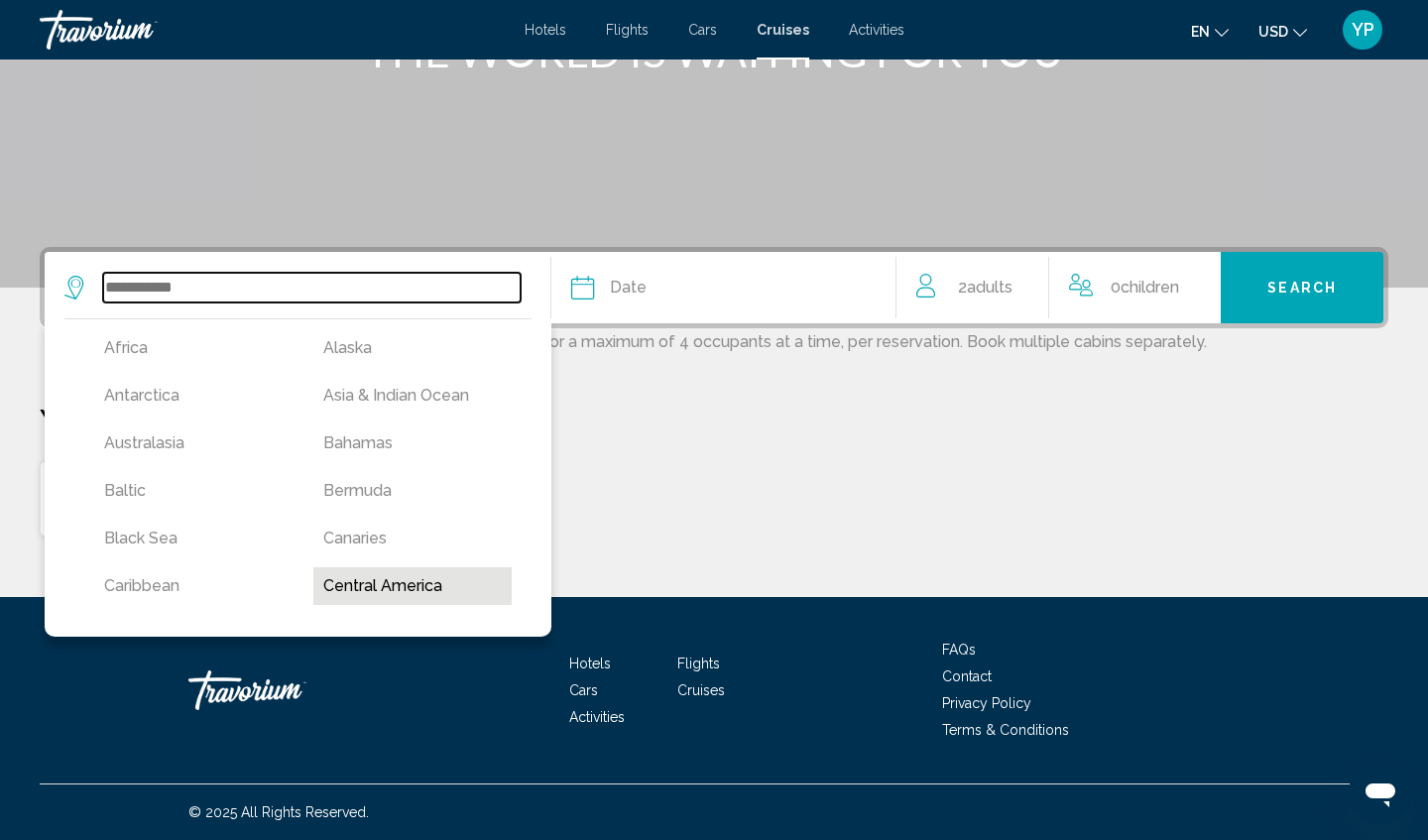 type on "**********" 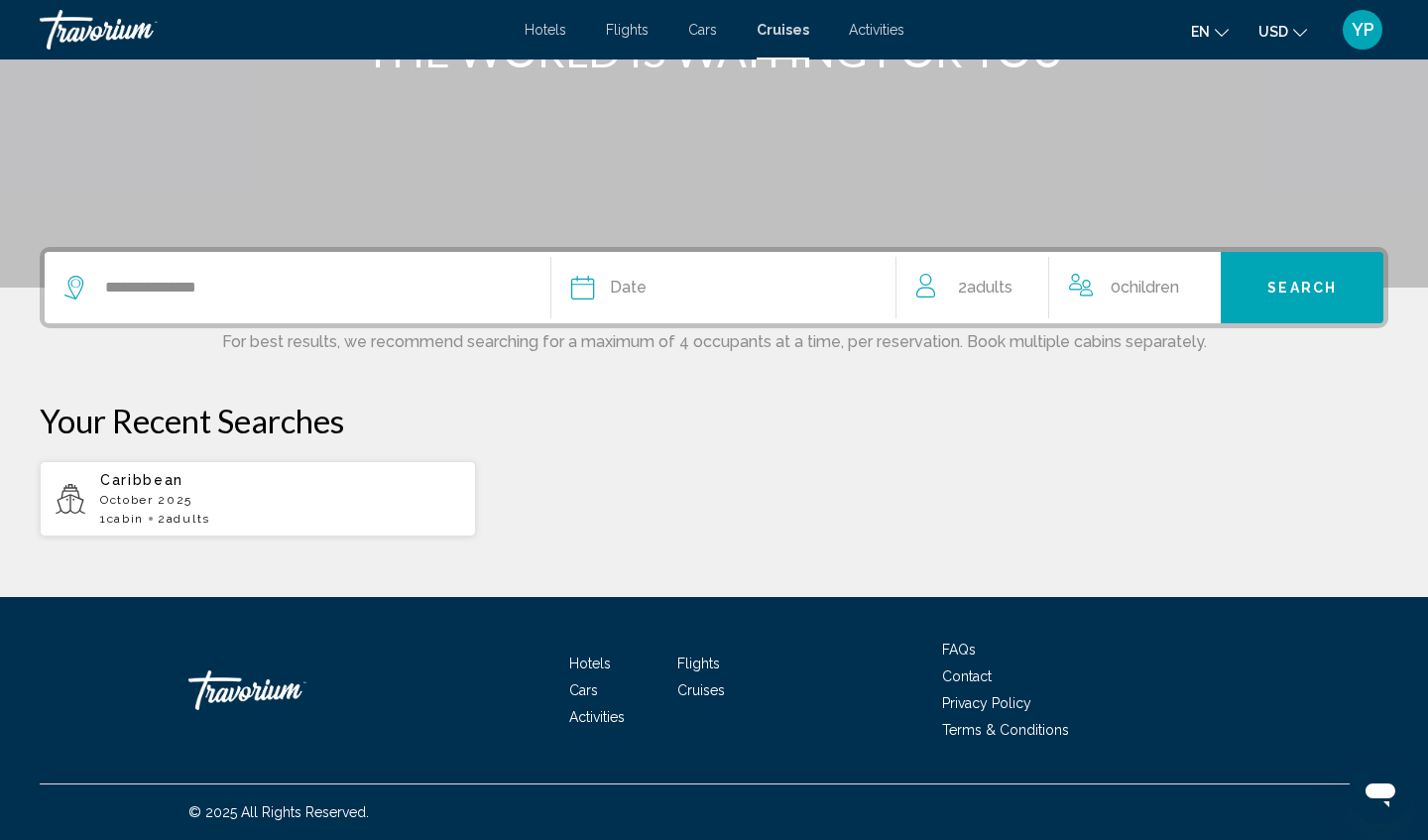 click 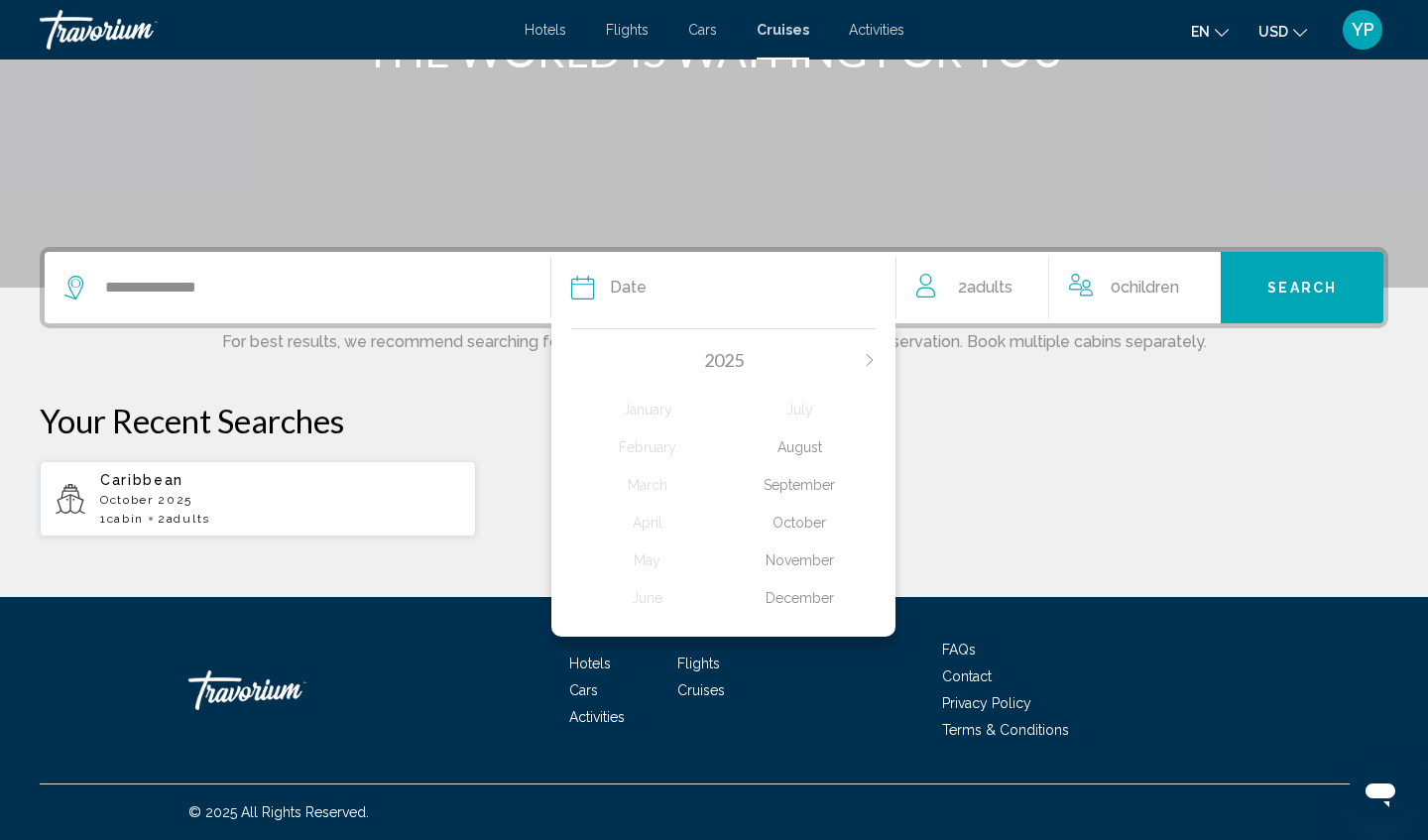click on "November" 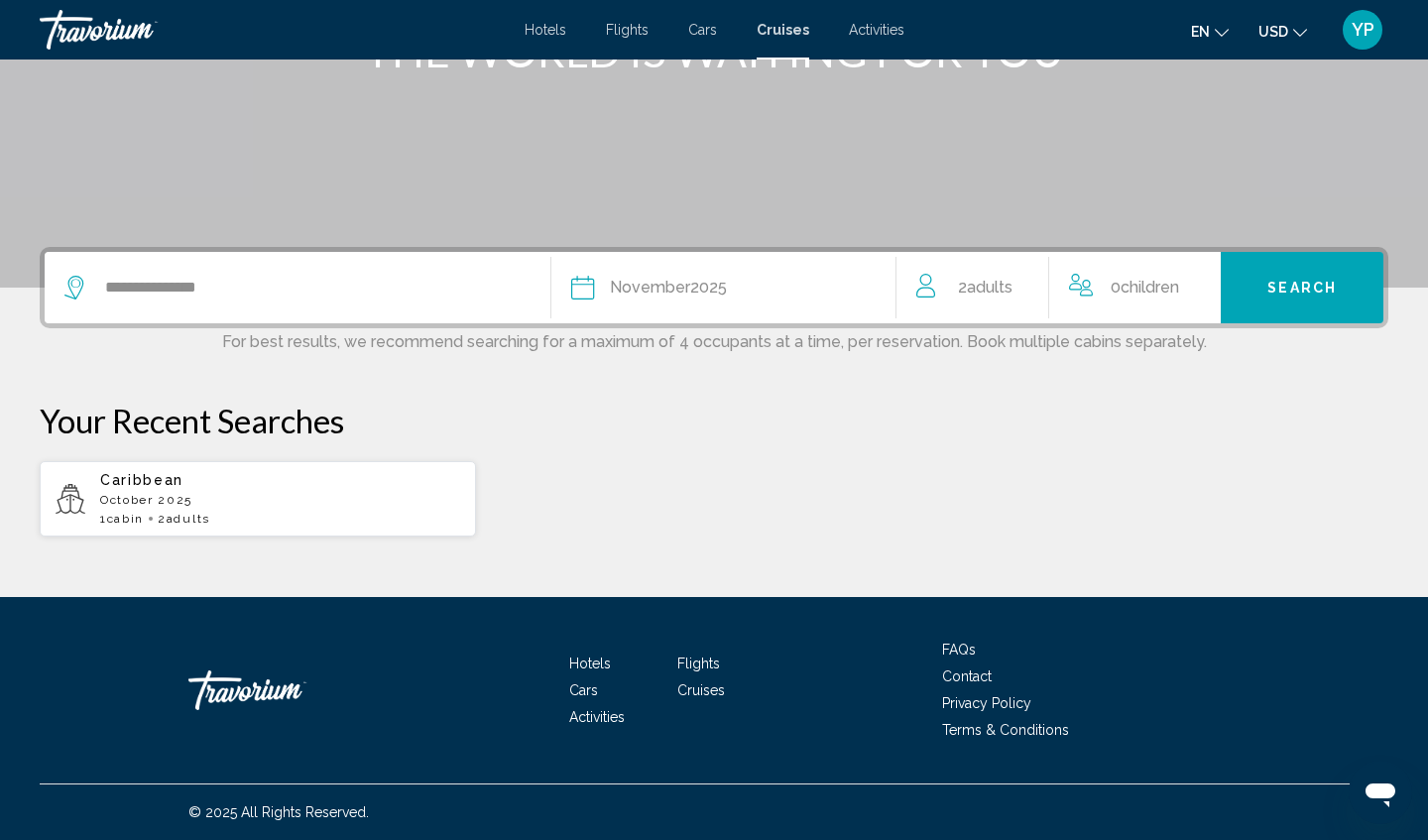 click on "Search" at bounding box center [1302, 289] 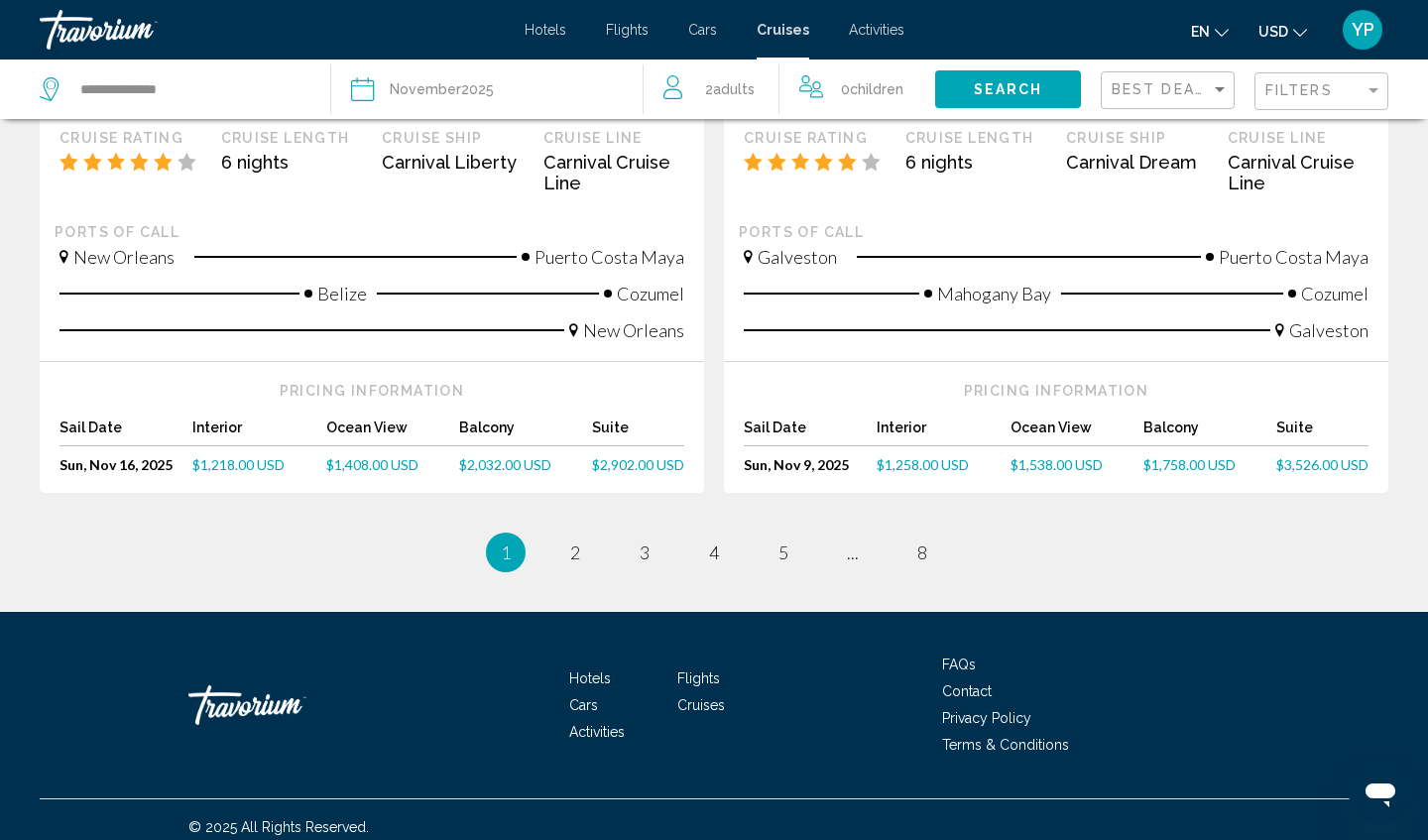 scroll, scrollTop: 2146, scrollLeft: 0, axis: vertical 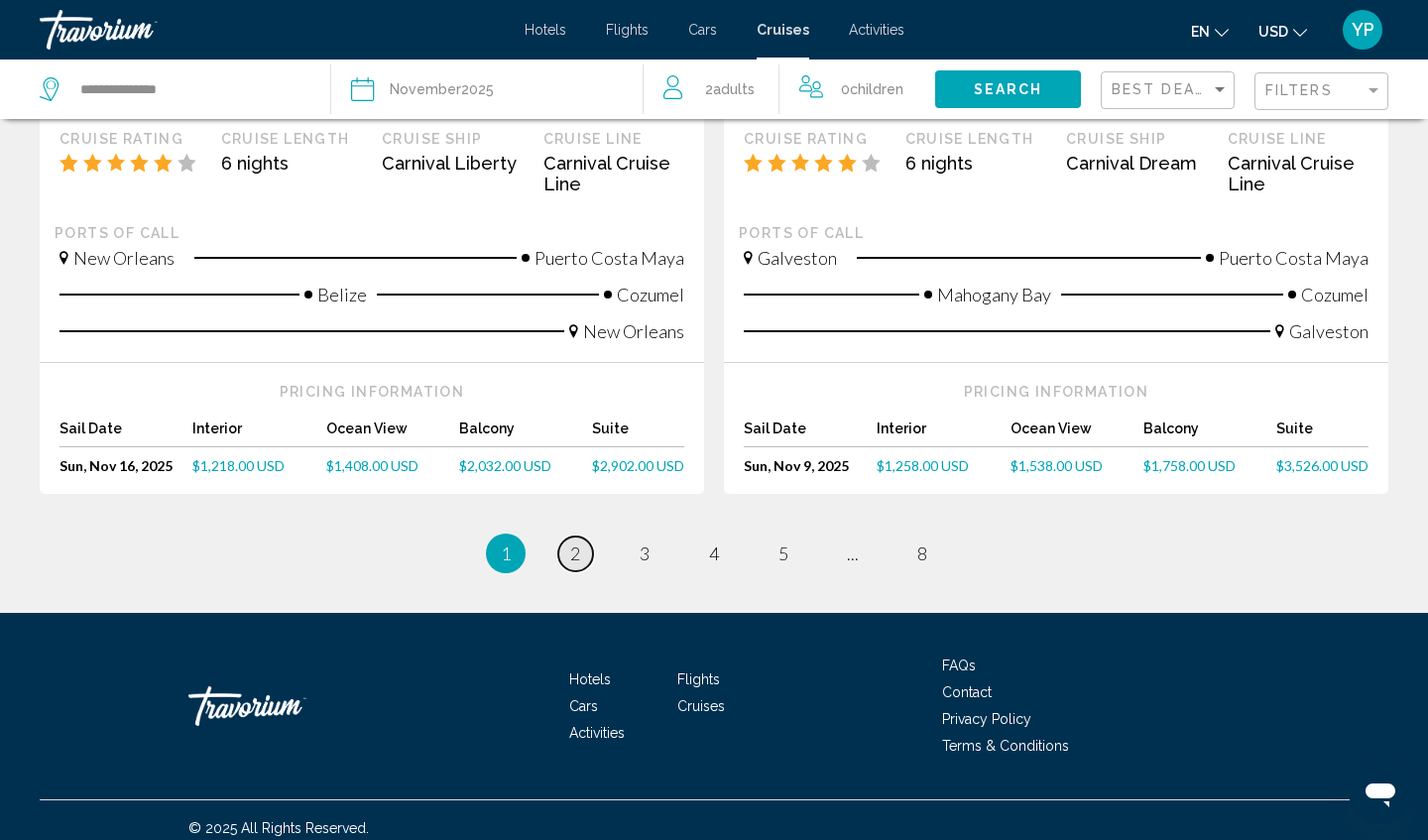 click on "2" at bounding box center (575, 553) 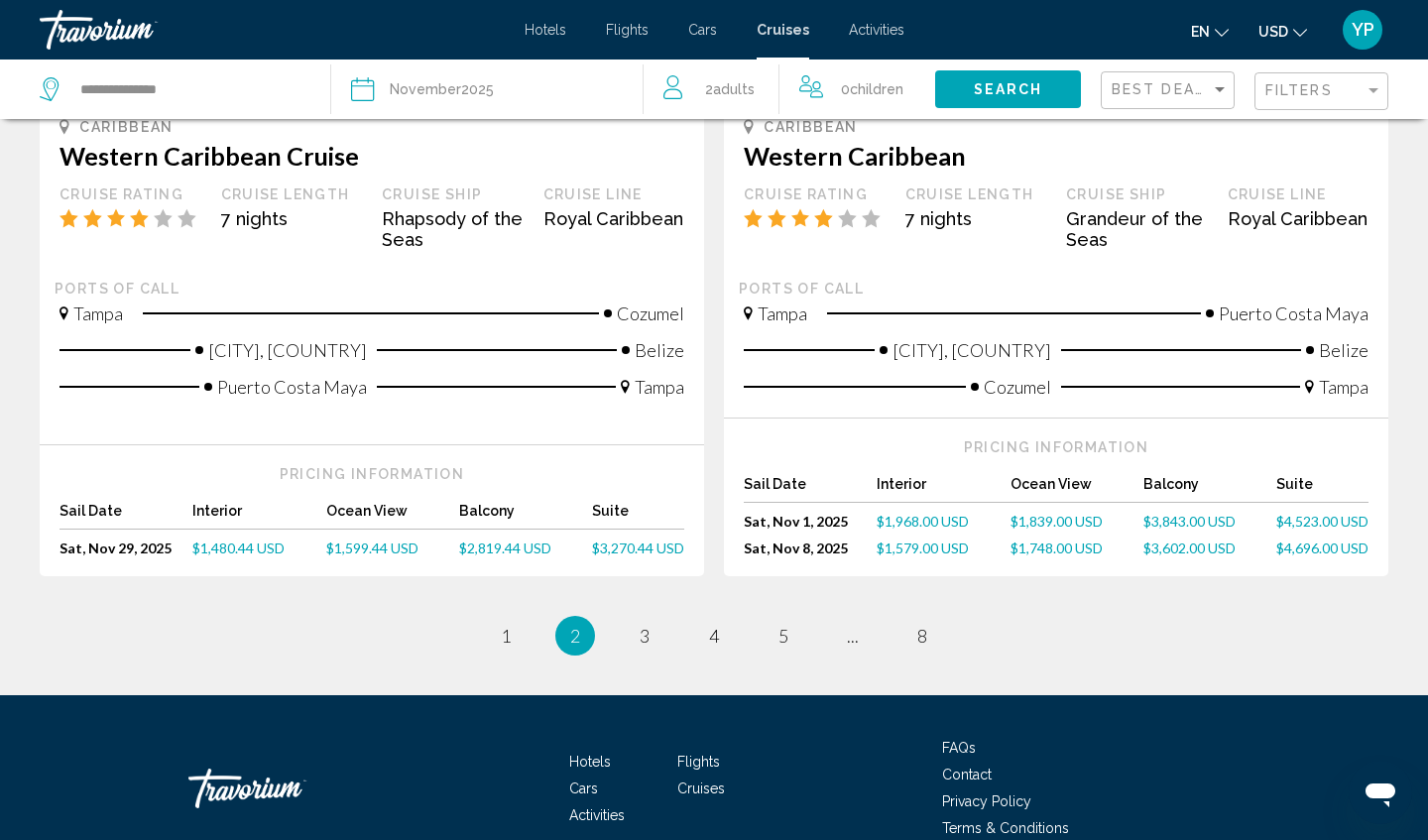 scroll, scrollTop: 2148, scrollLeft: 0, axis: vertical 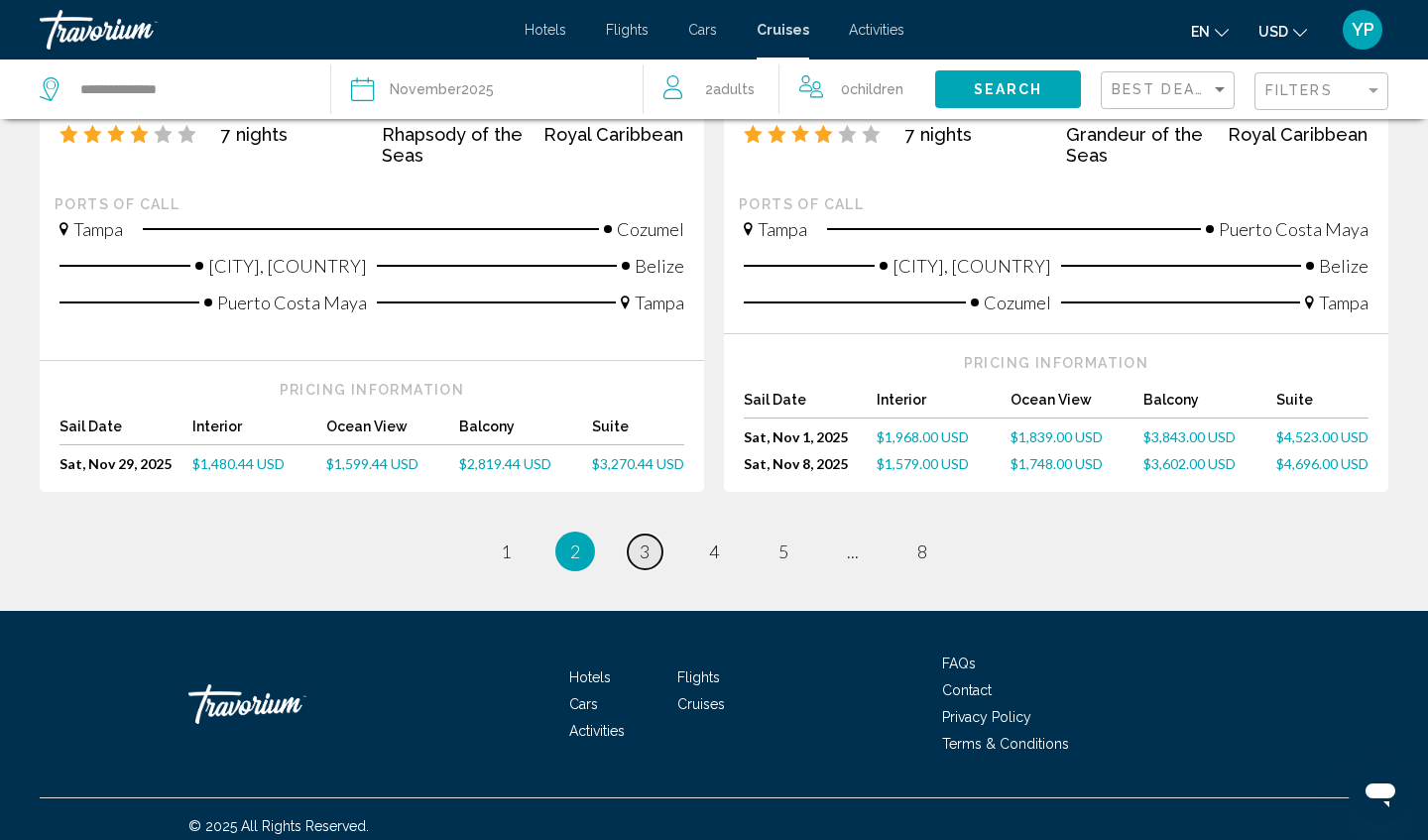 click on "3" at bounding box center [645, 551] 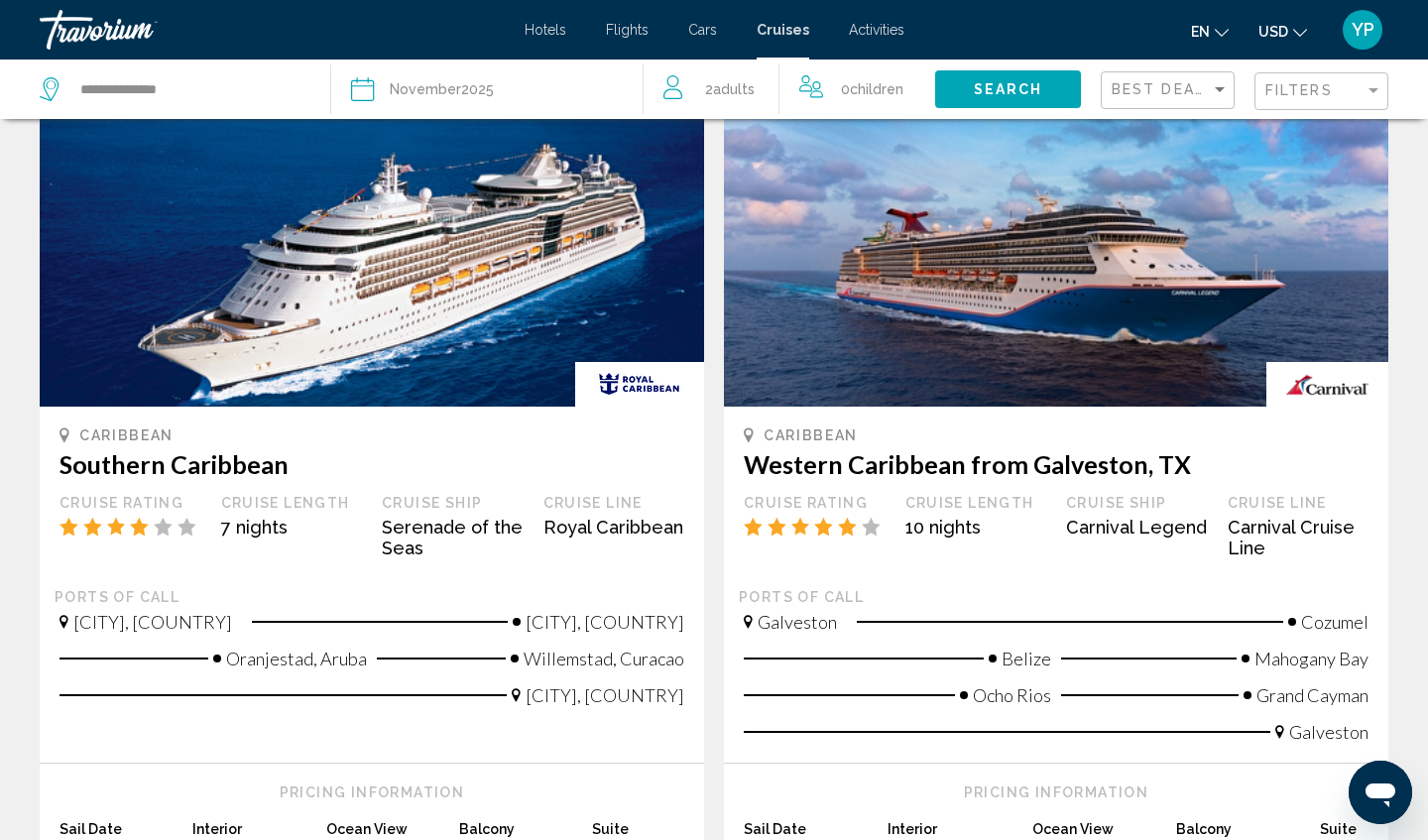 scroll, scrollTop: 1826, scrollLeft: 0, axis: vertical 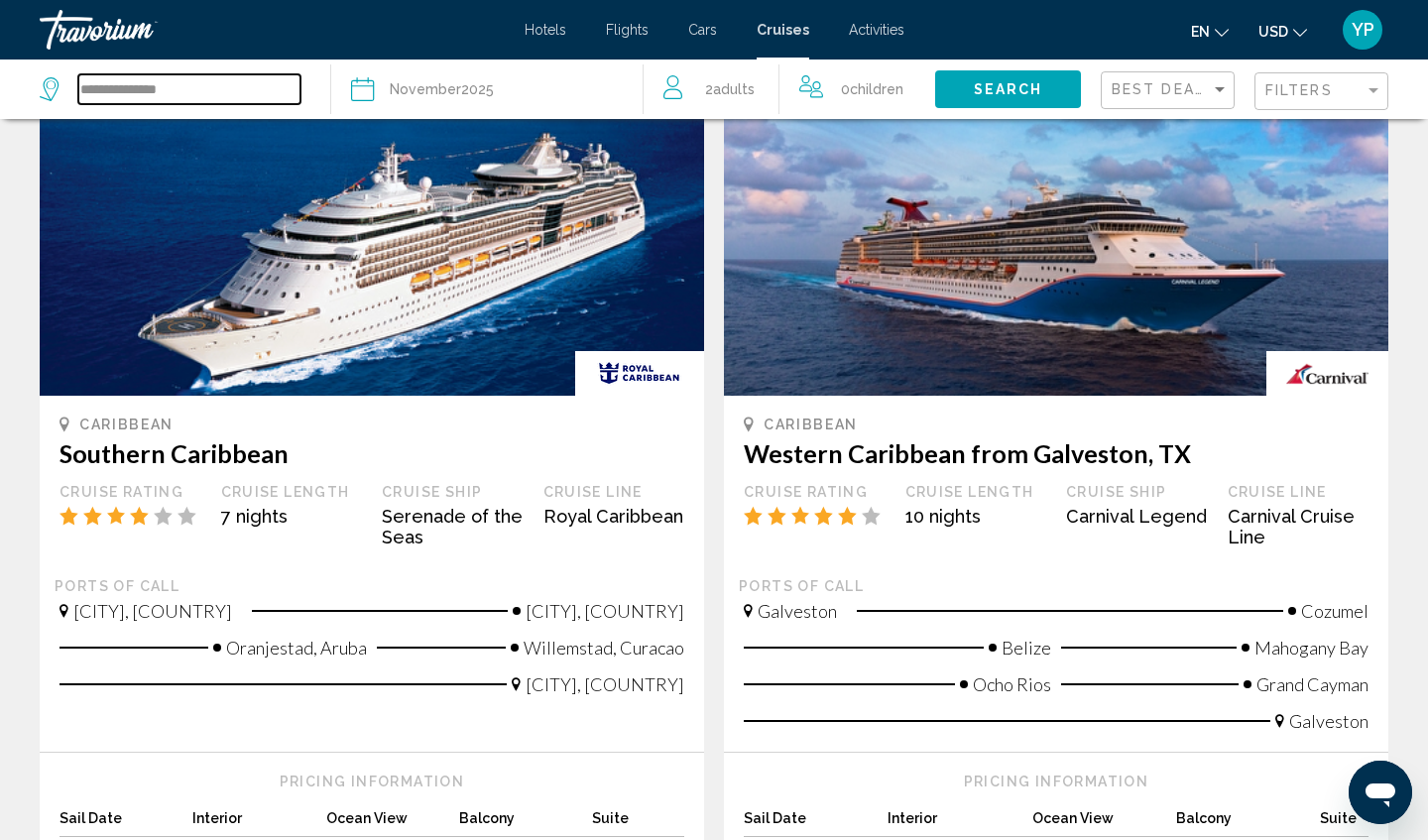 click on "**********" at bounding box center (189, 89) 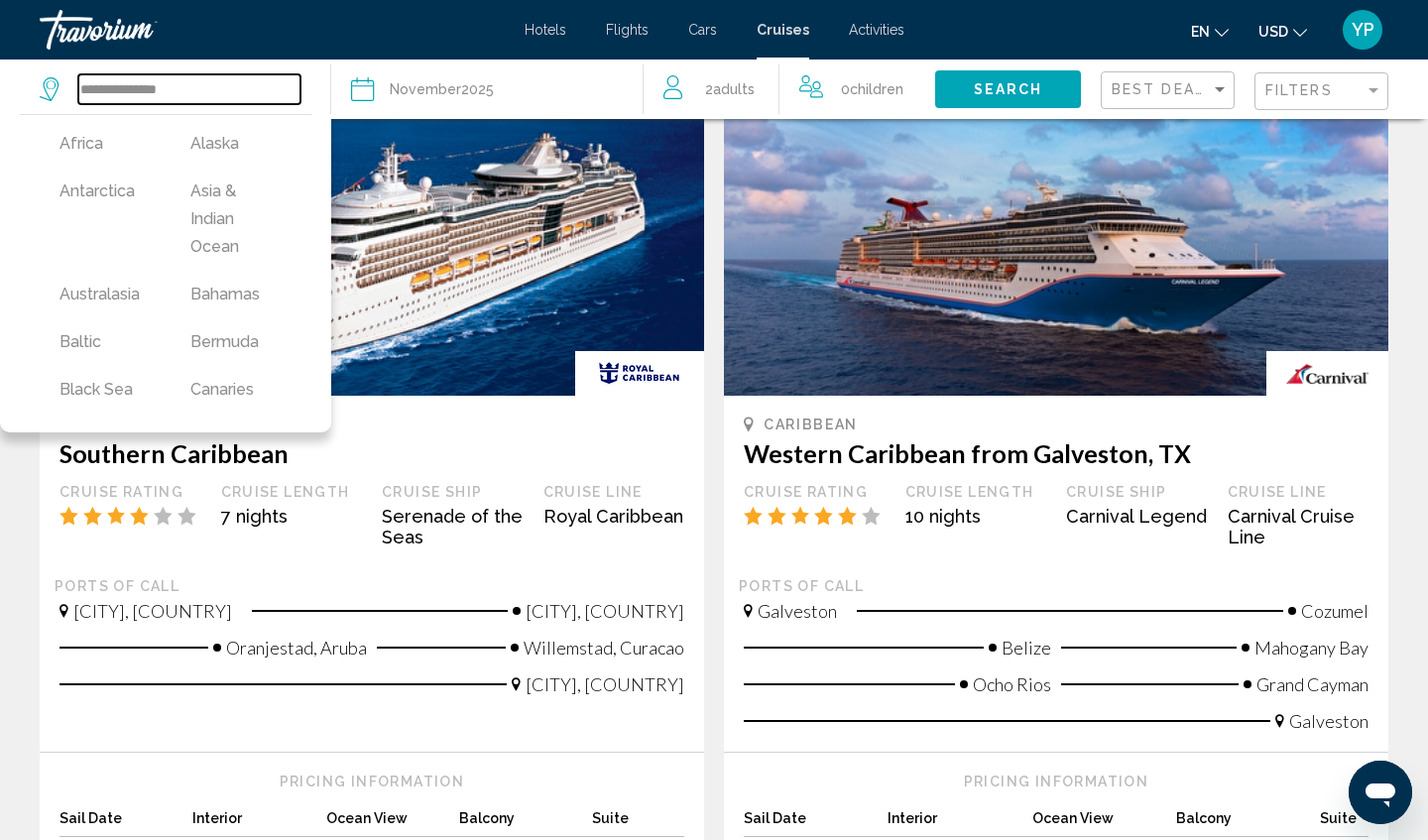 click on "**********" at bounding box center (189, 89) 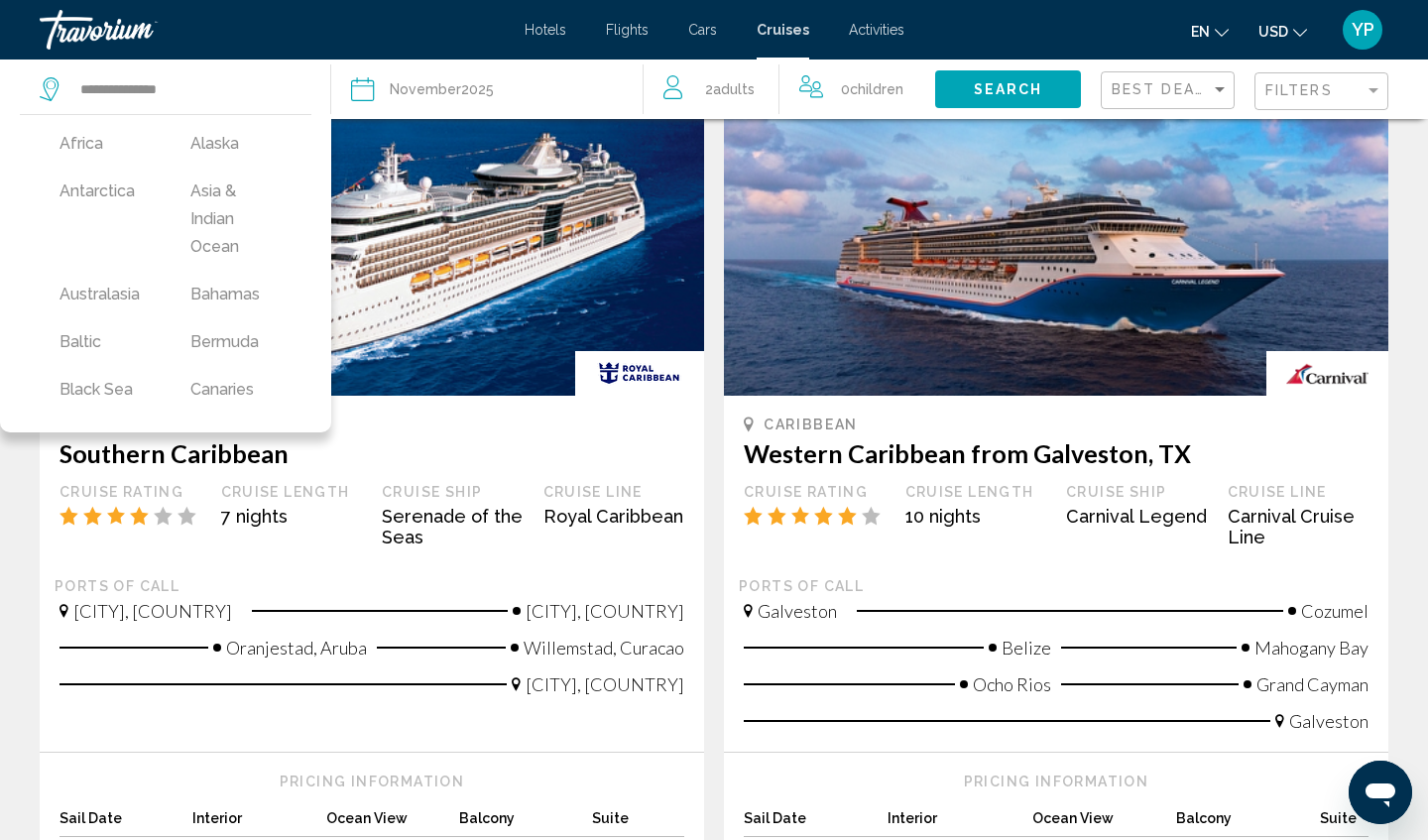 drag, startPoint x: 240, startPoint y: 311, endPoint x: 304, endPoint y: 122, distance: 199.54198 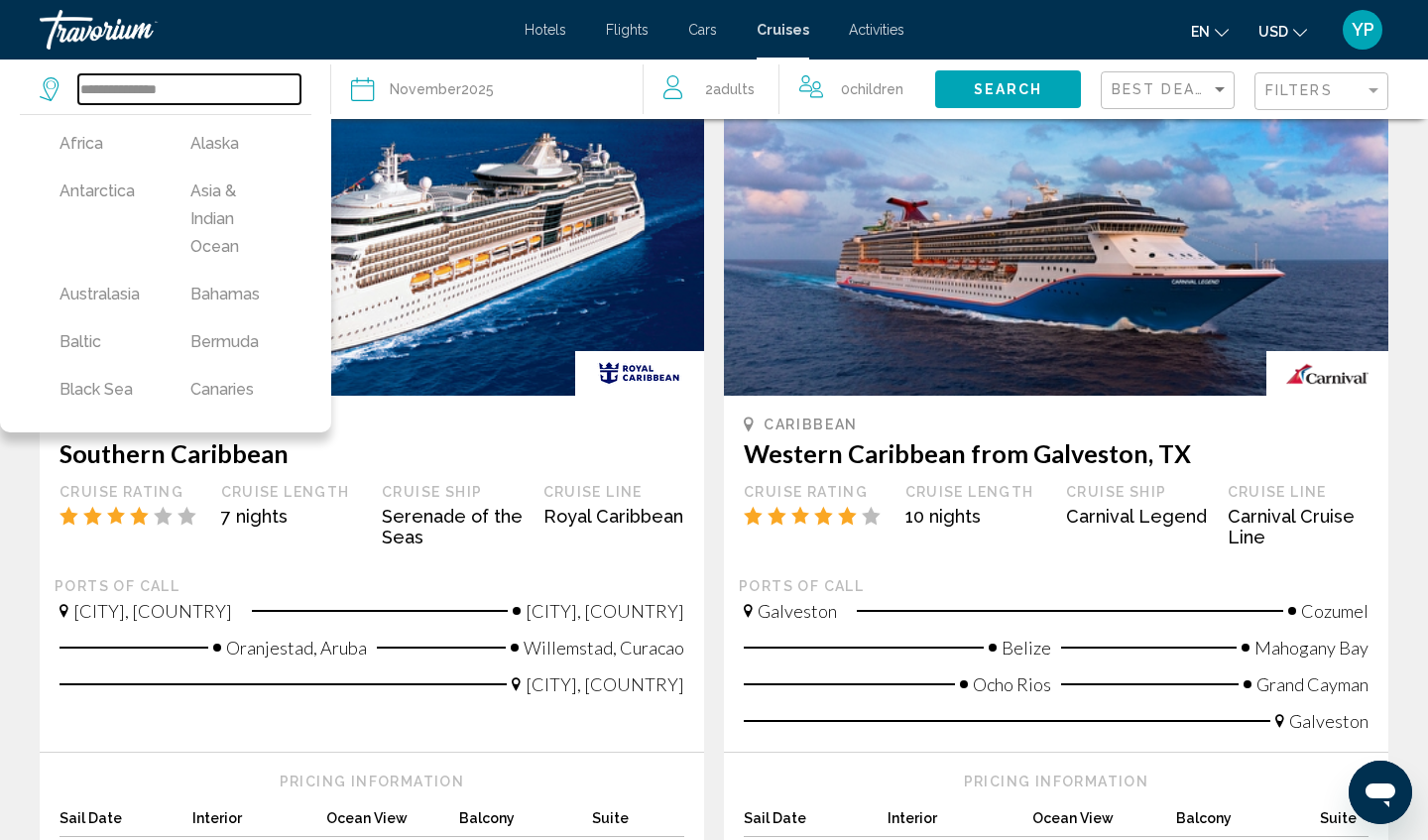 click on "**********" at bounding box center [189, 89] 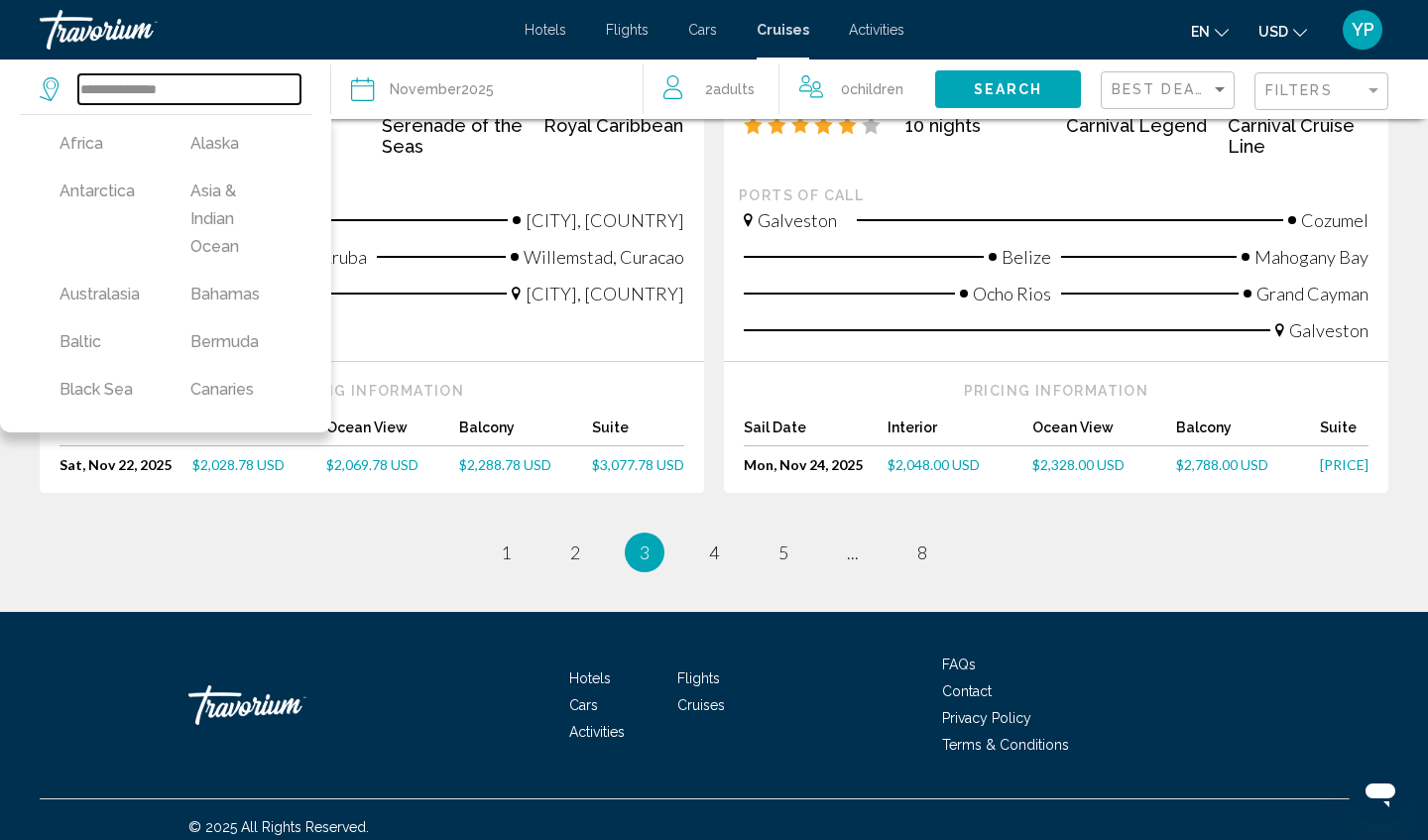 scroll, scrollTop: 2216, scrollLeft: 0, axis: vertical 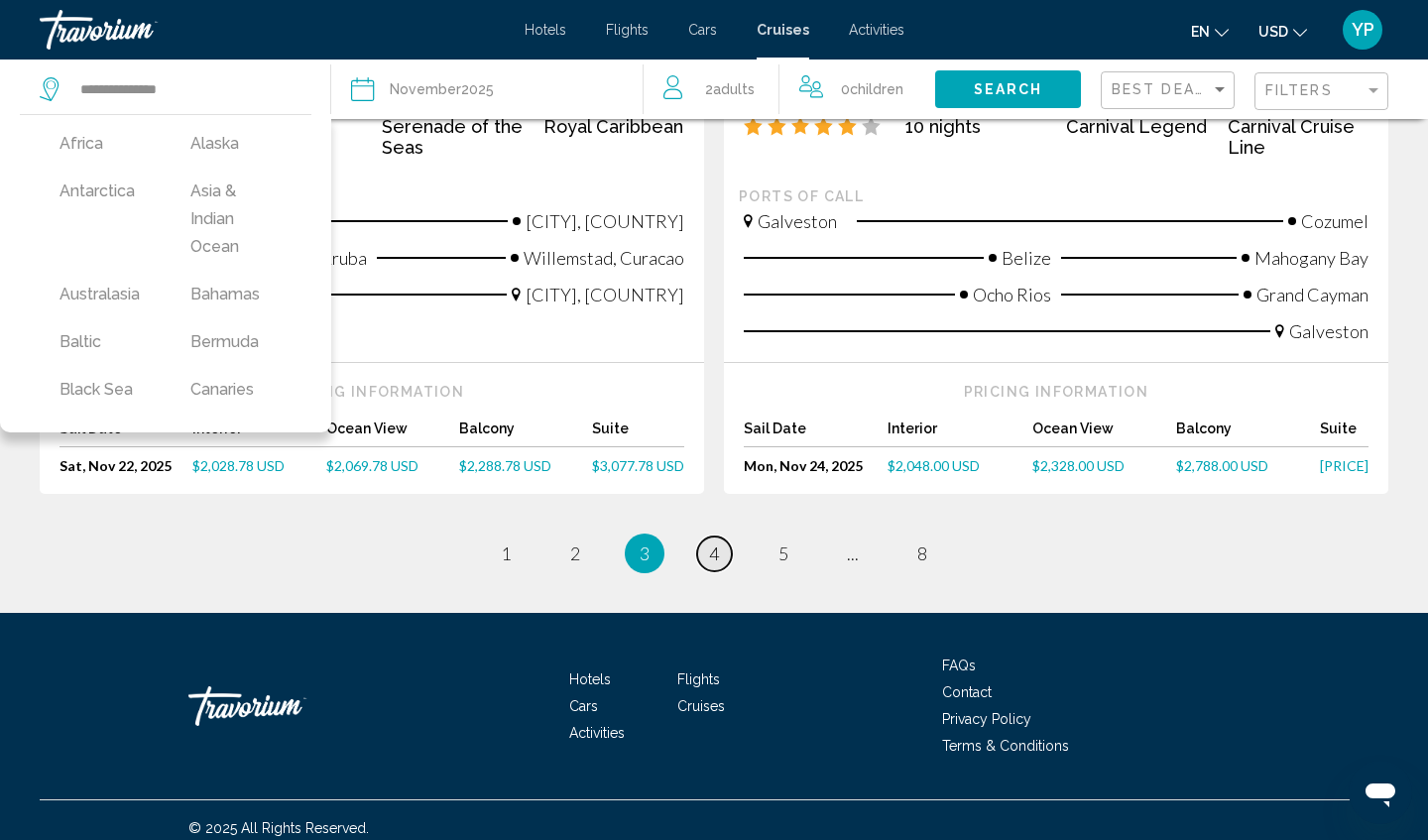click on "page  4" at bounding box center (714, 553) 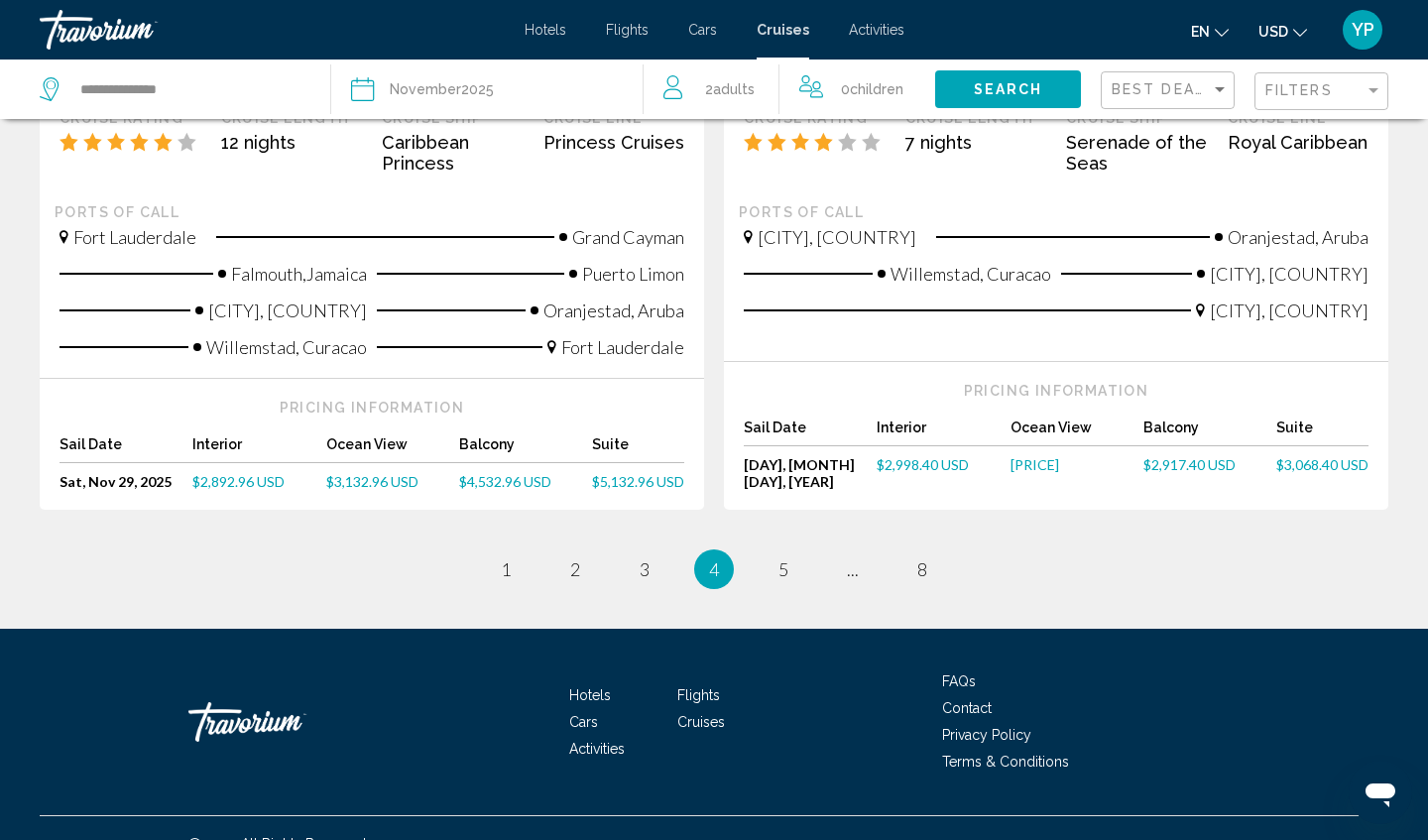 scroll, scrollTop: 2220, scrollLeft: 0, axis: vertical 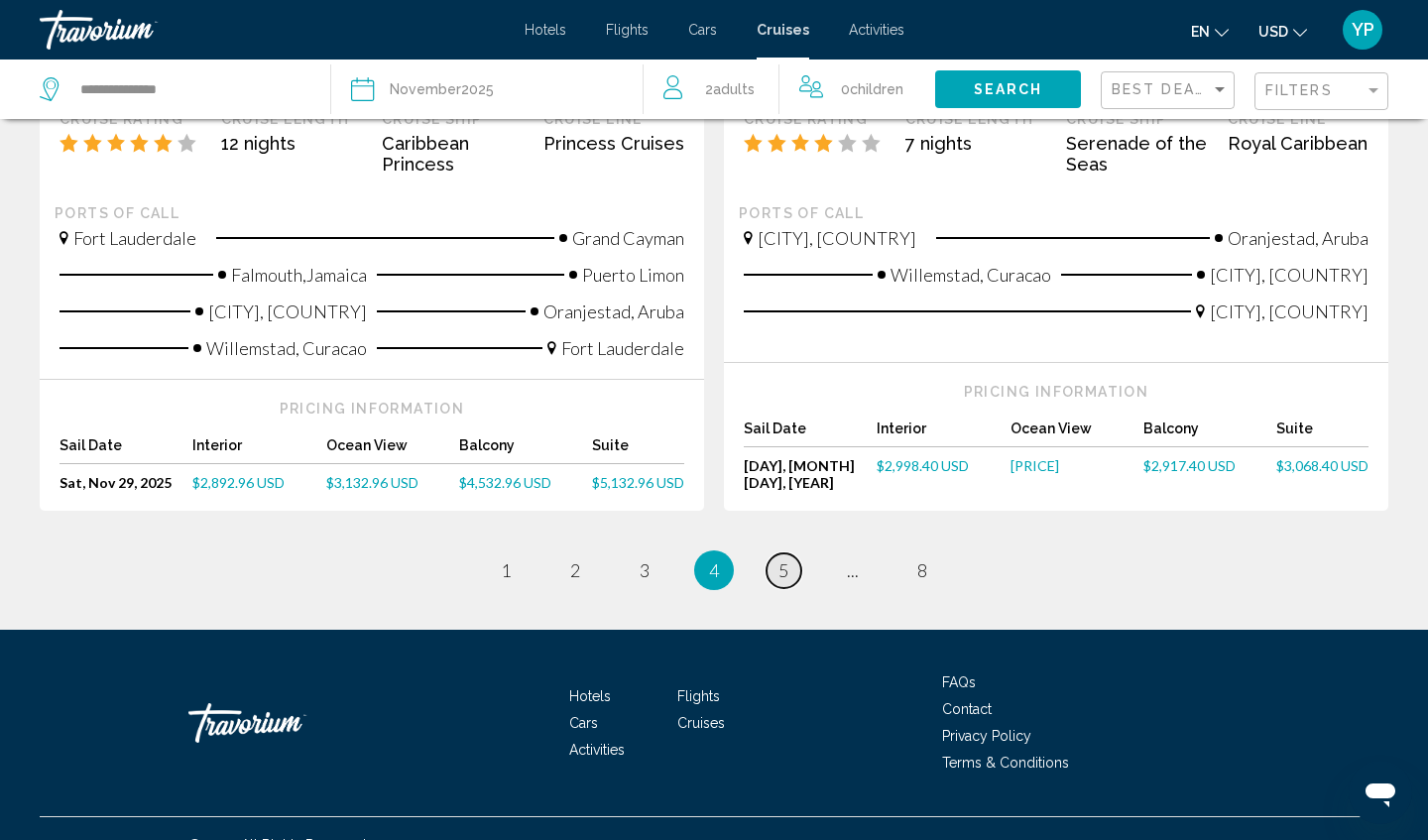 click on "page  5" at bounding box center [783, 570] 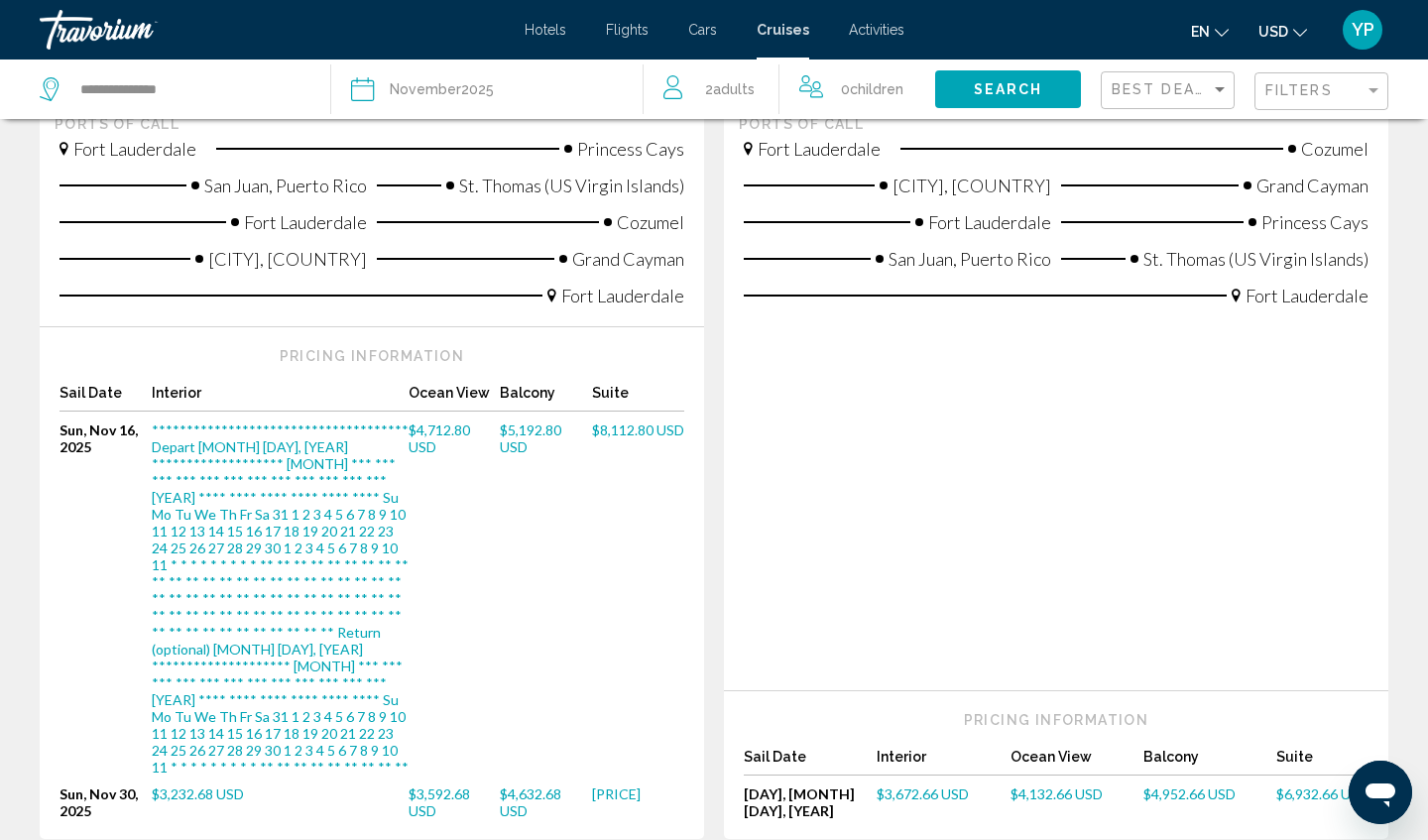 scroll, scrollTop: 2262, scrollLeft: 0, axis: vertical 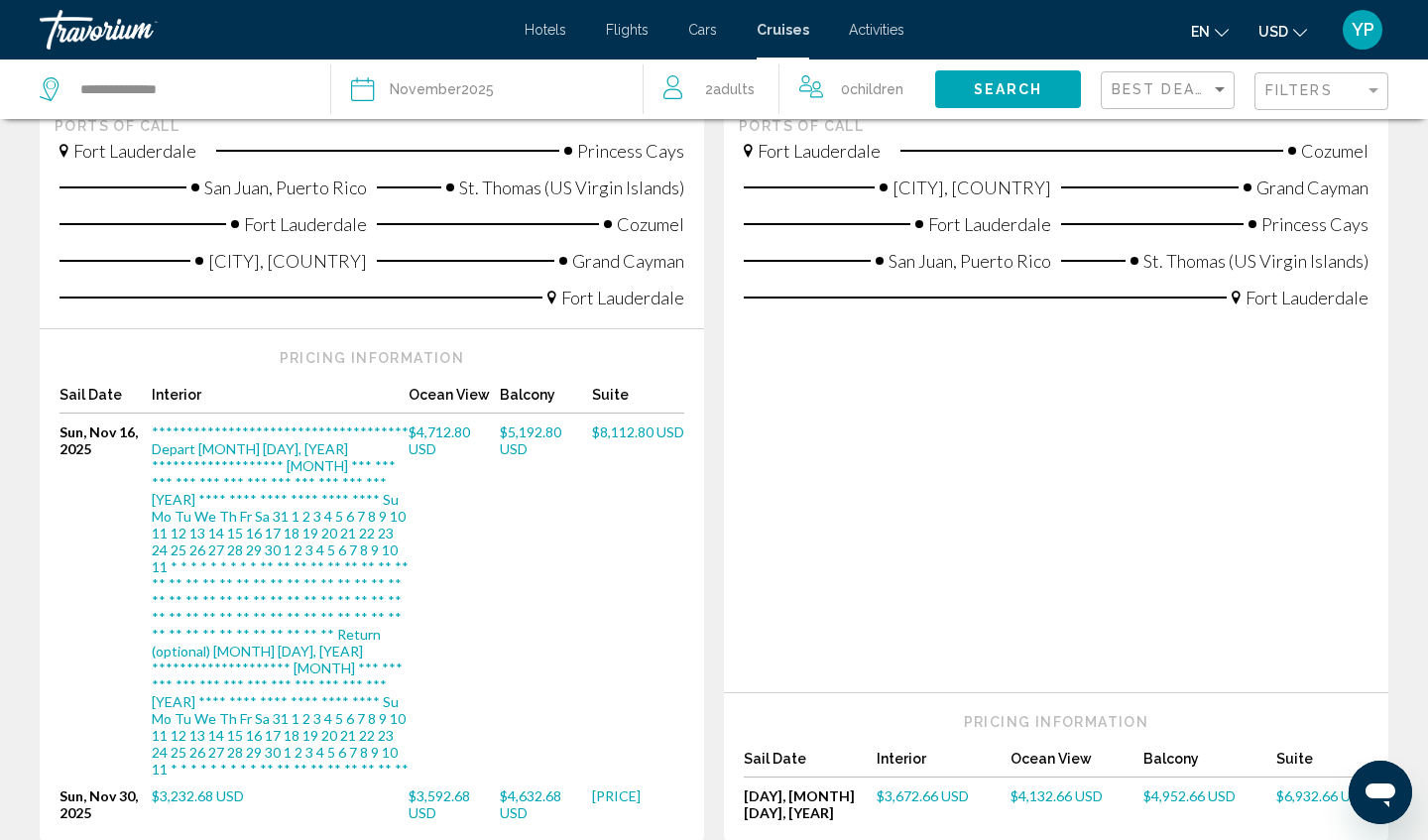click on "6" at bounding box center [783, 900] 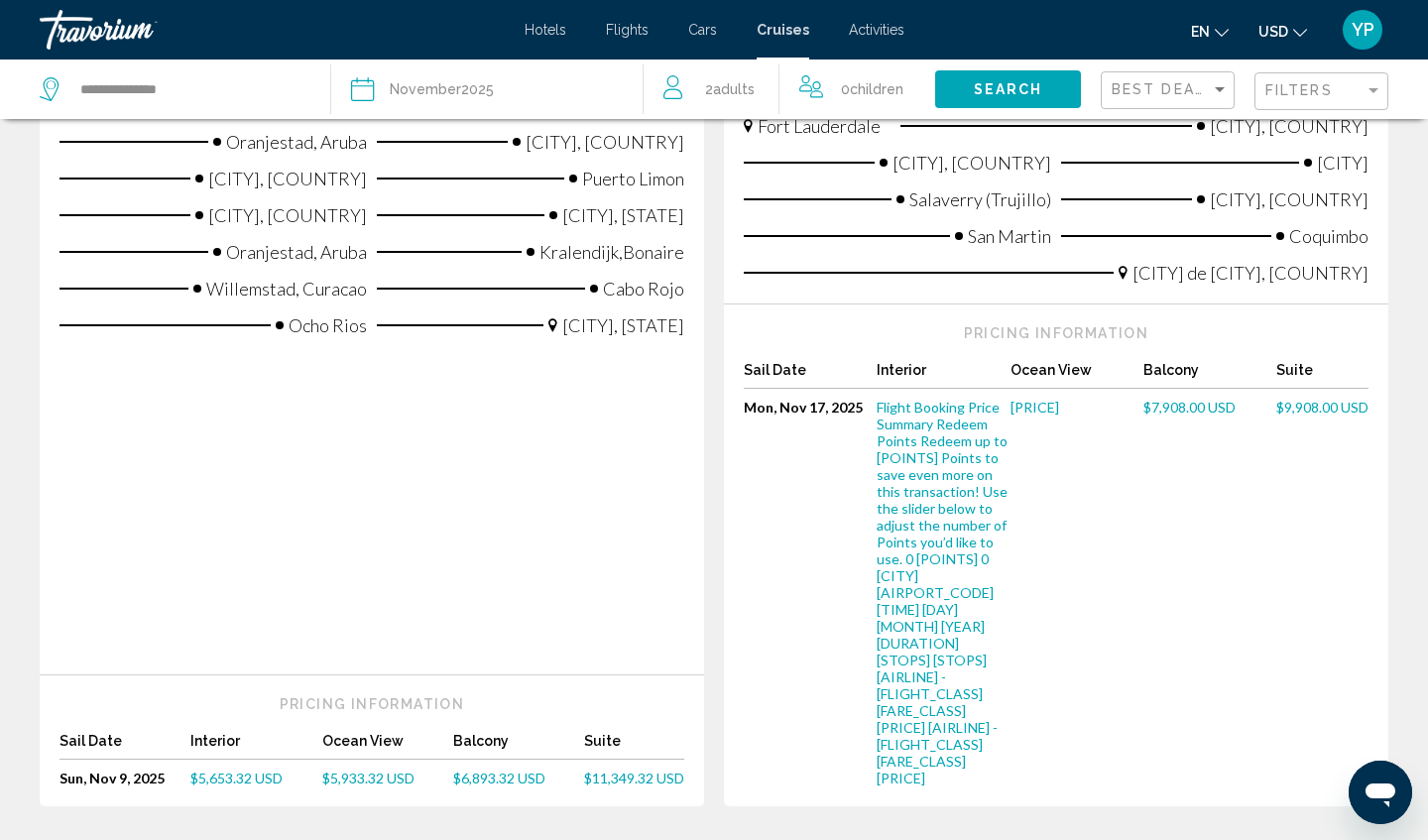 scroll, scrollTop: 2445, scrollLeft: 0, axis: vertical 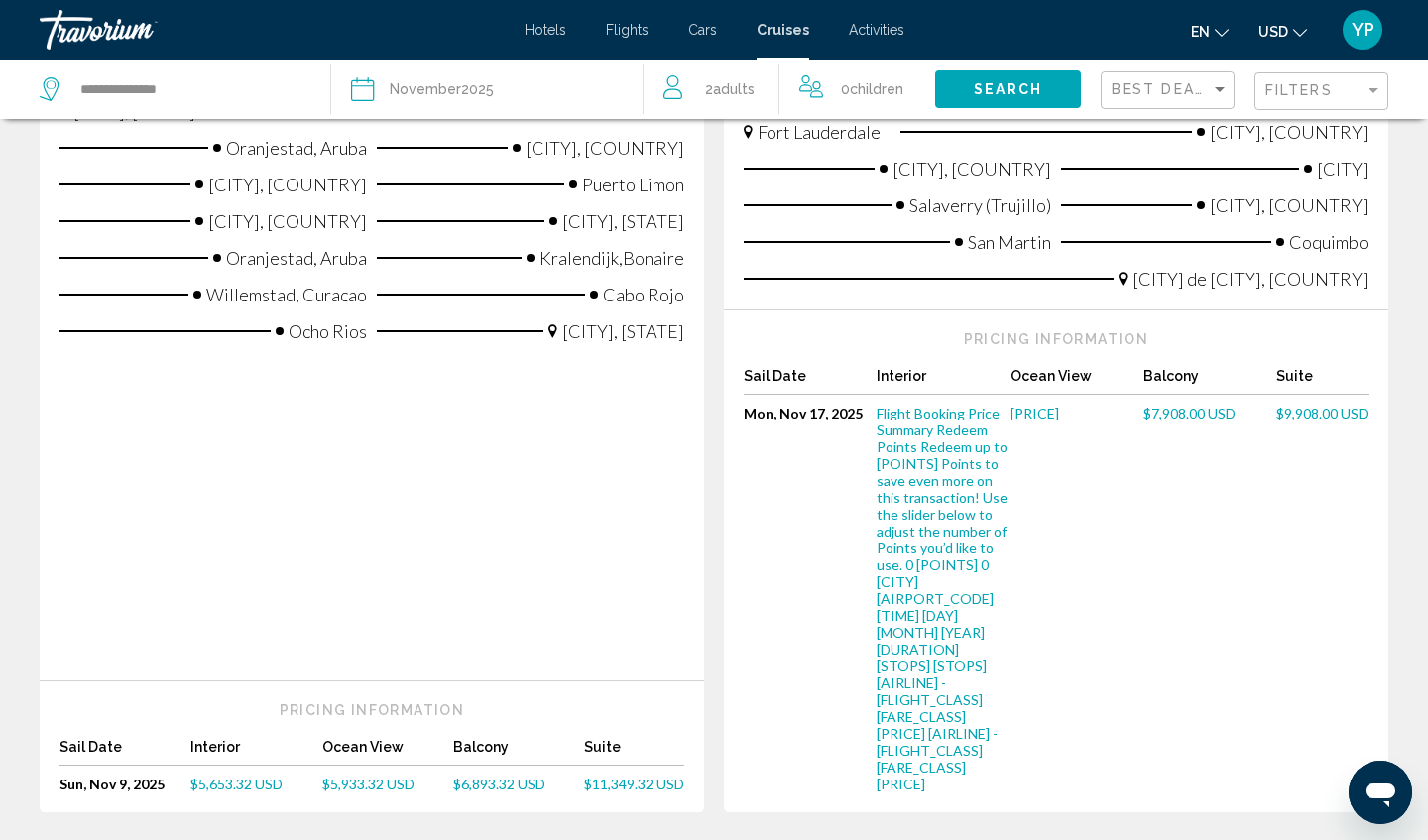 click on "7" at bounding box center [853, 872] 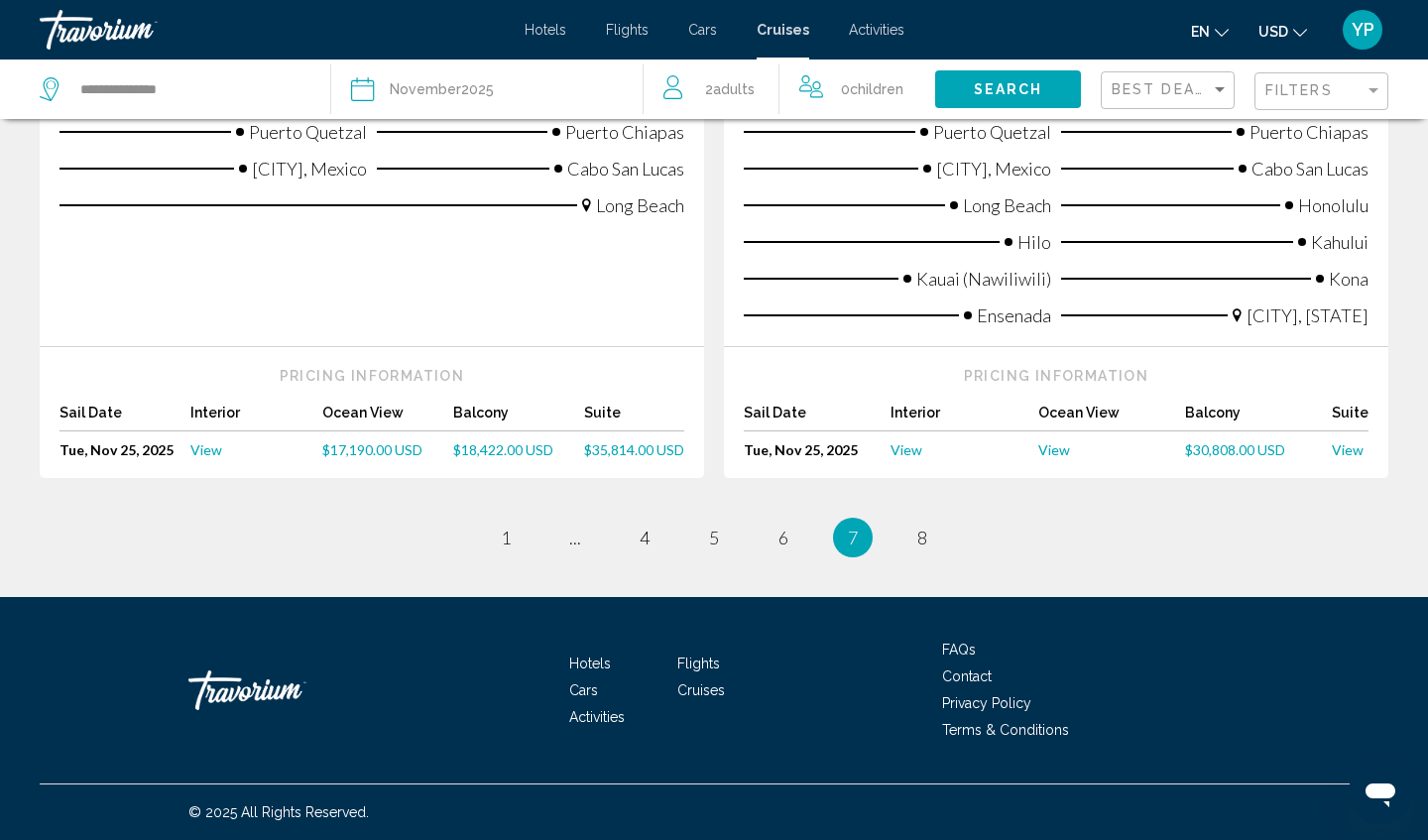 scroll, scrollTop: 2838, scrollLeft: 0, axis: vertical 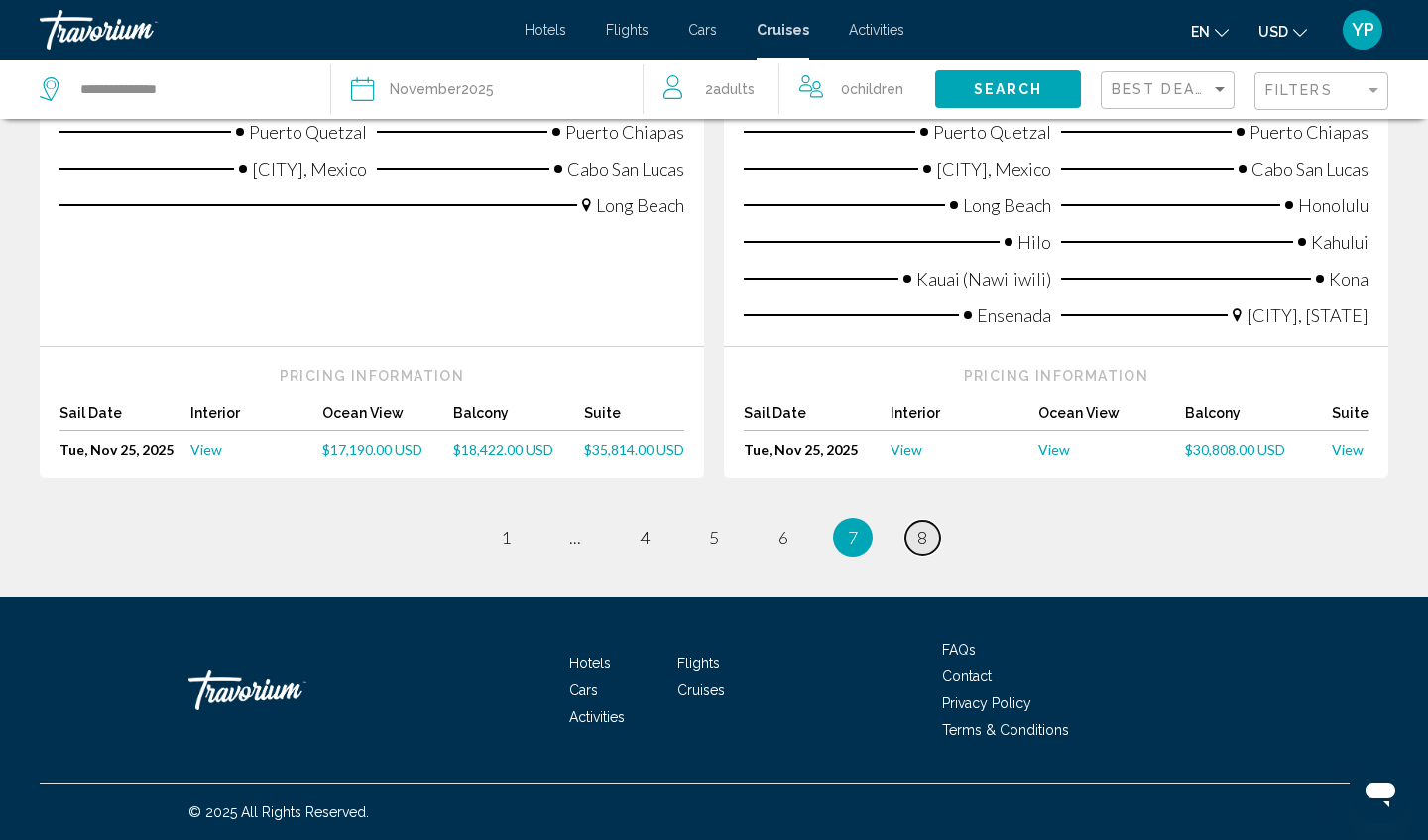 click on "8" at bounding box center (922, 538) 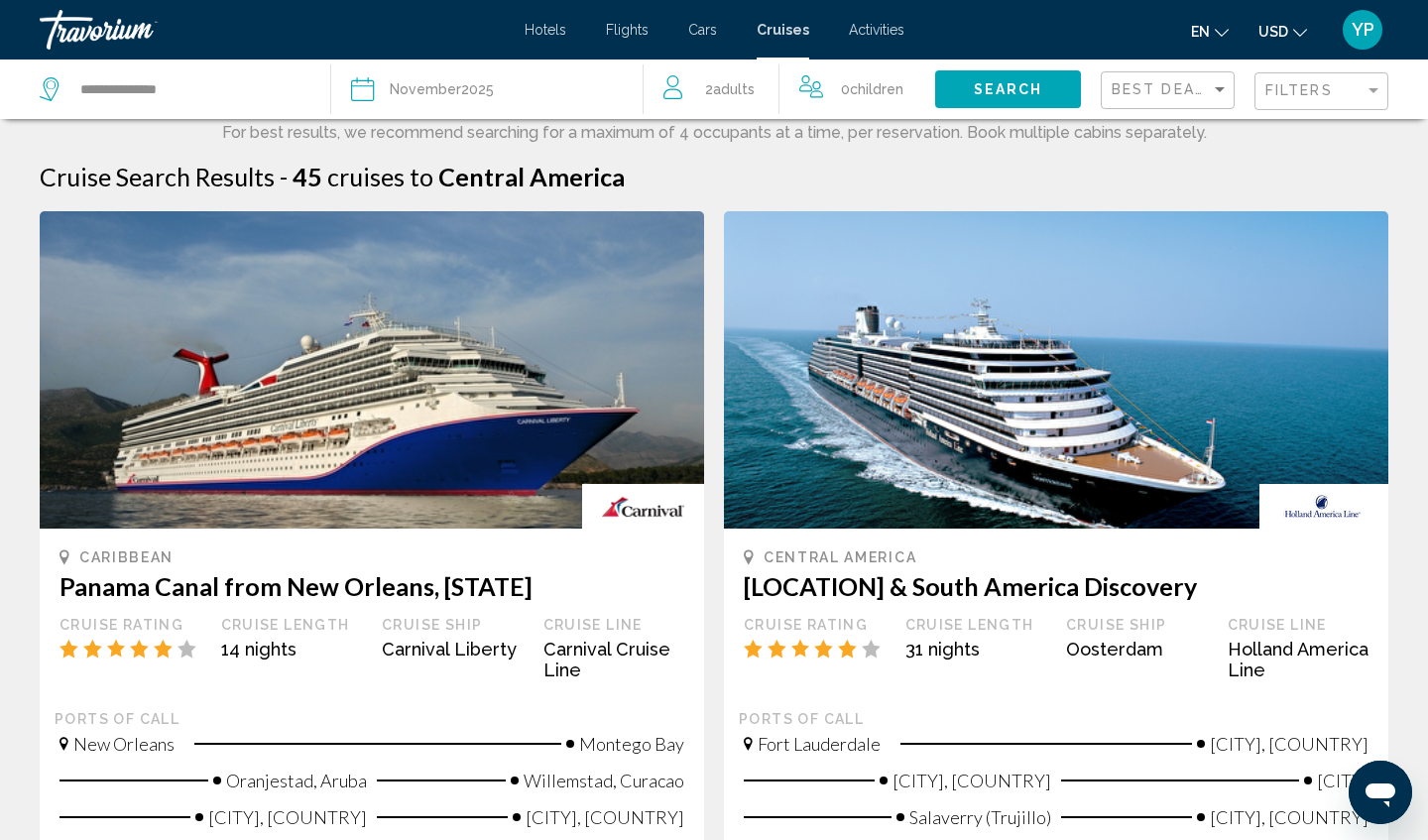 scroll, scrollTop: 0, scrollLeft: 0, axis: both 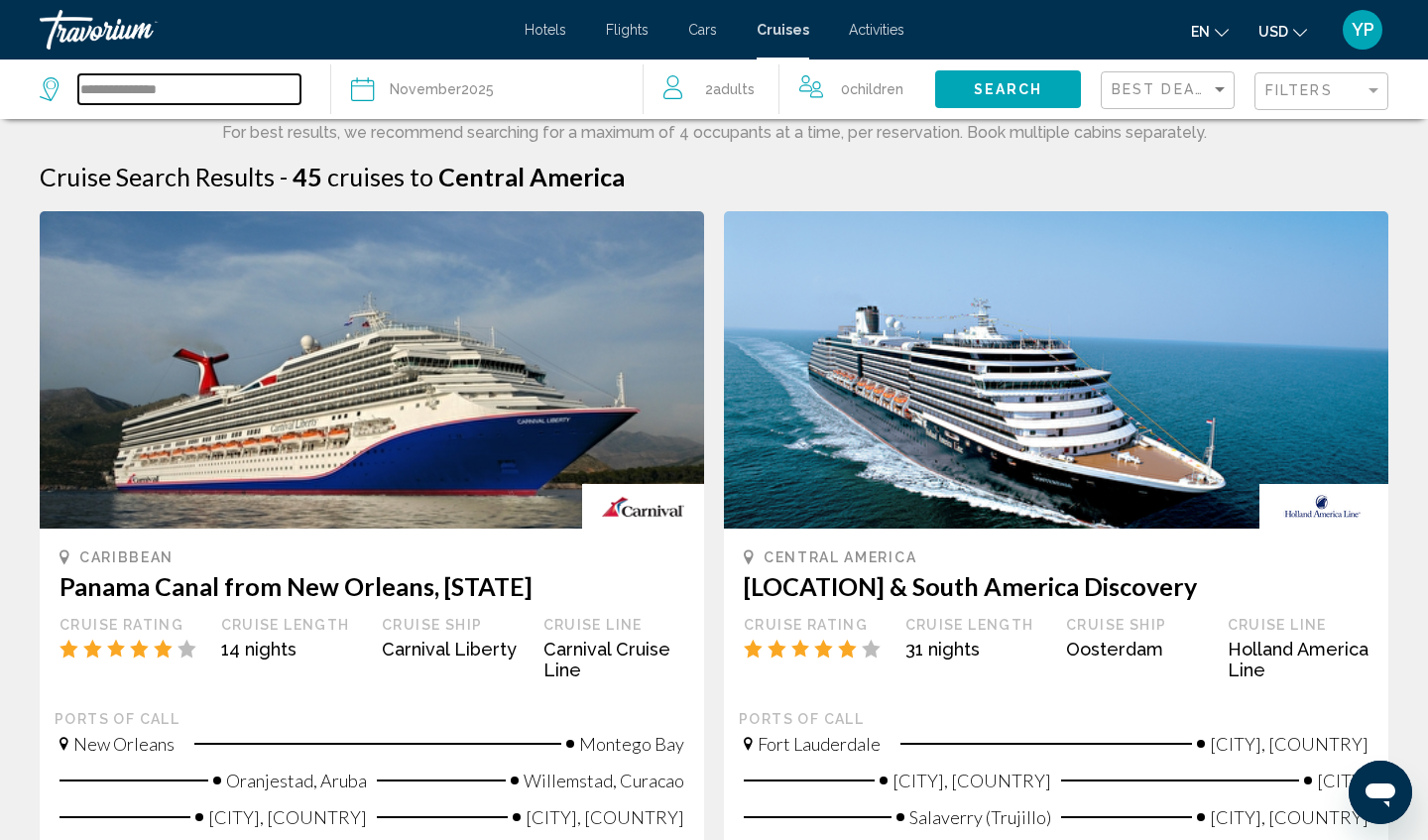 click on "**********" at bounding box center [189, 89] 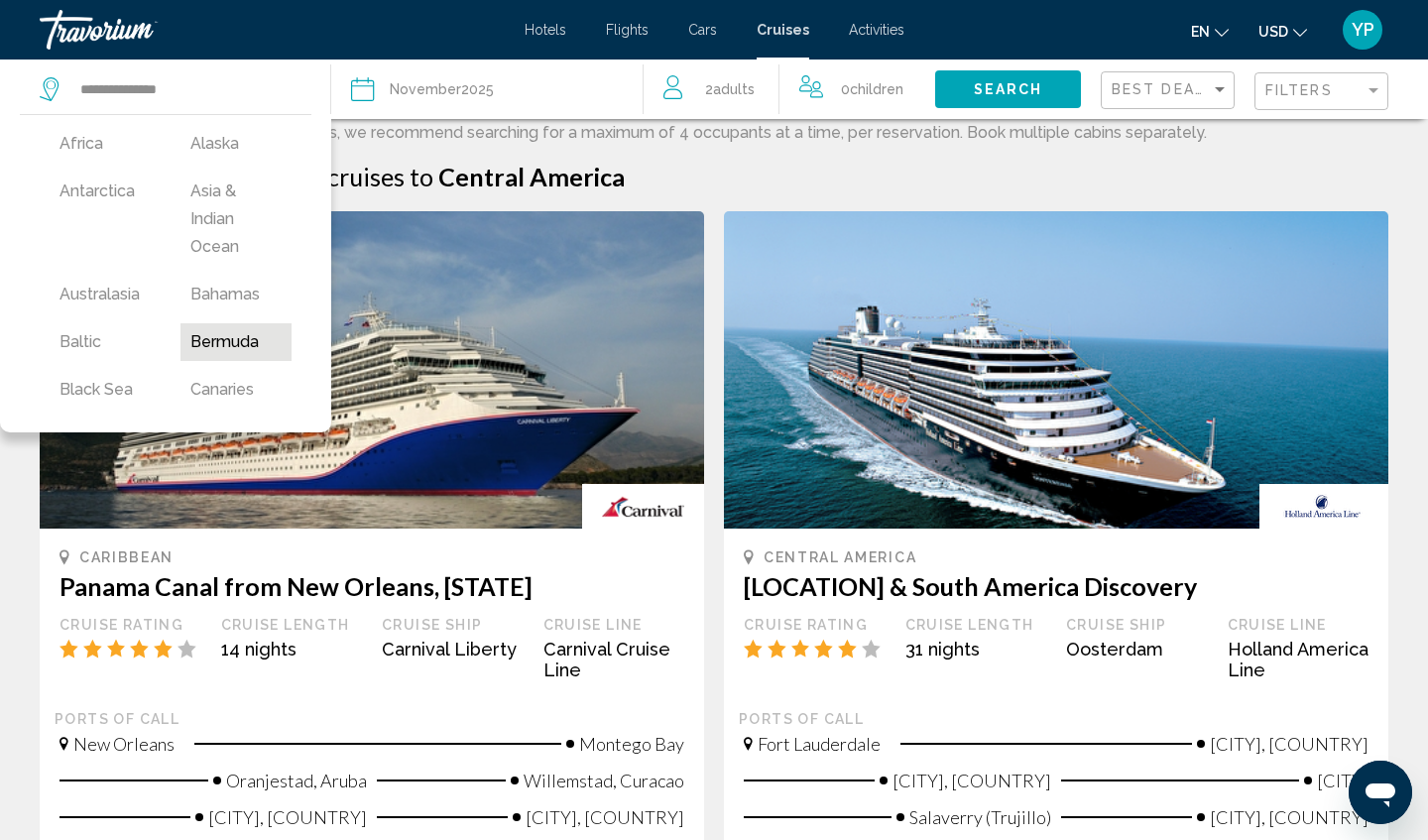 click on "Bermuda" at bounding box center [236, 342] 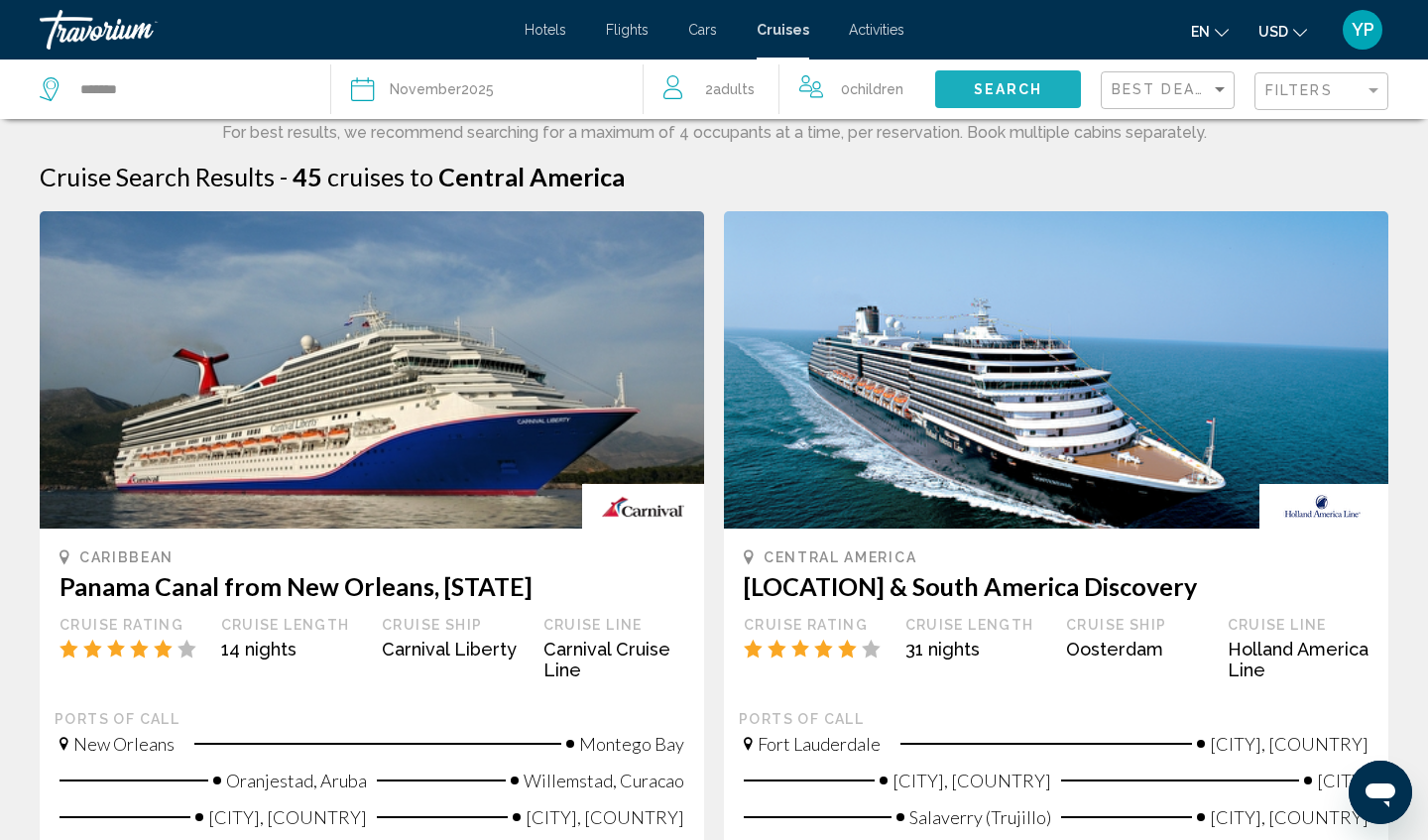 click on "Search" 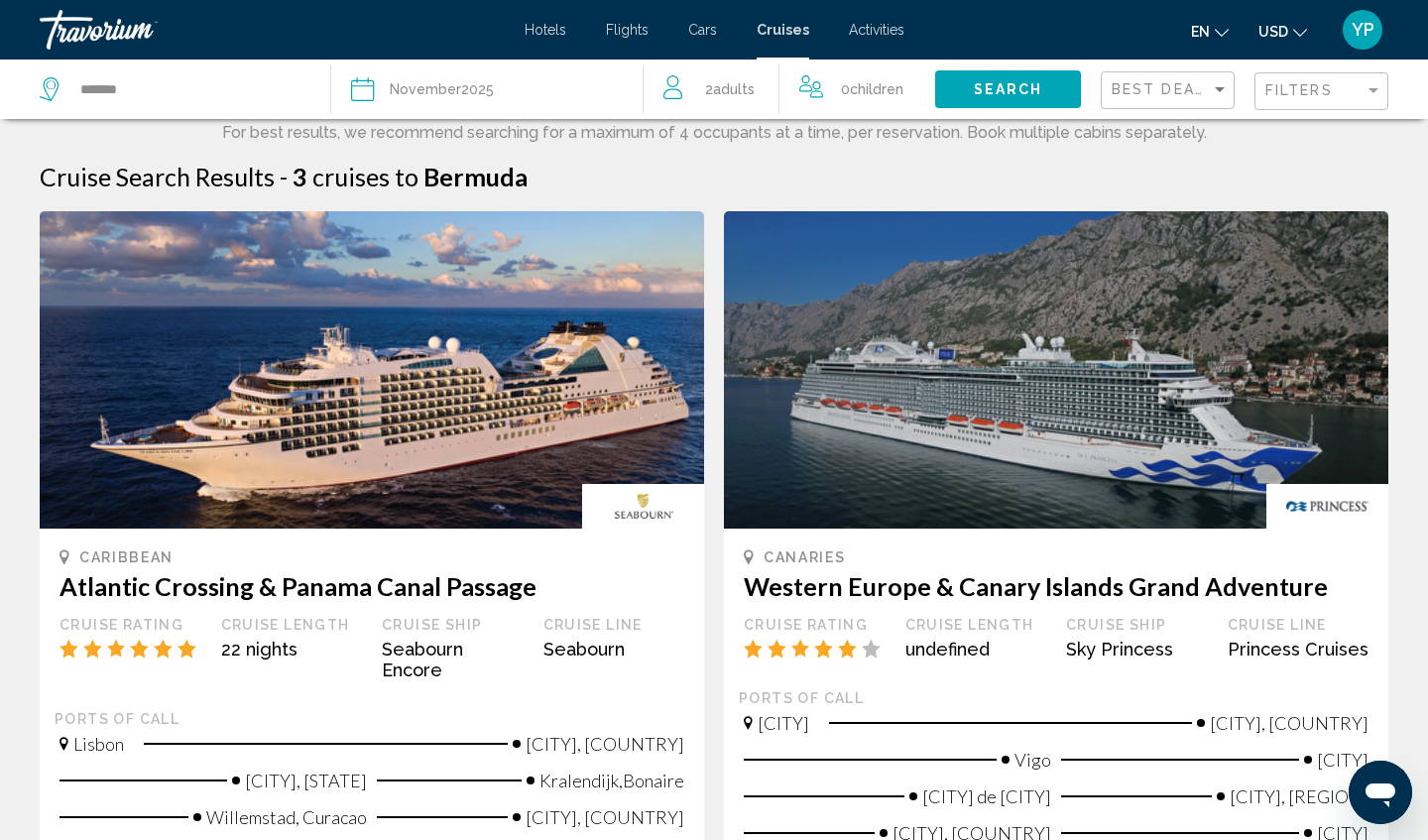 scroll, scrollTop: 0, scrollLeft: 0, axis: both 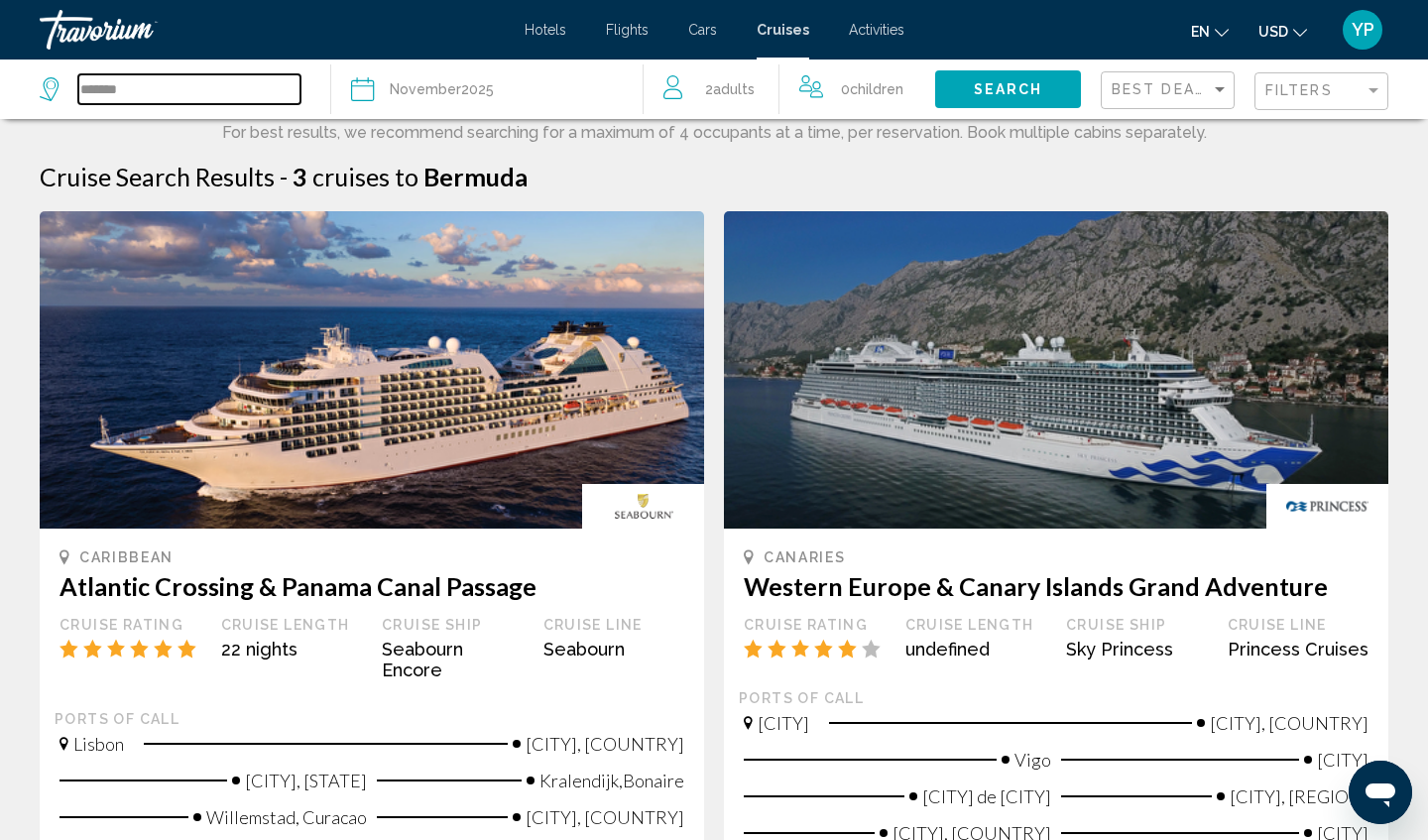 click on "*******" at bounding box center [189, 89] 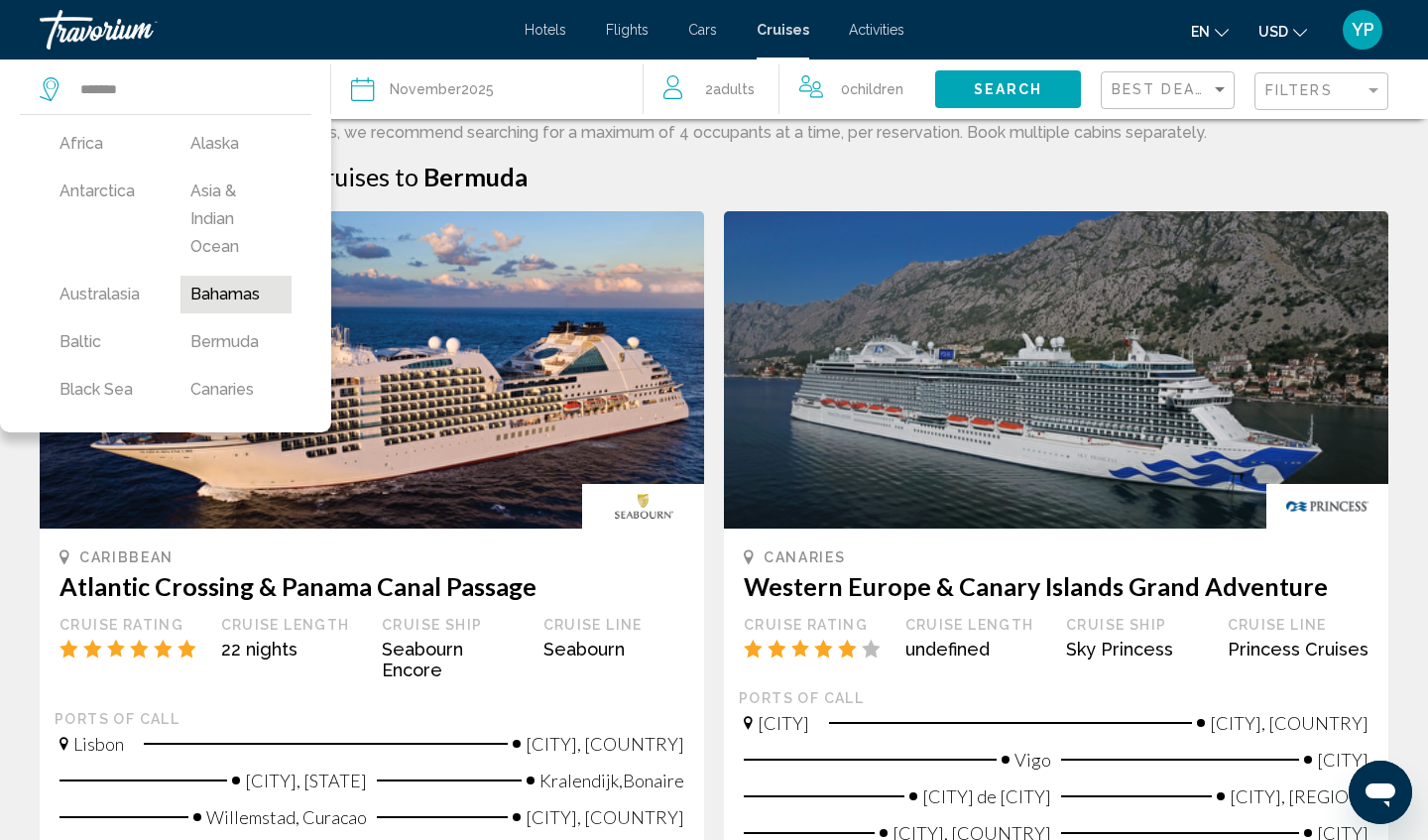 click on "Bahamas" at bounding box center [236, 295] 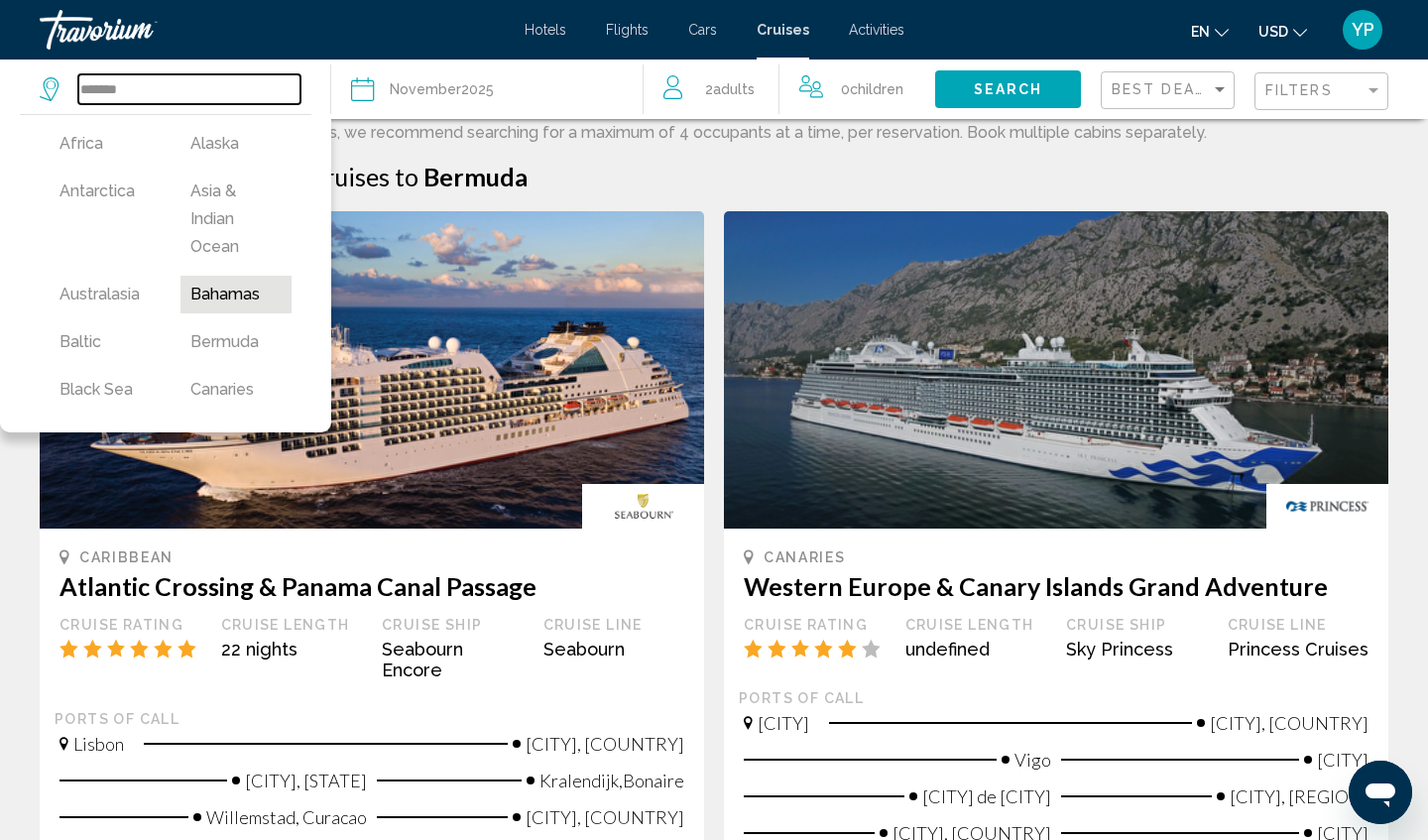 type on "*******" 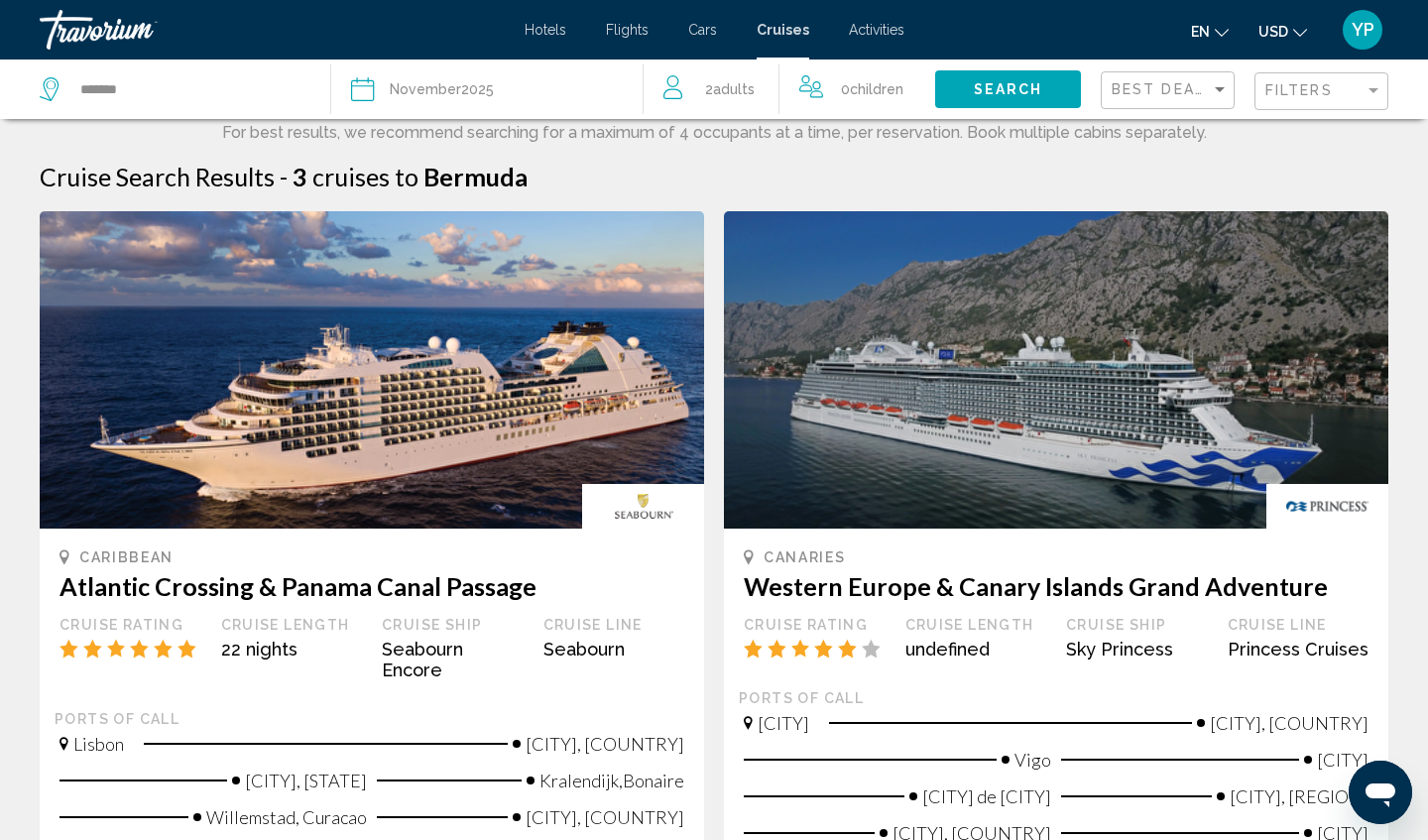 click on "Search" 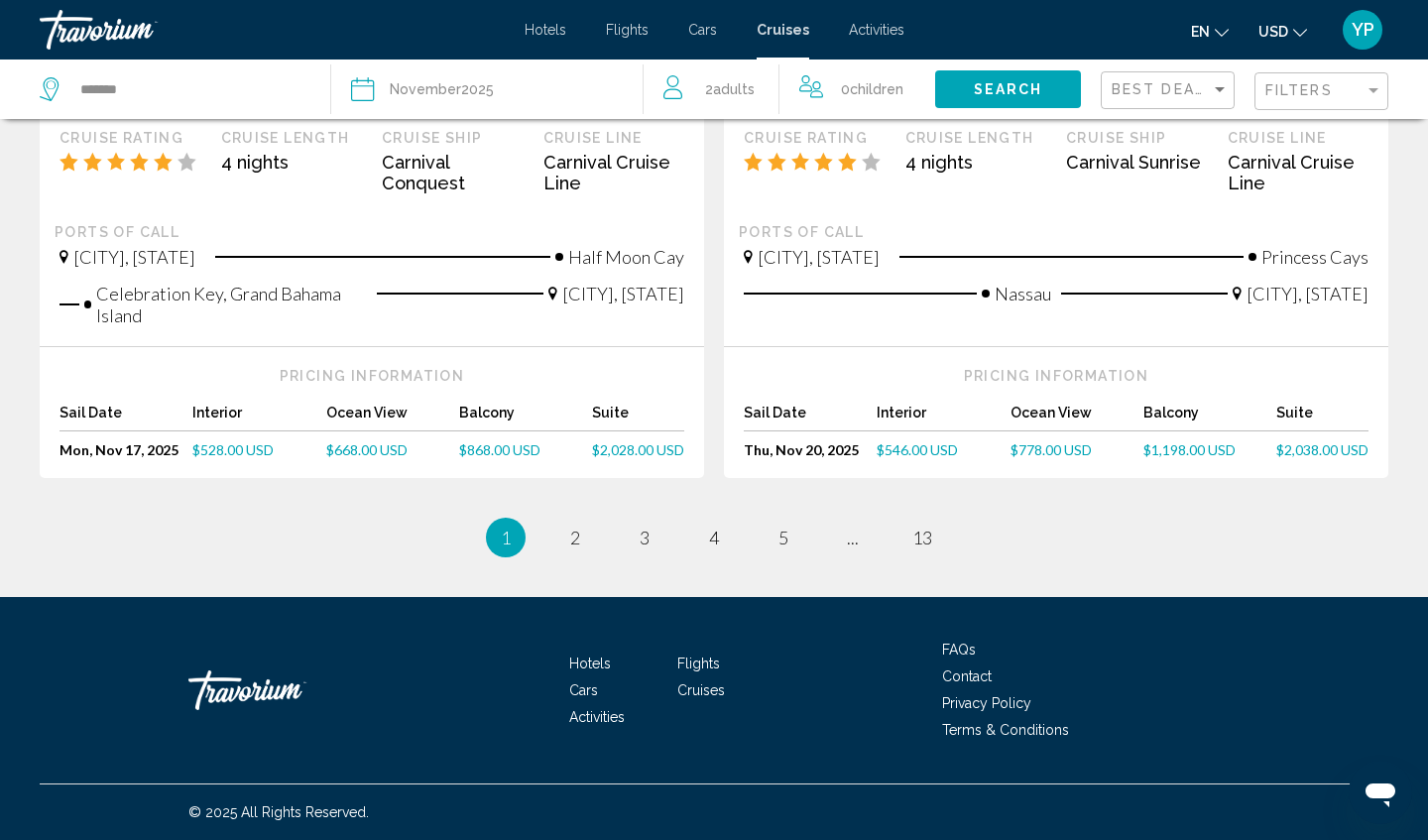 scroll, scrollTop: 2075, scrollLeft: 0, axis: vertical 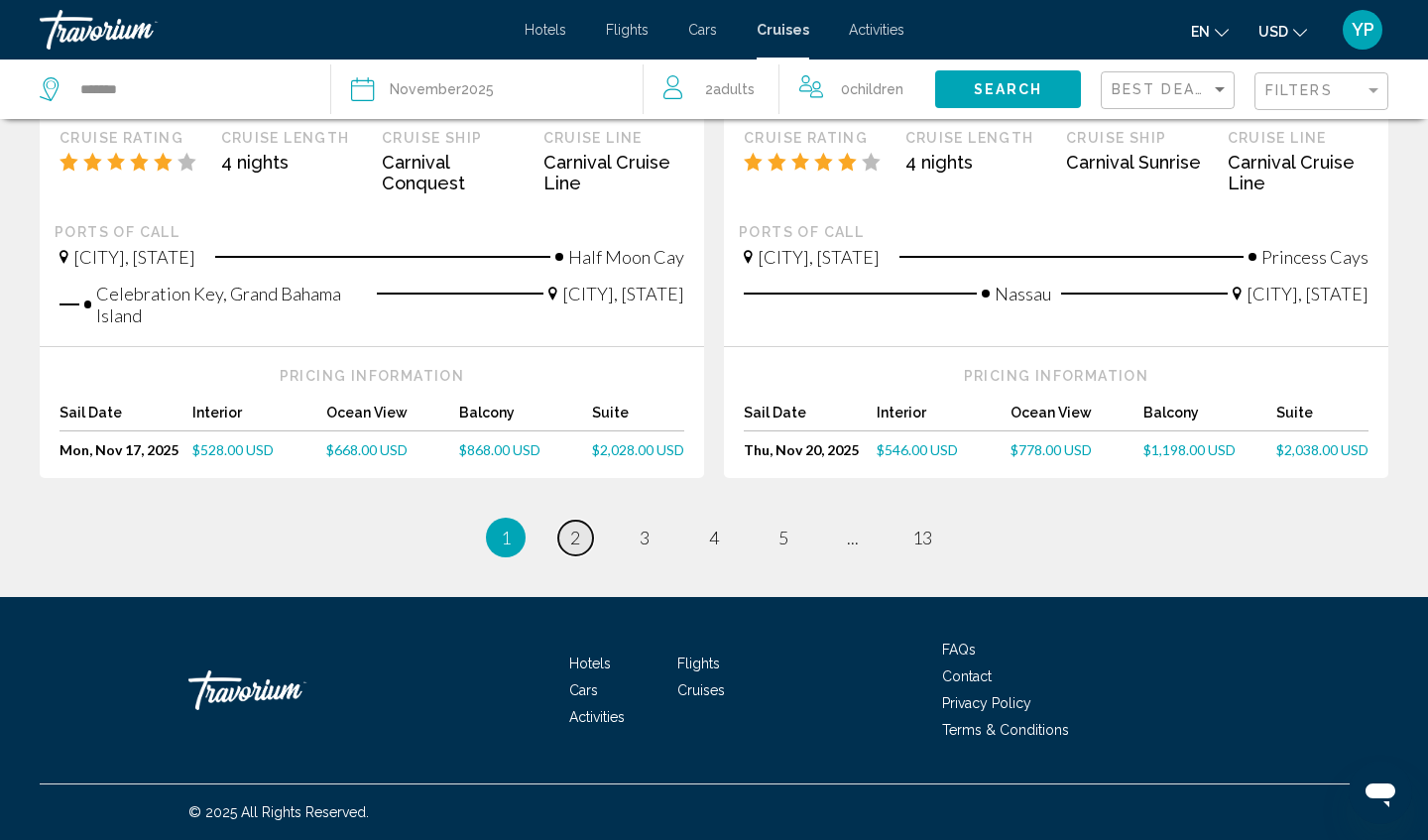click on "2" at bounding box center [575, 538] 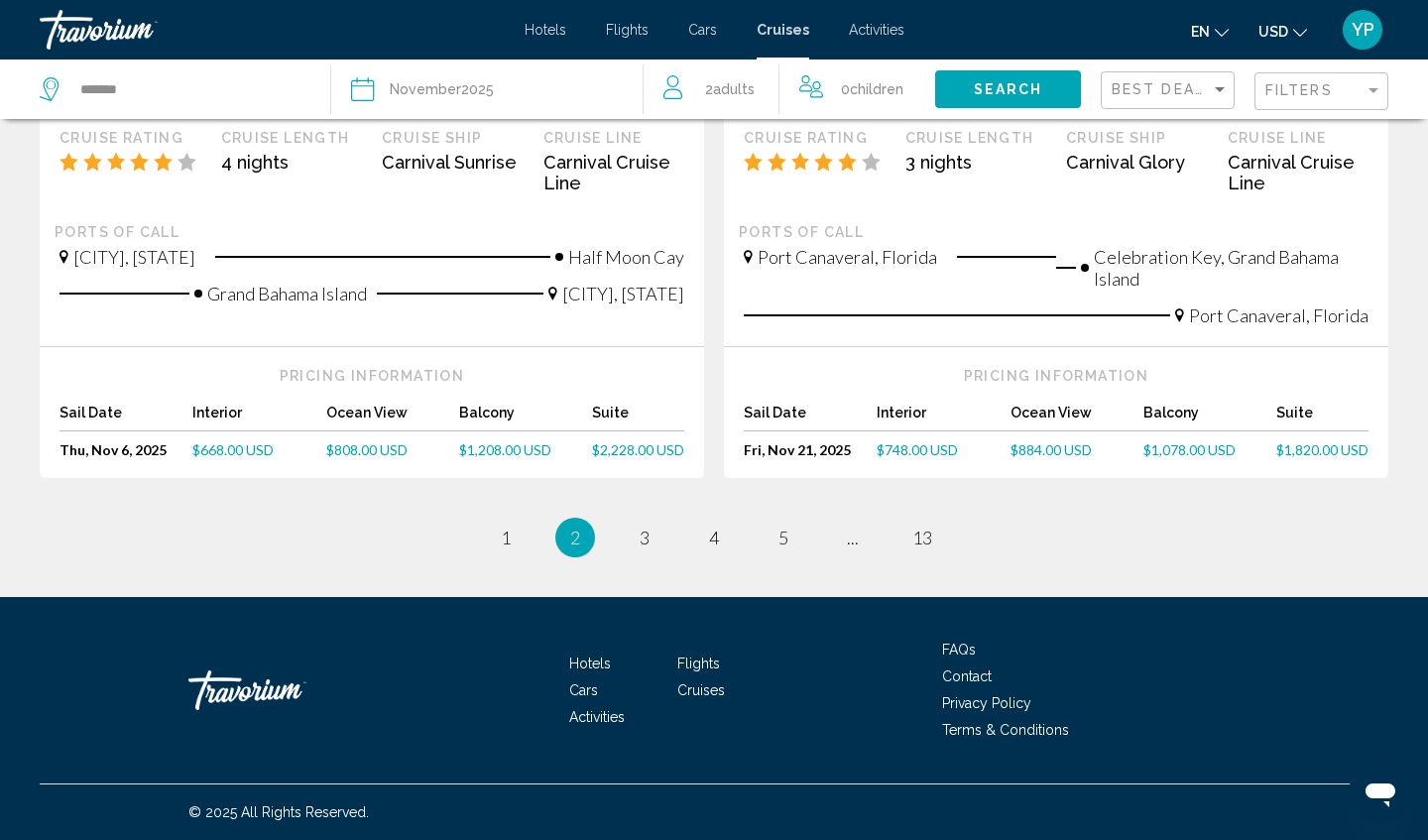 scroll, scrollTop: 2128, scrollLeft: 0, axis: vertical 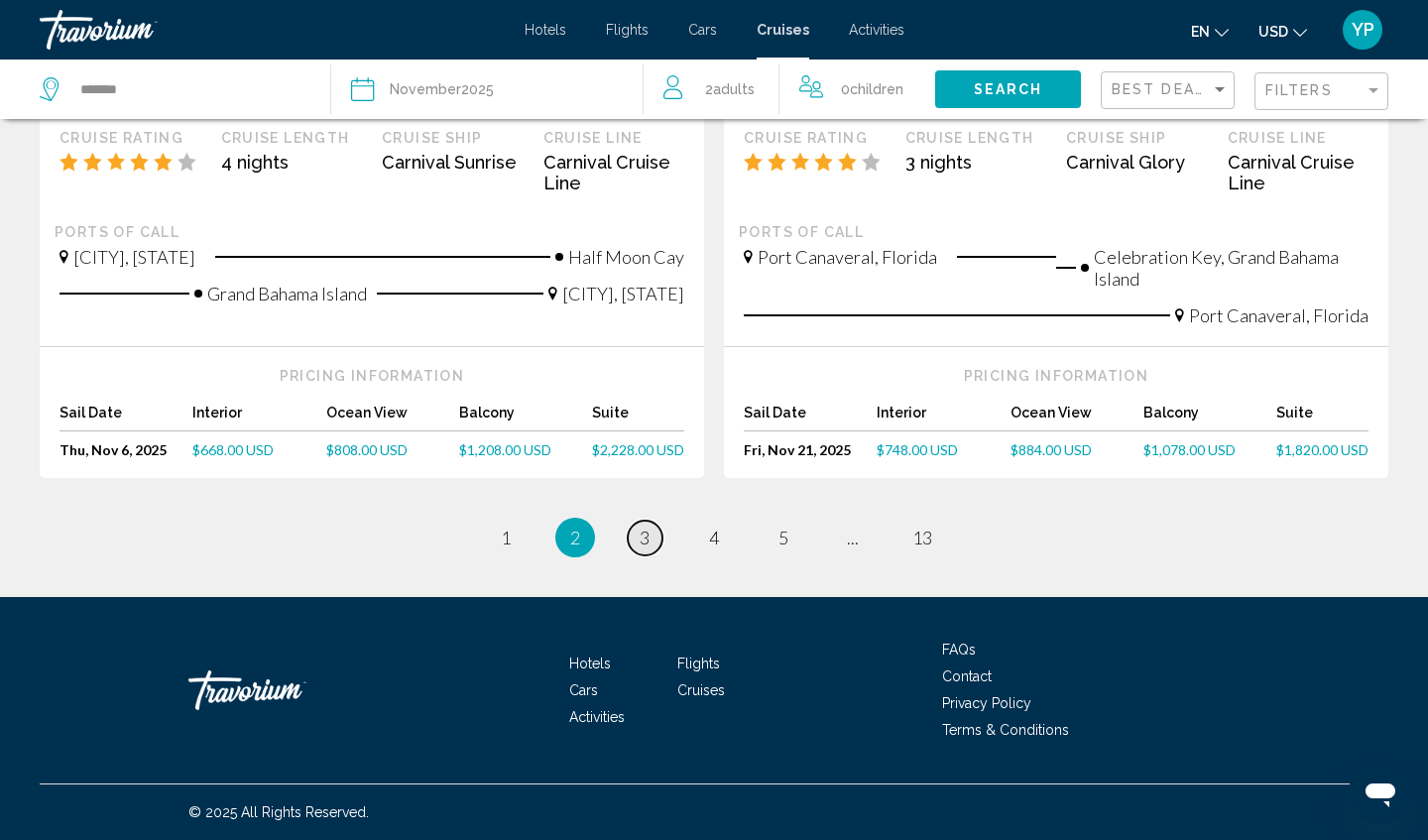 click on "3" at bounding box center (645, 538) 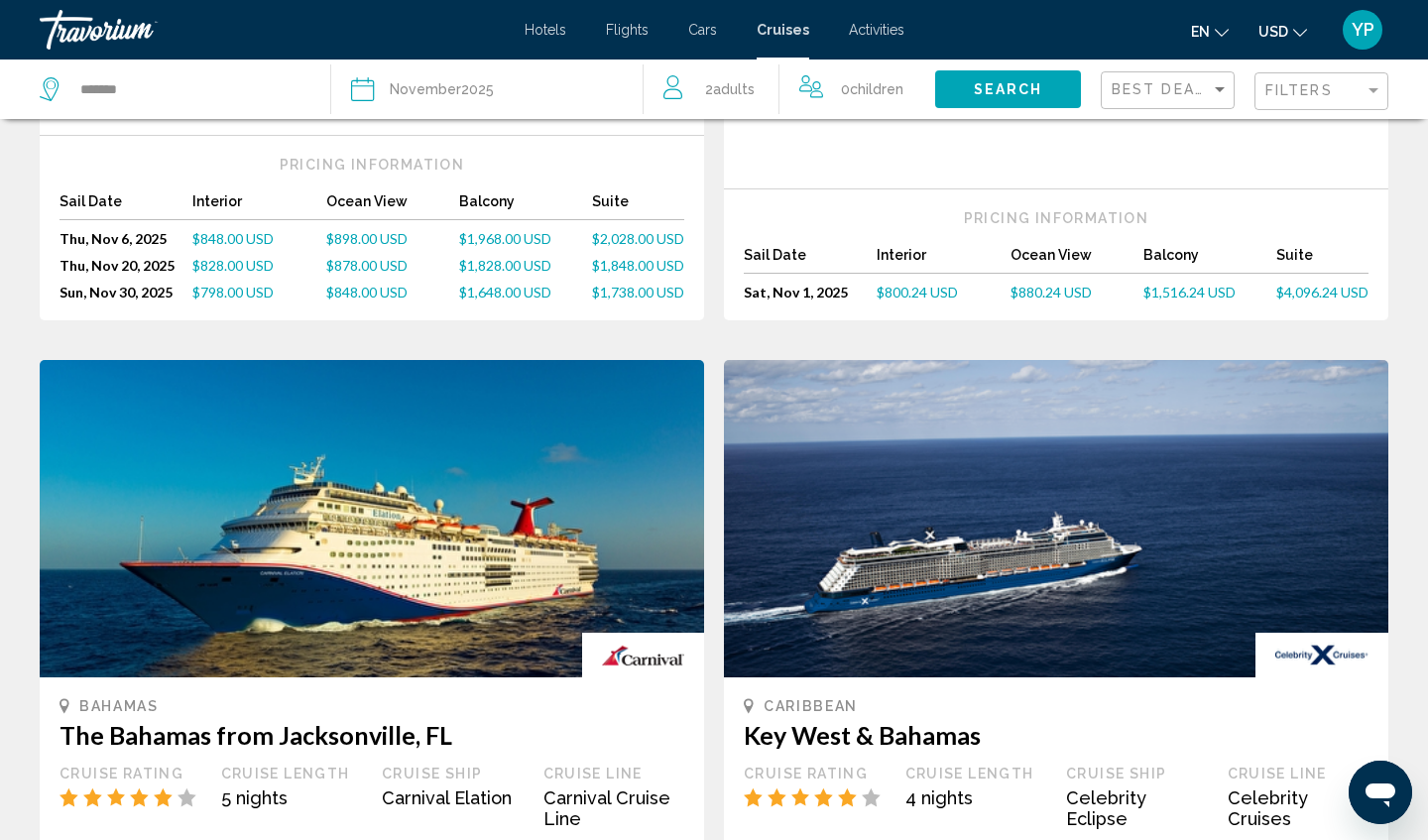 scroll, scrollTop: 2240, scrollLeft: 0, axis: vertical 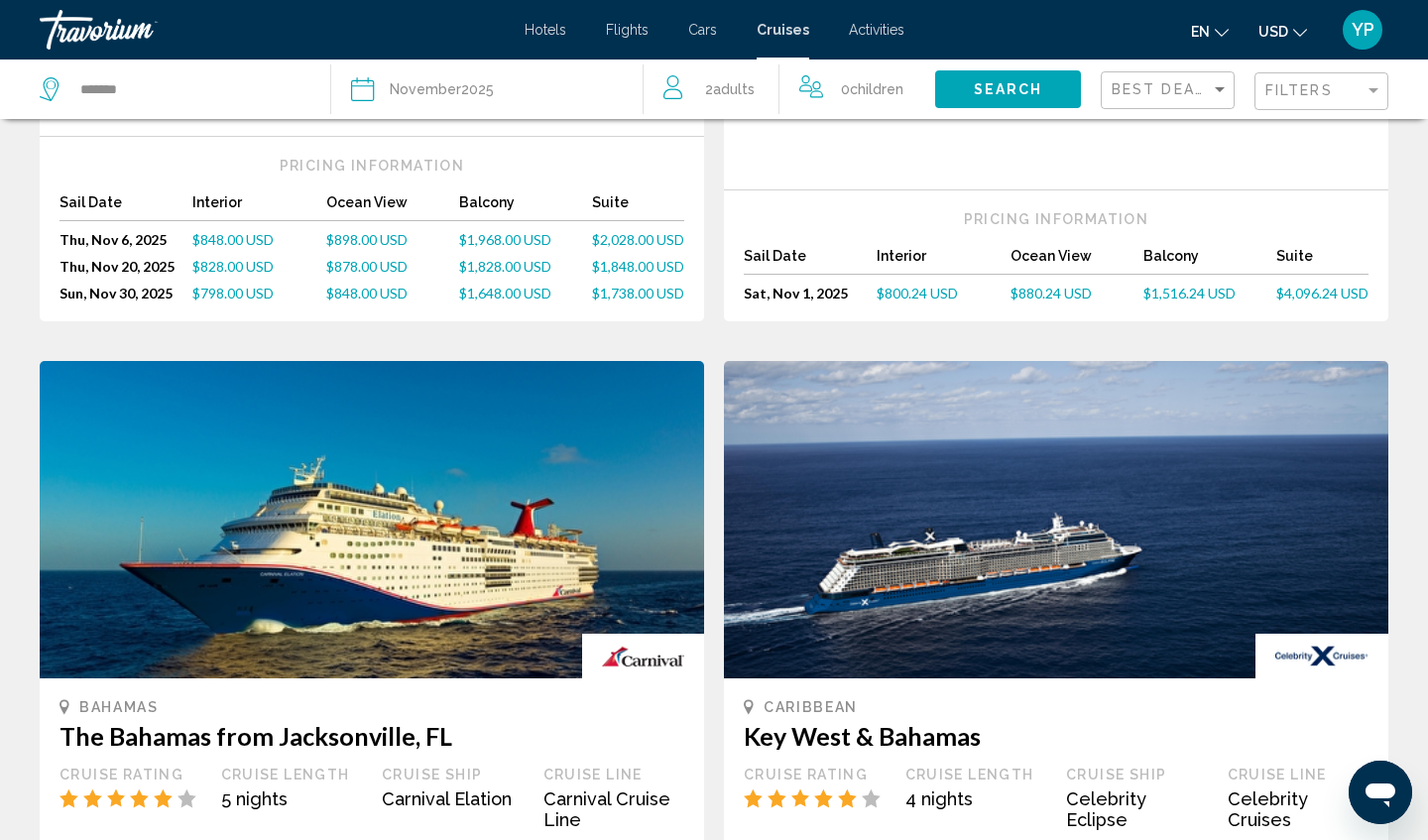 click on "page  4" at bounding box center (714, 1228) 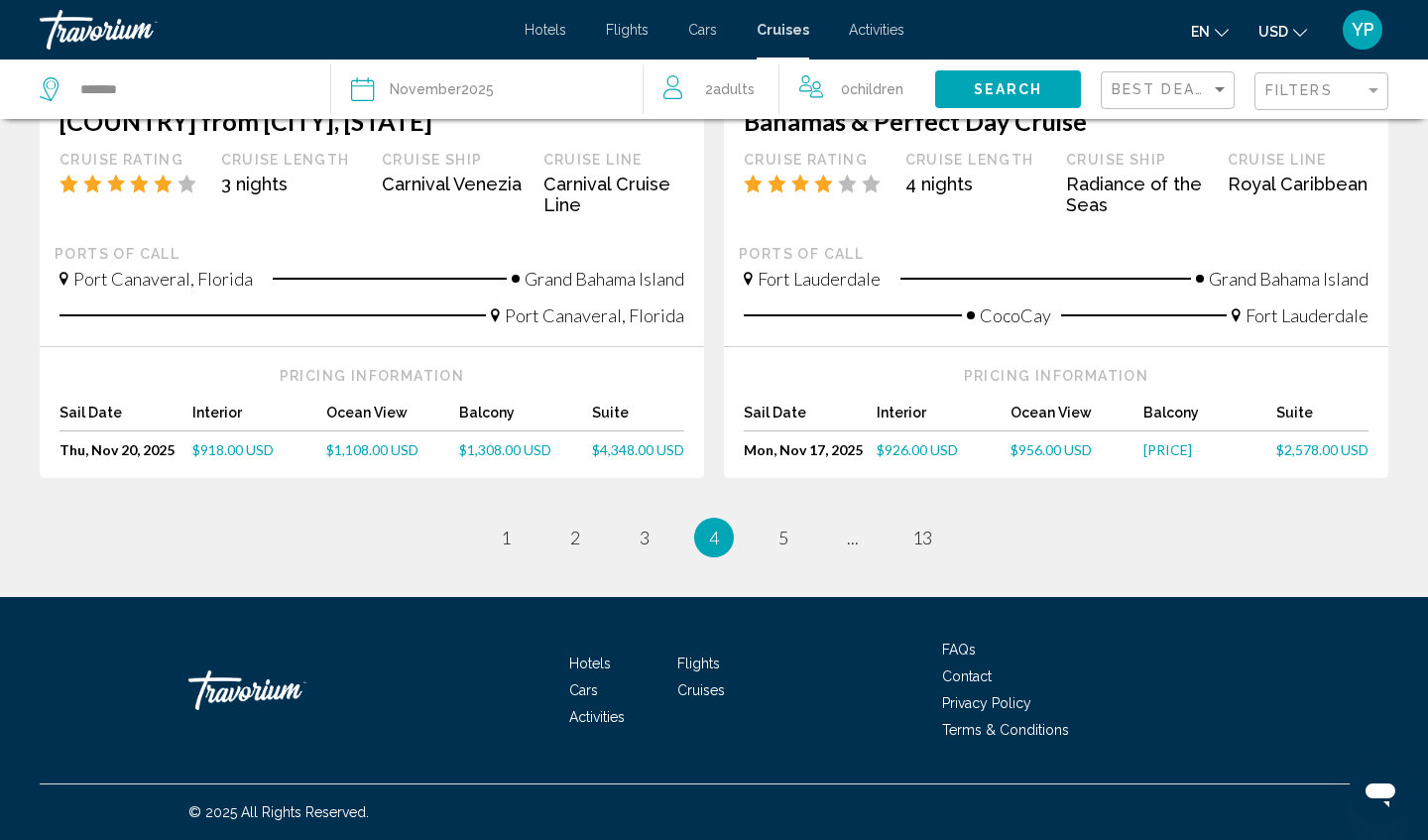 scroll, scrollTop: 2143, scrollLeft: 0, axis: vertical 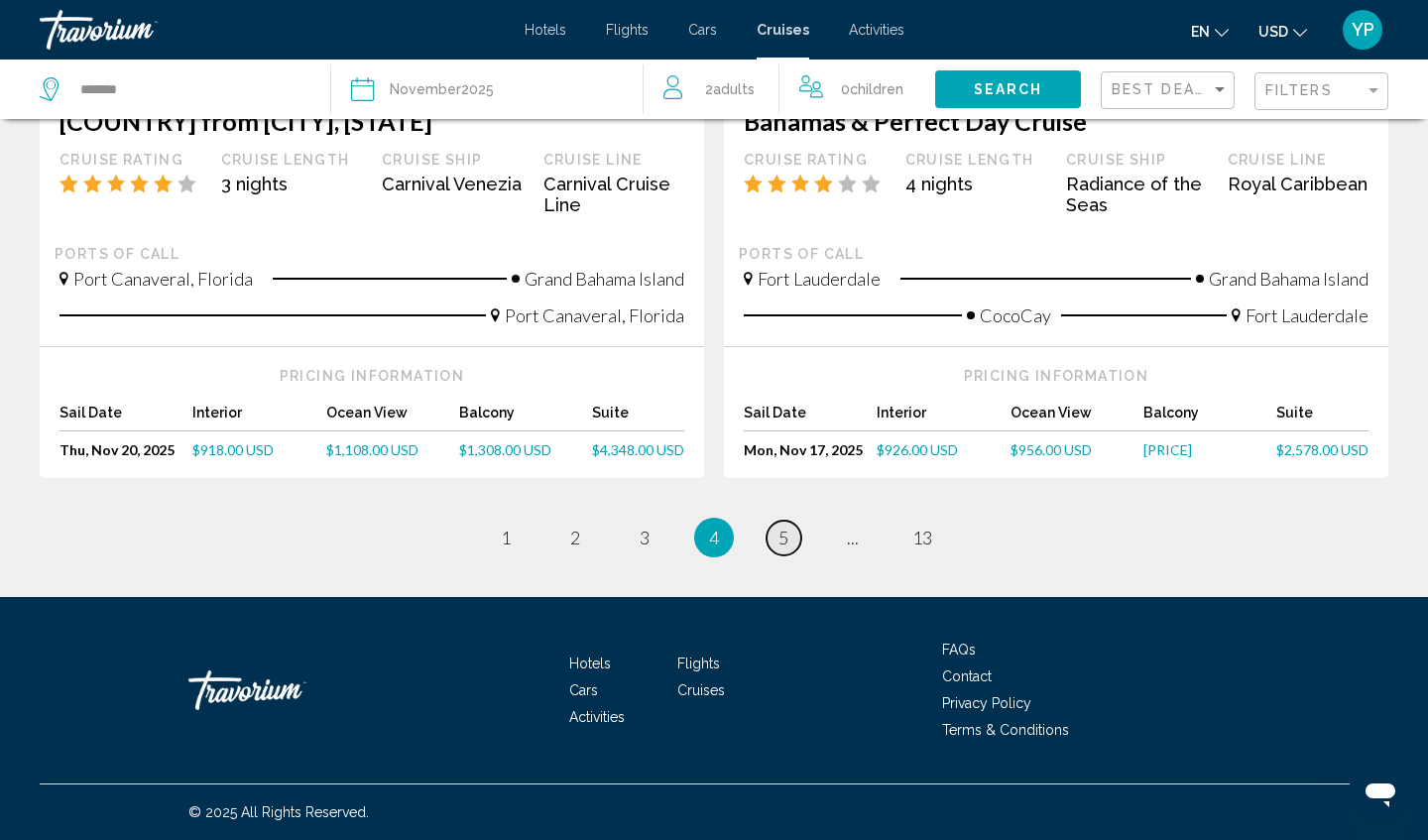 click on "5" at bounding box center [783, 538] 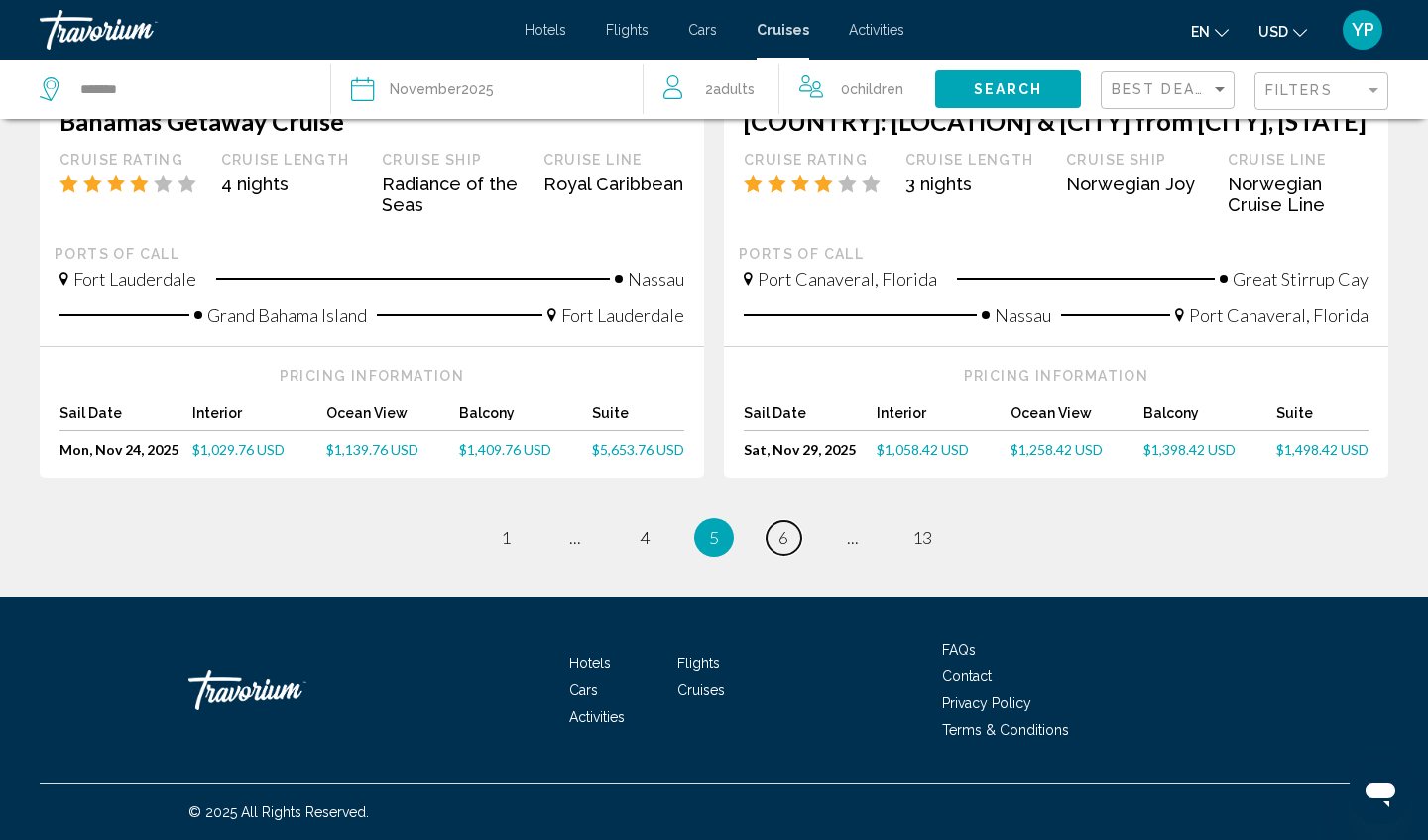 scroll, scrollTop: 2151, scrollLeft: 0, axis: vertical 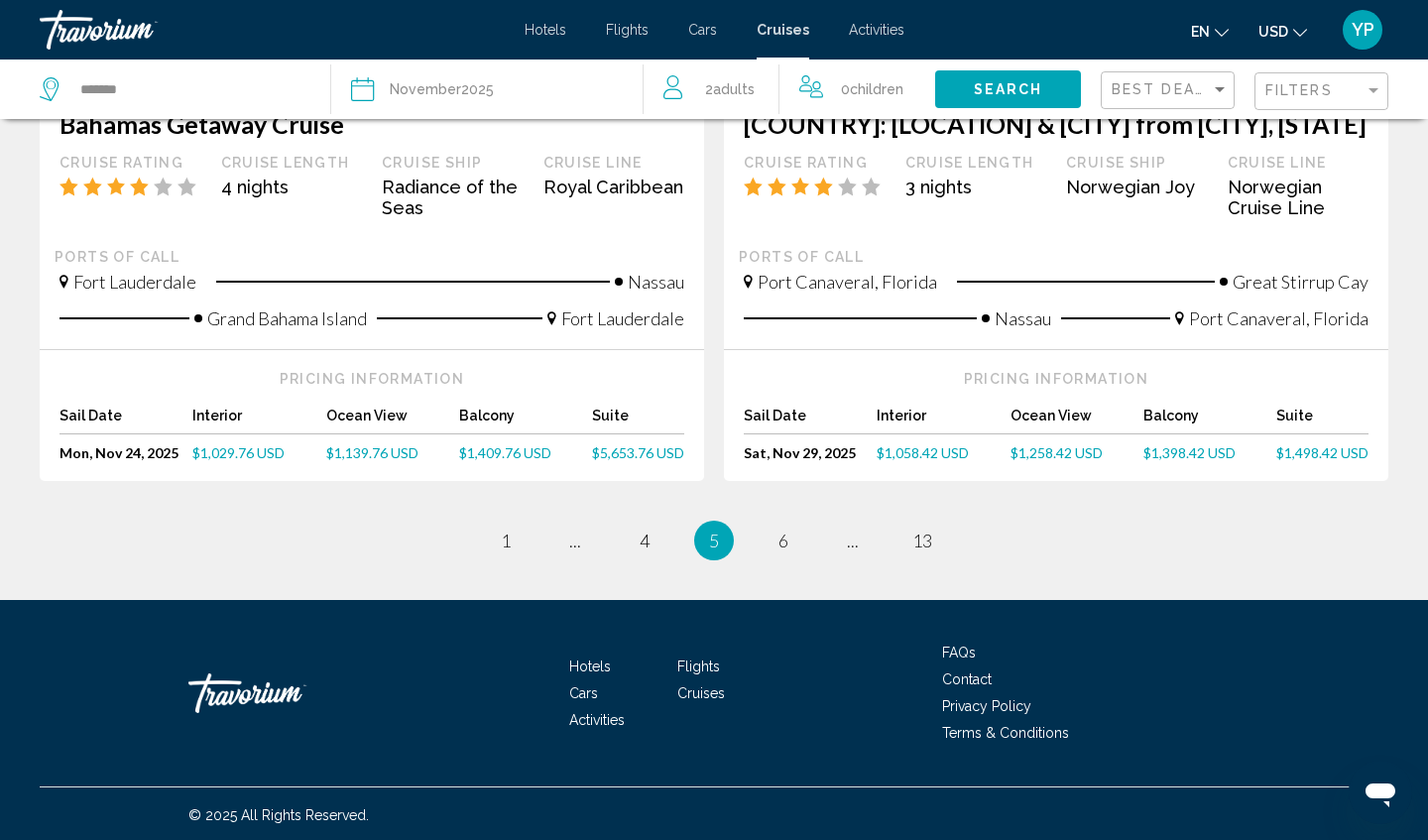 click on "page  6" at bounding box center [783, 540] 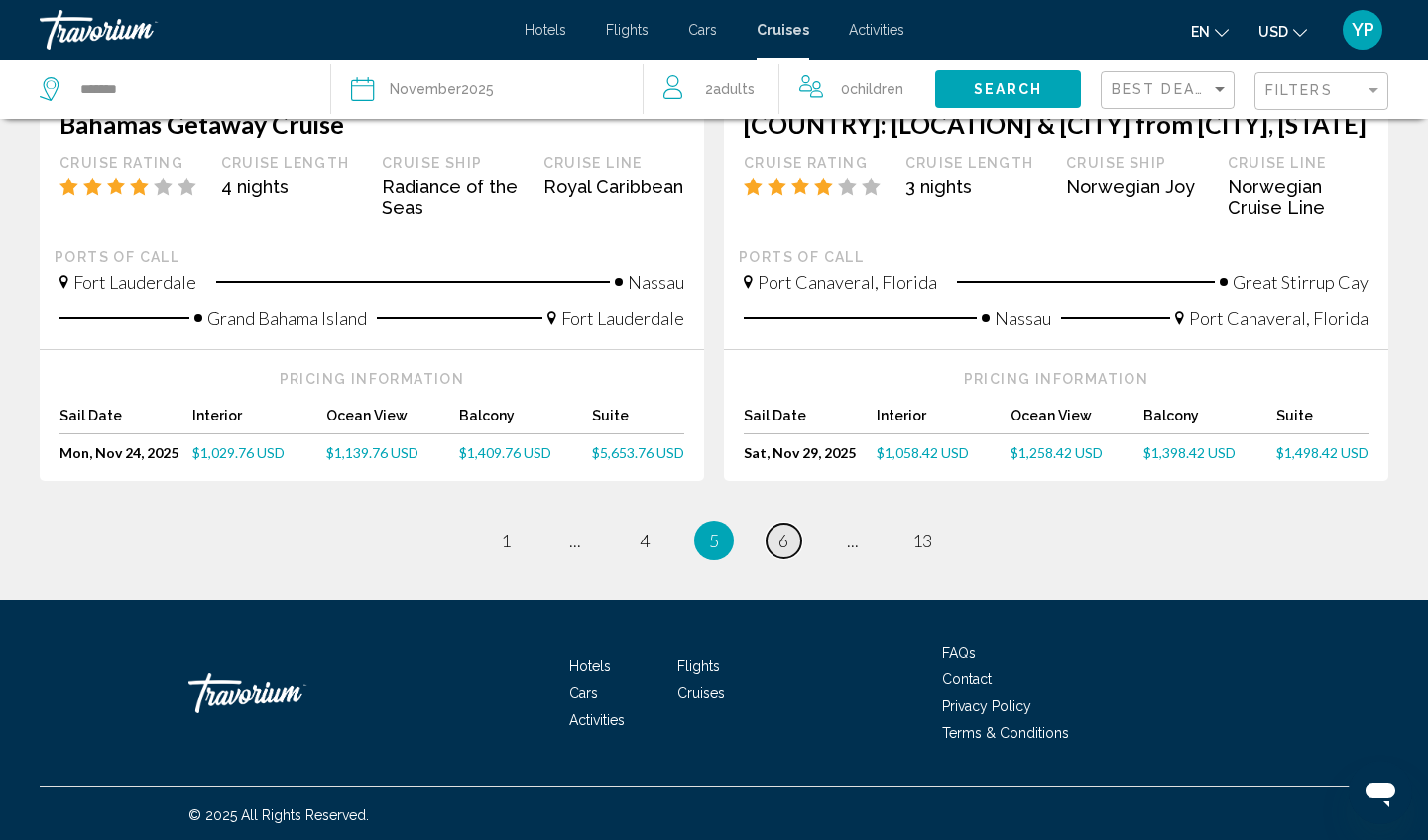 click on "page  6" at bounding box center (783, 540) 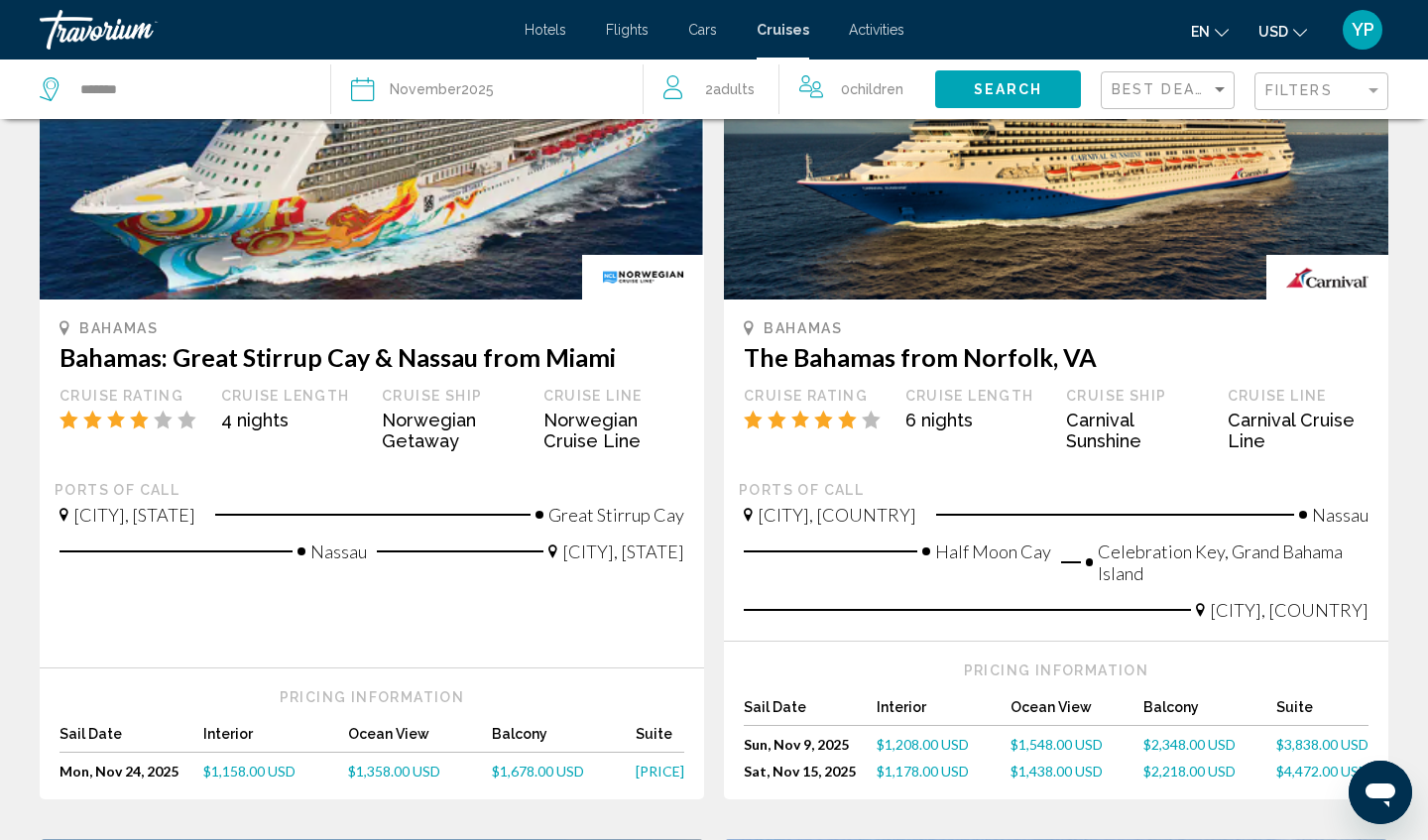 scroll, scrollTop: 1081, scrollLeft: 0, axis: vertical 